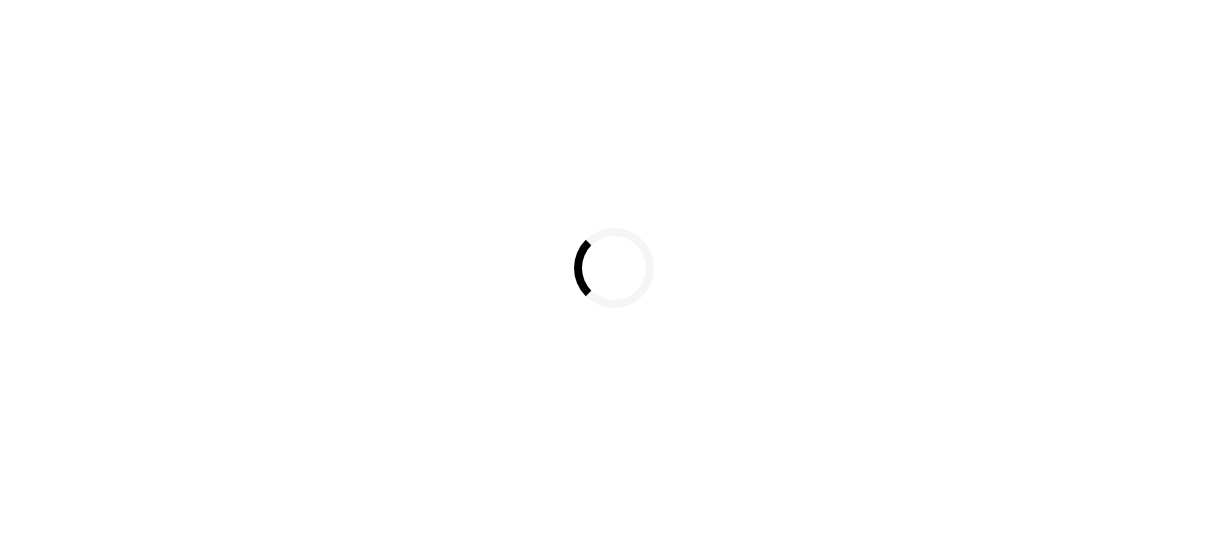 scroll, scrollTop: 0, scrollLeft: 0, axis: both 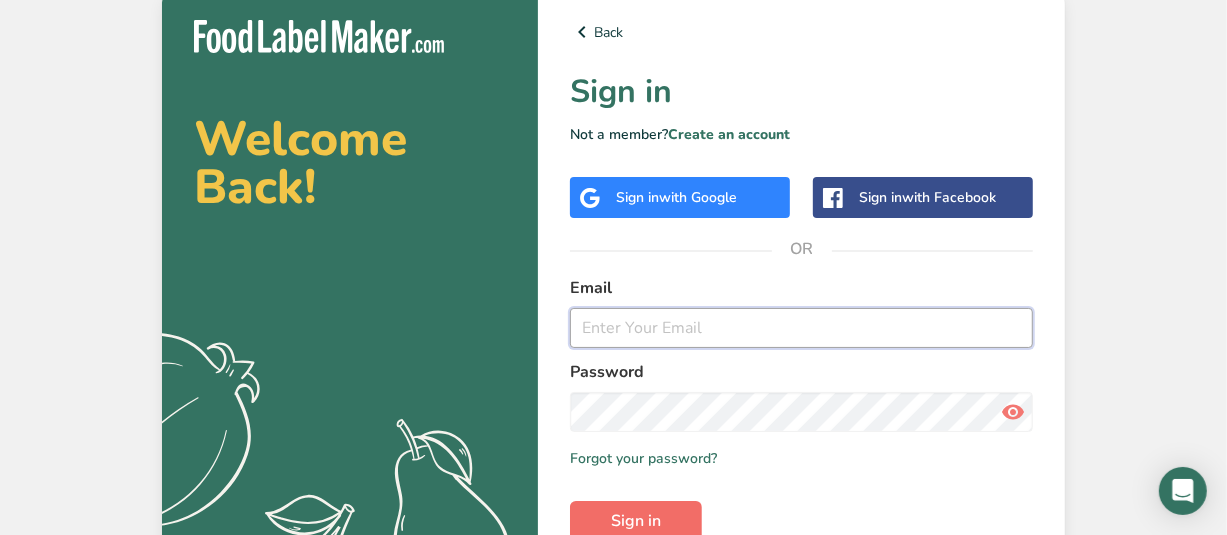 type on "[USERNAME]@example.com" 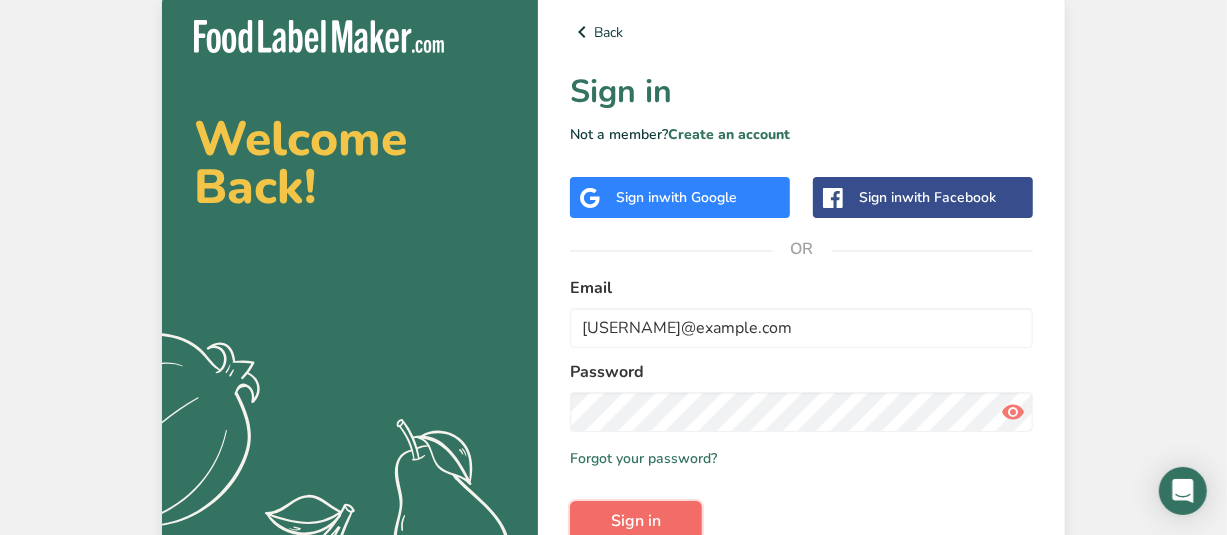 click on "Sign in" at bounding box center [636, 521] 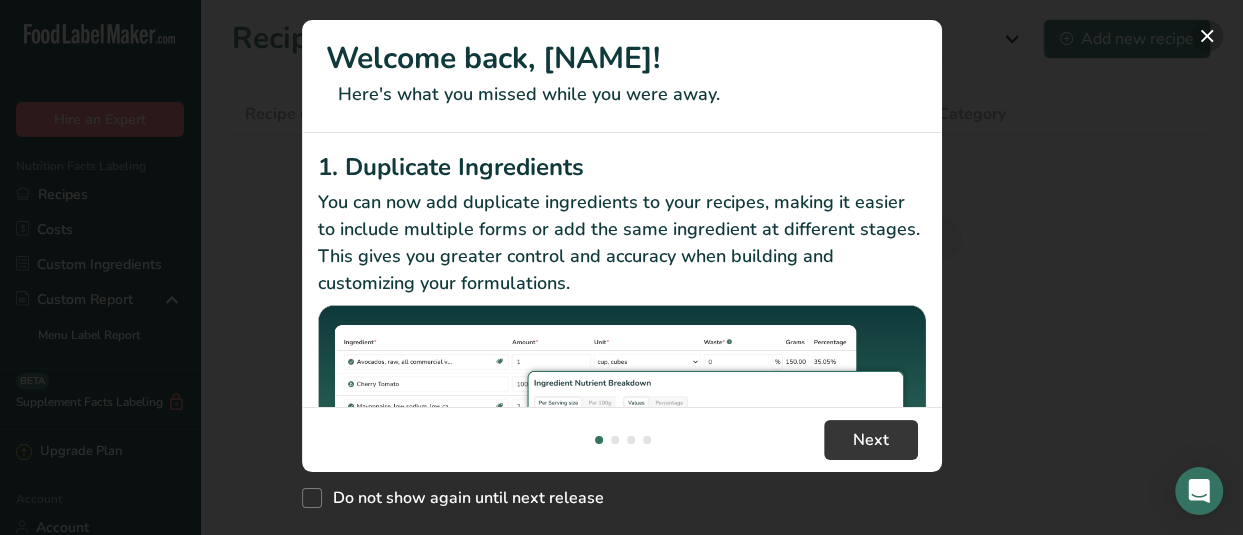 click at bounding box center [1207, 36] 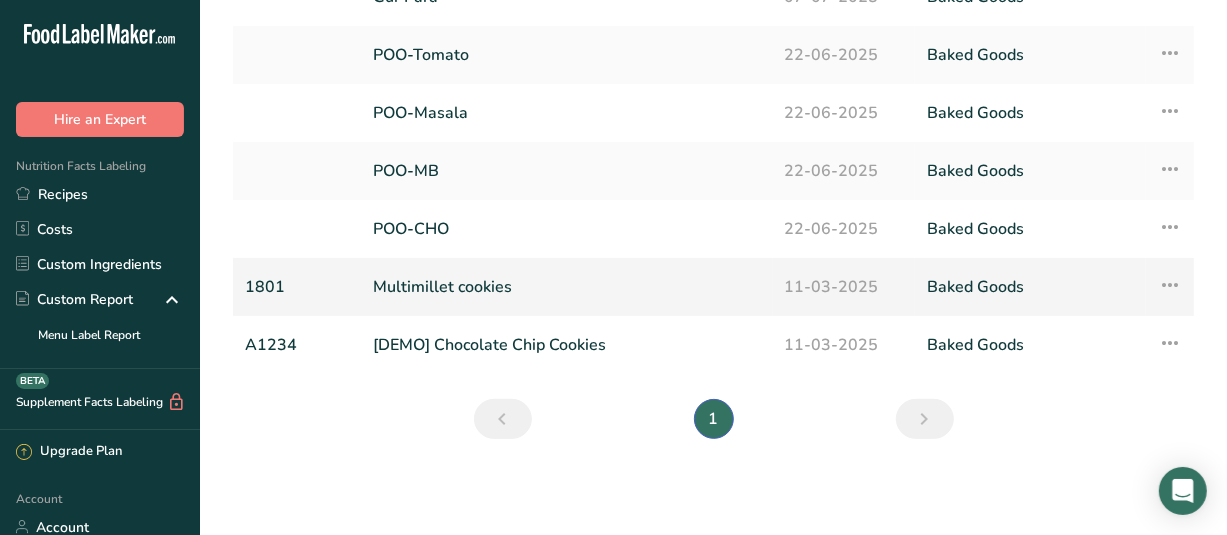 scroll, scrollTop: 0, scrollLeft: 0, axis: both 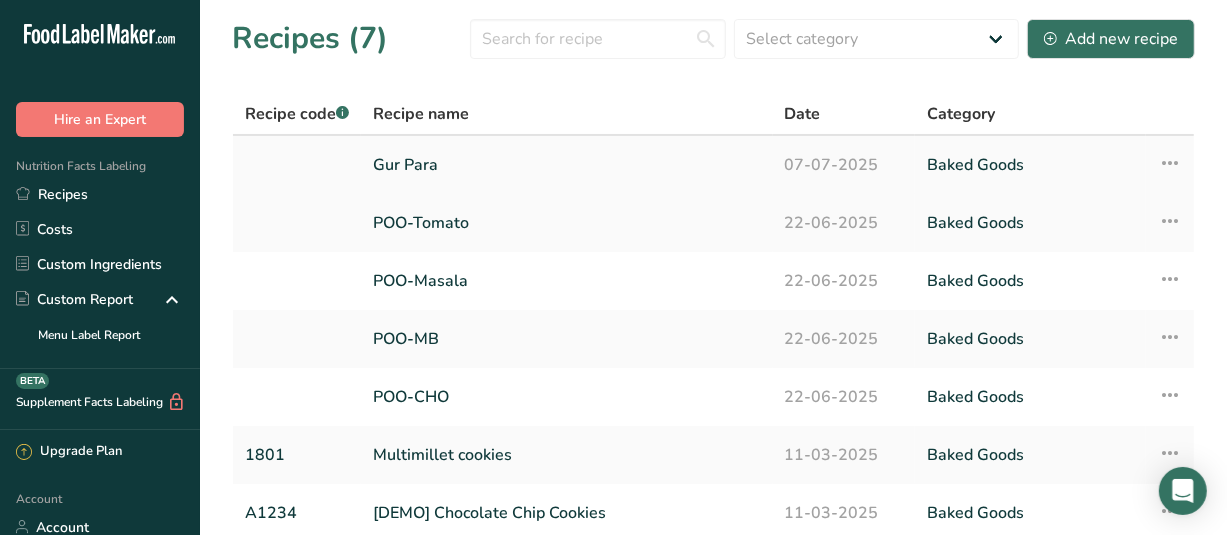 click on "Gur Para" at bounding box center [567, 165] 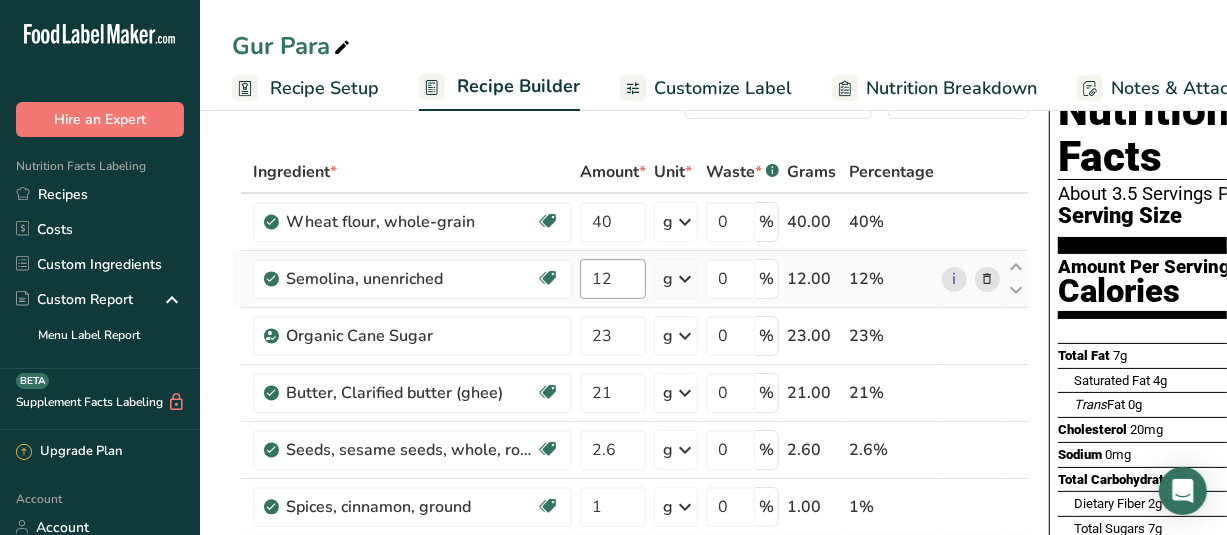 scroll, scrollTop: 100, scrollLeft: 0, axis: vertical 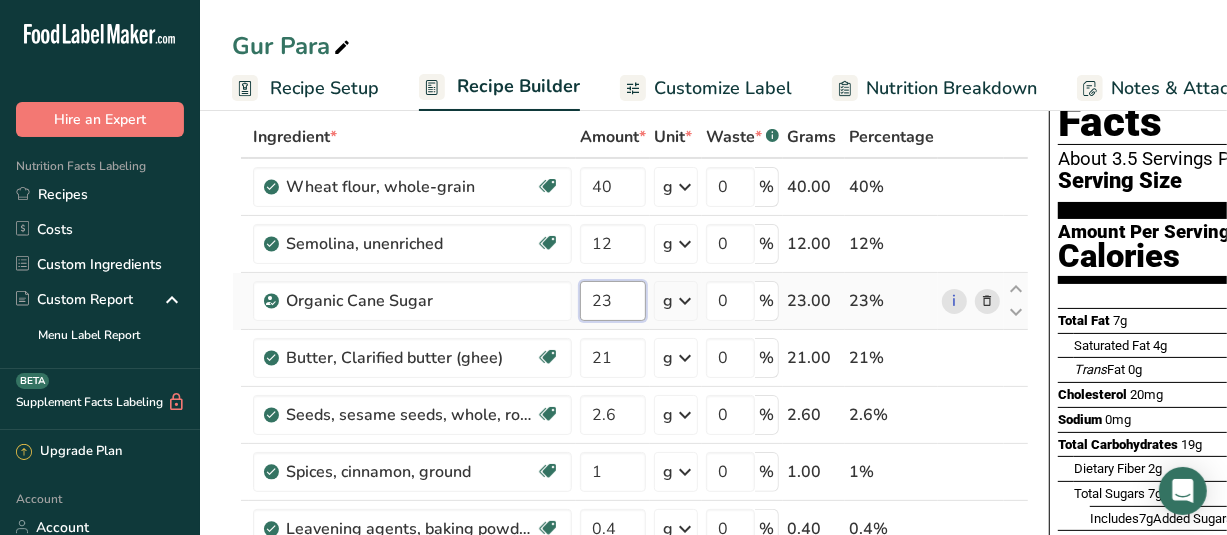click on "23" at bounding box center (613, 301) 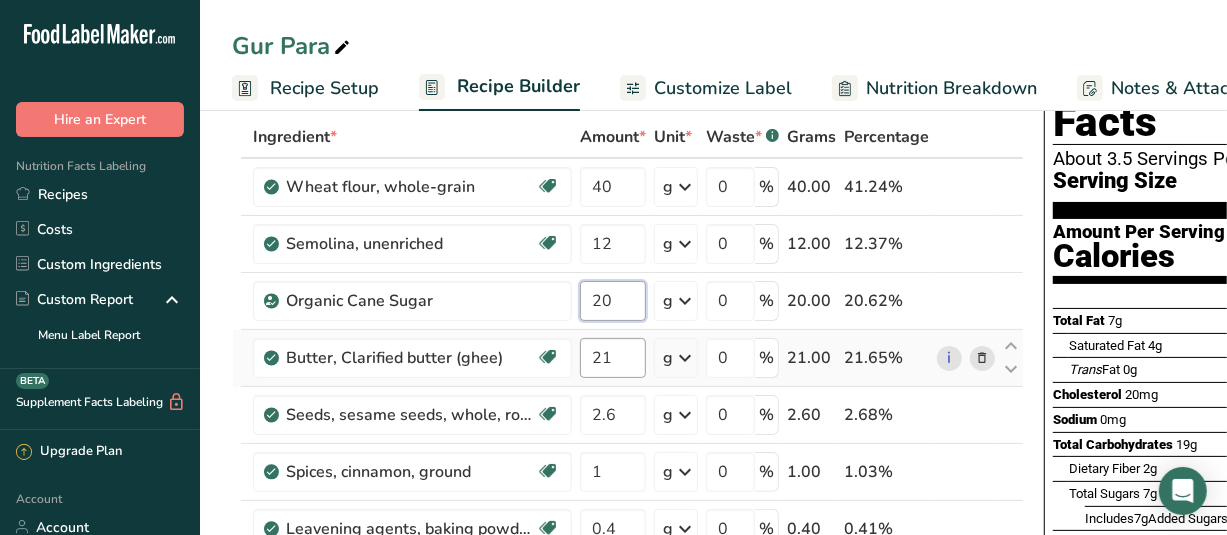 type on "20" 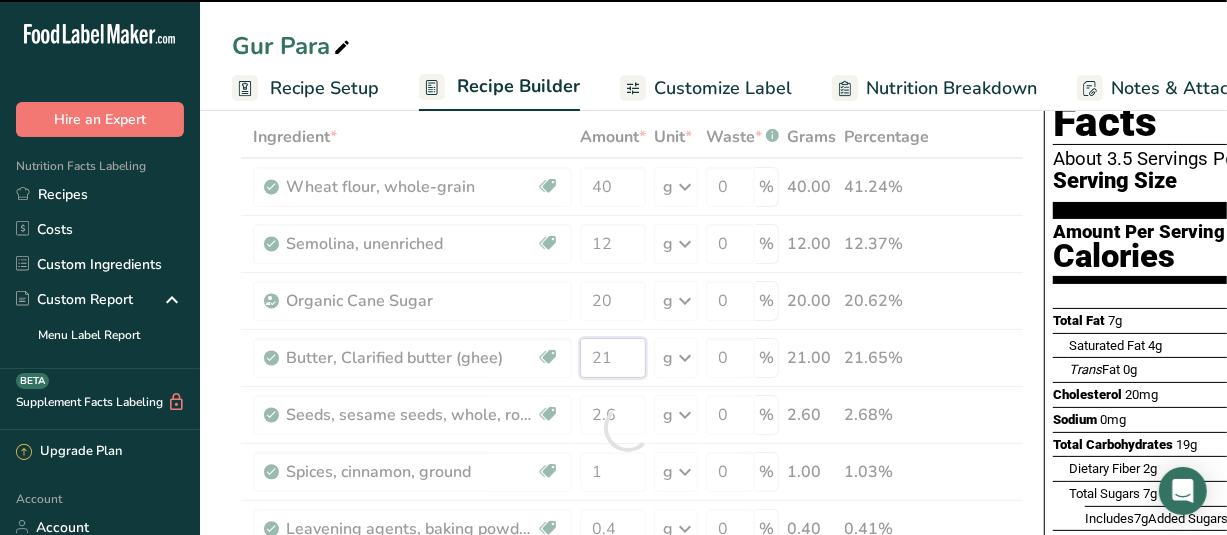 click on "Ingredient *
Amount *
Unit *
Waste *   .a-a{fill:#347362;}.b-a{fill:#fff;}          Grams
Percentage
Wheat flour, whole-grain
Dairy free
Vegan
Vegetarian
Soy free
40
g
Portions
1 cup
Weight Units
g
kg
mg
See more
Volume Units
l
Volume units require a density conversion. If you know your ingredient's density enter it below. Otherwise, click on "RIA" our AI Regulatory bot - she will be able to help you
lb/ft3
g/cm3
Confirm
mL
lb/ft3
g/cm3" at bounding box center [628, 428] 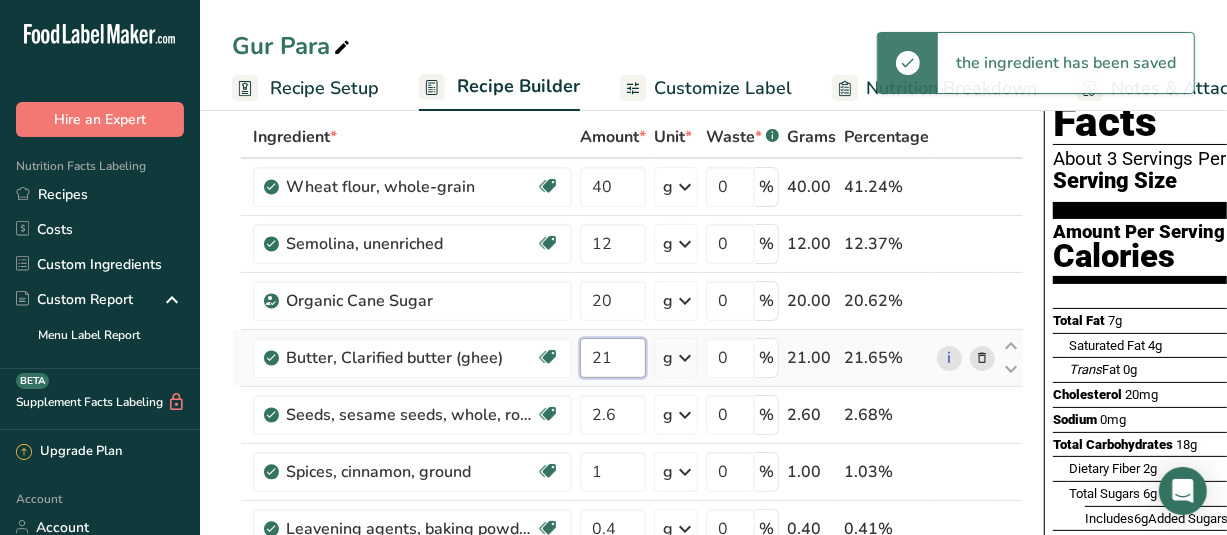 click on "21" at bounding box center (613, 358) 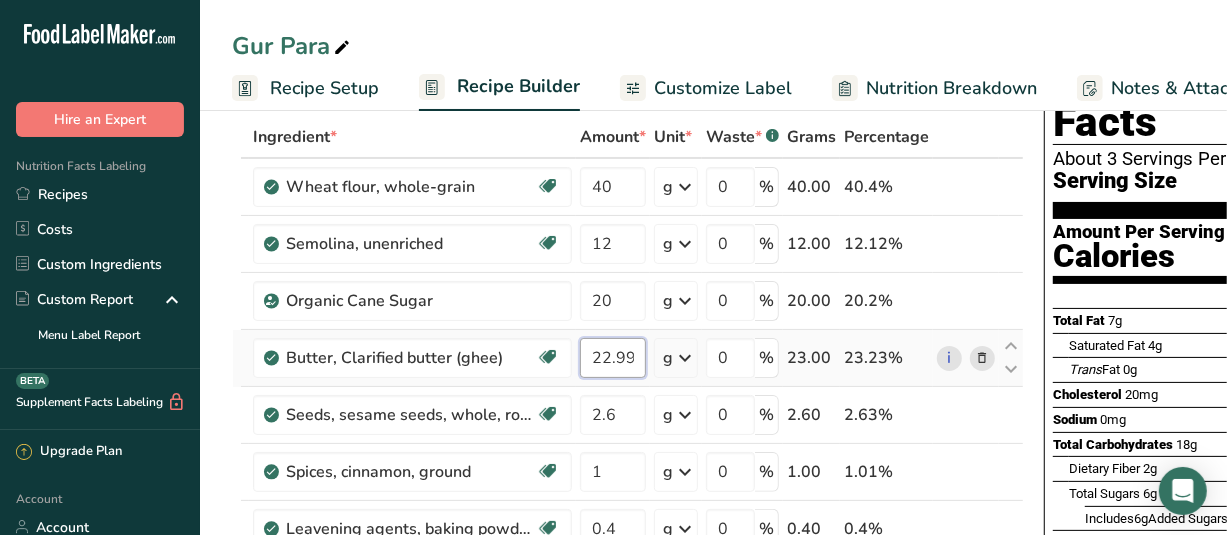 scroll, scrollTop: 200, scrollLeft: 0, axis: vertical 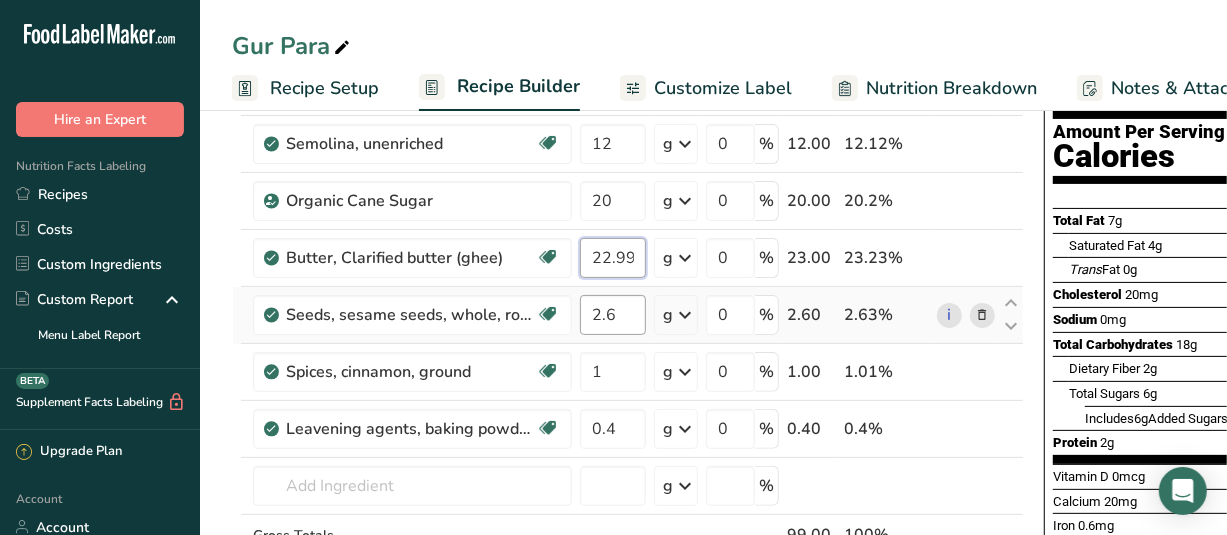 type on "22.999999" 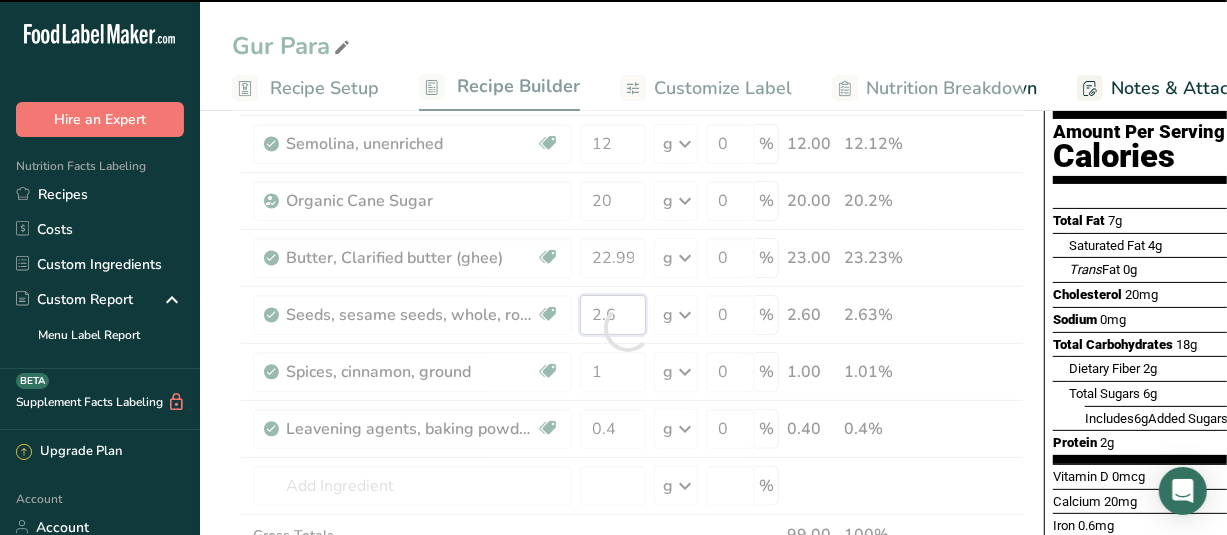 click on "Ingredient *
Amount *
Unit *
Waste *   .a-a{fill:#347362;}.b-a{fill:#fff;}          Grams
Percentage
Wheat flour, whole-grain
Dairy free
Vegan
Vegetarian
Soy free
40
g
Portions
1 cup
Weight Units
g
kg
mg
See more
Volume Units
l
Volume units require a density conversion. If you know your ingredient's density enter it below. Otherwise, click on "RIA" our AI Regulatory bot - she will be able to help you
lb/ft3
g/cm3
Confirm
mL
lb/ft3
g/cm3" at bounding box center (628, 328) 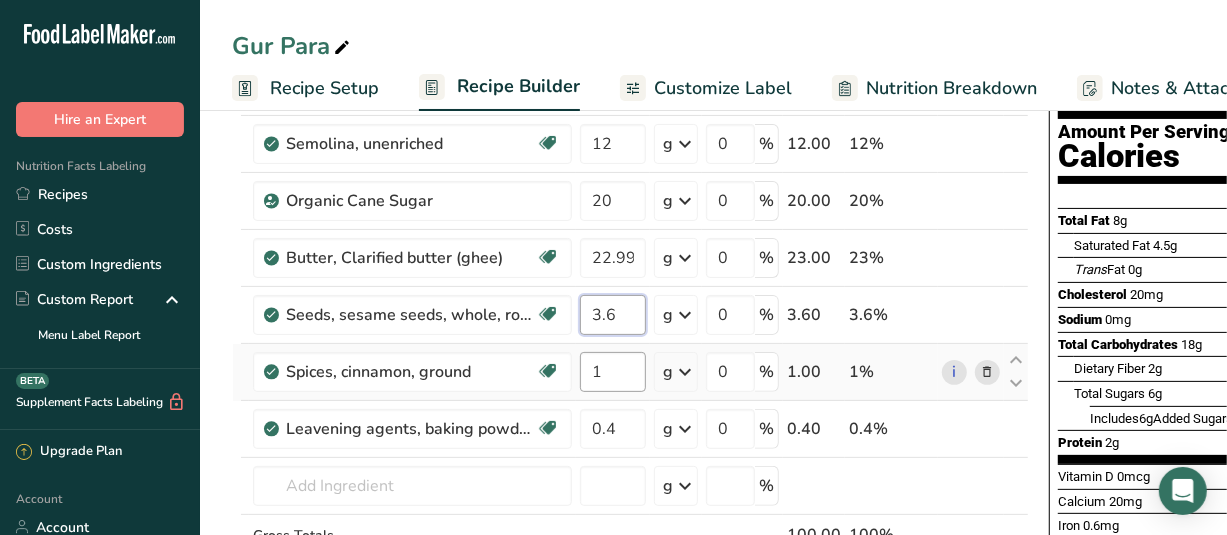 type on "3.6" 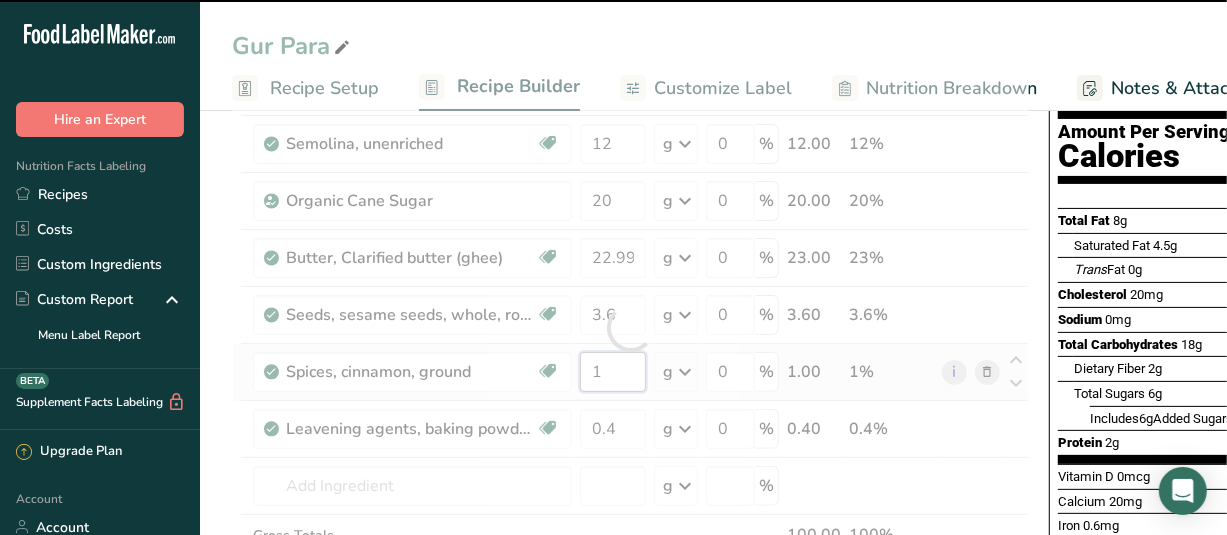 click on "Ingredient *
Amount *
Unit *
Waste *   .a-a{fill:#347362;}.b-a{fill:#fff;}          Grams
Percentage
Wheat flour, whole-grain
Dairy free
Vegan
Vegetarian
Soy free
40
g
Portions
1 cup
Weight Units
g
kg
mg
See more
Volume Units
l
Volume units require a density conversion. If you know your ingredient's density enter it below. Otherwise, click on "RIA" our AI Regulatory bot - she will be able to help you
lb/ft3
g/cm3
Confirm
mL
lb/ft3
g/cm3" at bounding box center (630, 328) 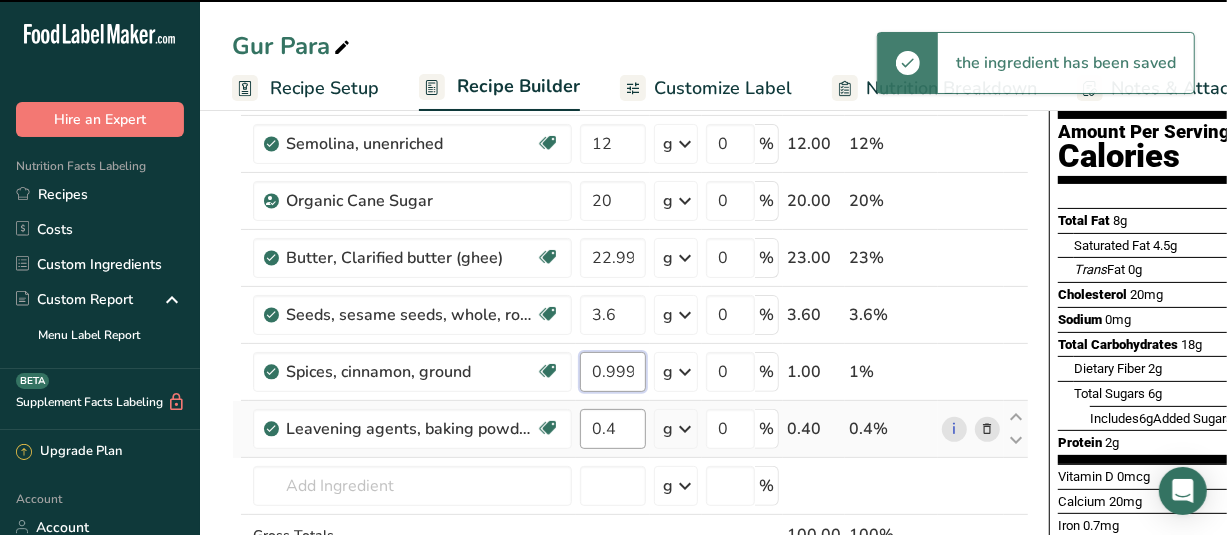 scroll, scrollTop: 300, scrollLeft: 0, axis: vertical 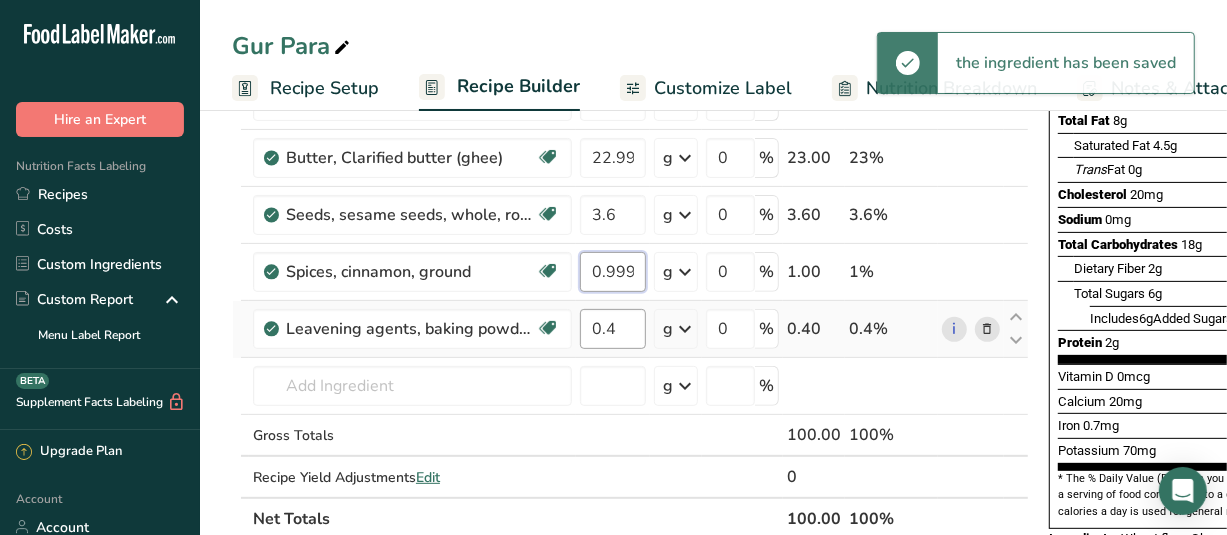 type on "0.999999" 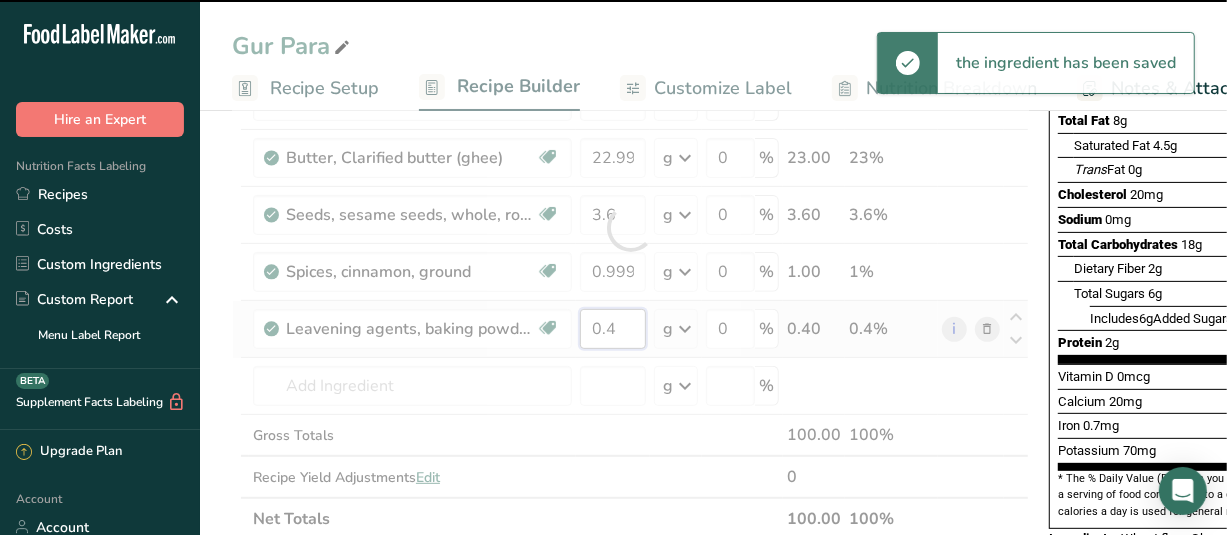 click on "Ingredient *
Amount *
Unit *
Waste *   .a-a{fill:#347362;}.b-a{fill:#fff;}          Grams
Percentage
Wheat flour, whole-grain
Dairy free
Vegan
Vegetarian
Soy free
40
g
Portions
1 cup
Weight Units
g
kg
mg
See more
Volume Units
l
Volume units require a density conversion. If you know your ingredient's density enter it below. Otherwise, click on "RIA" our AI Regulatory bot - she will be able to help you
lb/ft3
g/cm3
Confirm
mL
lb/ft3
g/cm3" at bounding box center [630, 228] 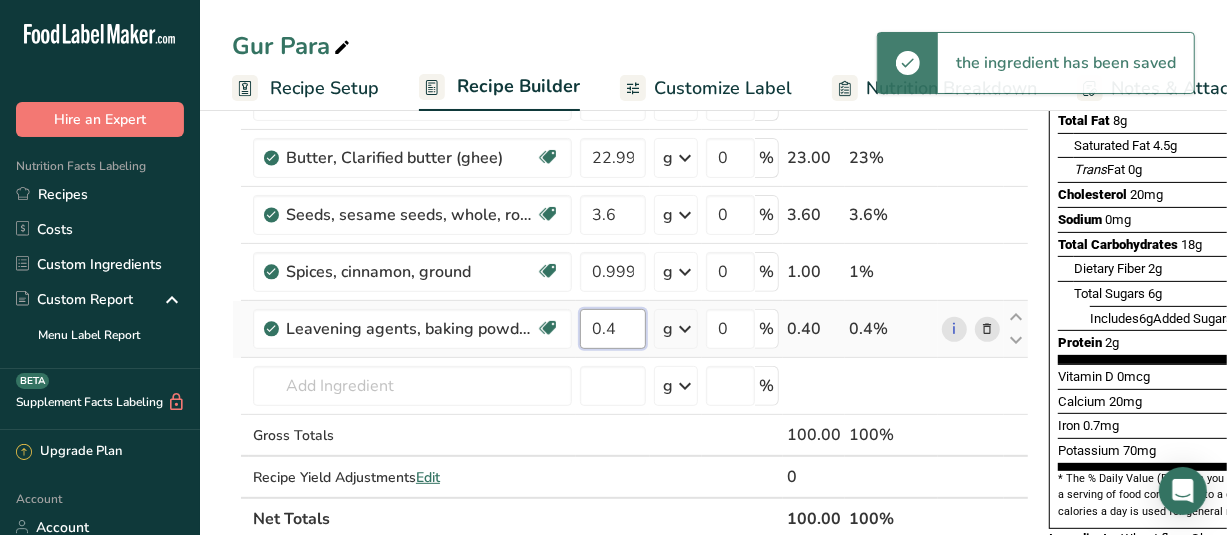 click on "0.4" at bounding box center [613, 329] 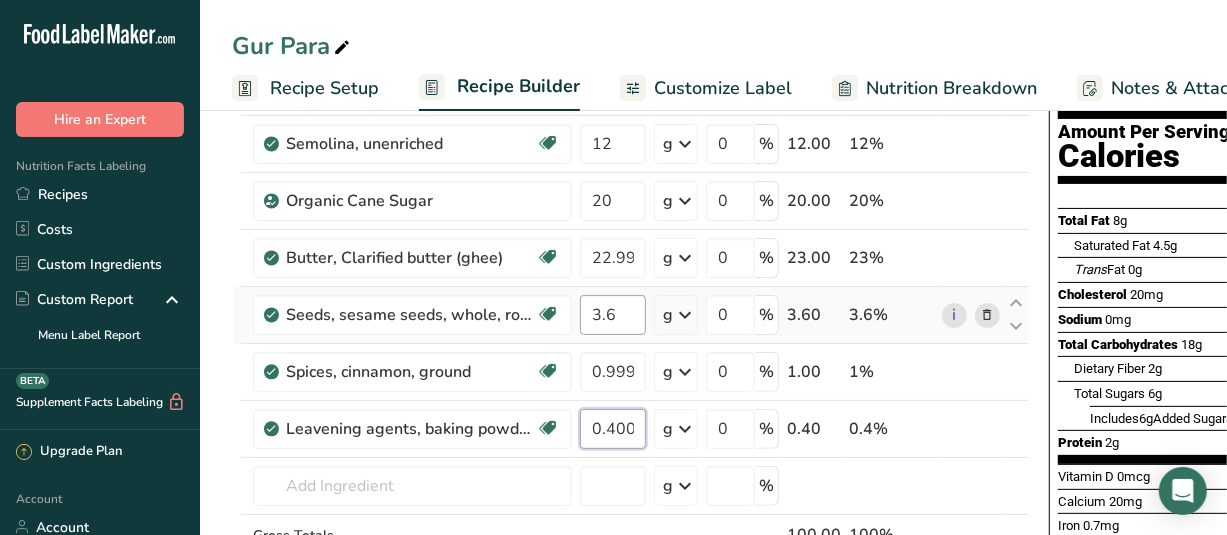 scroll, scrollTop: 100, scrollLeft: 0, axis: vertical 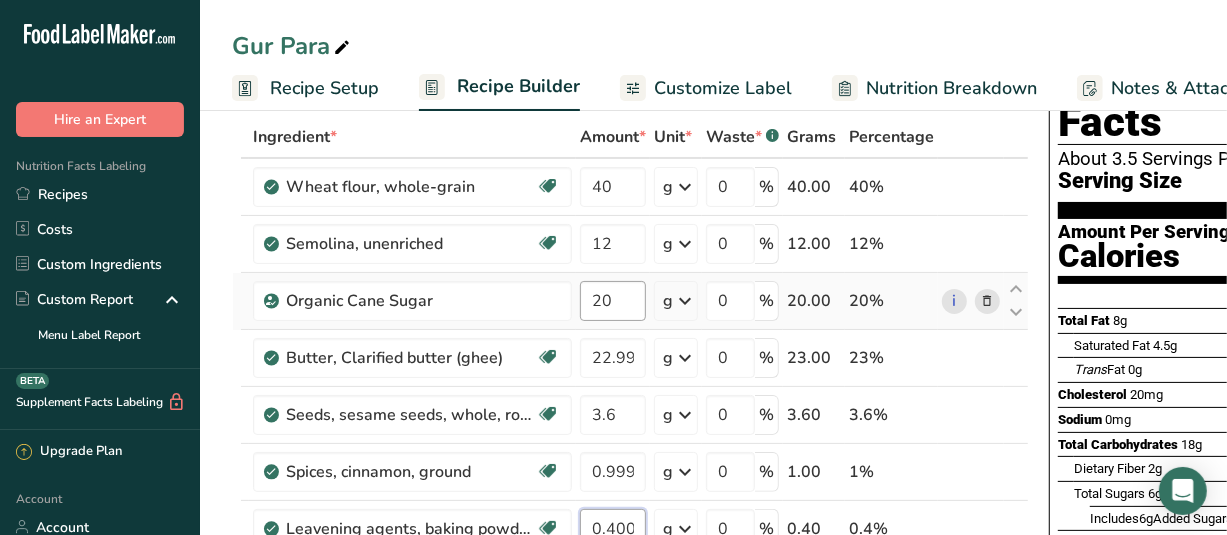 type on "0.400002" 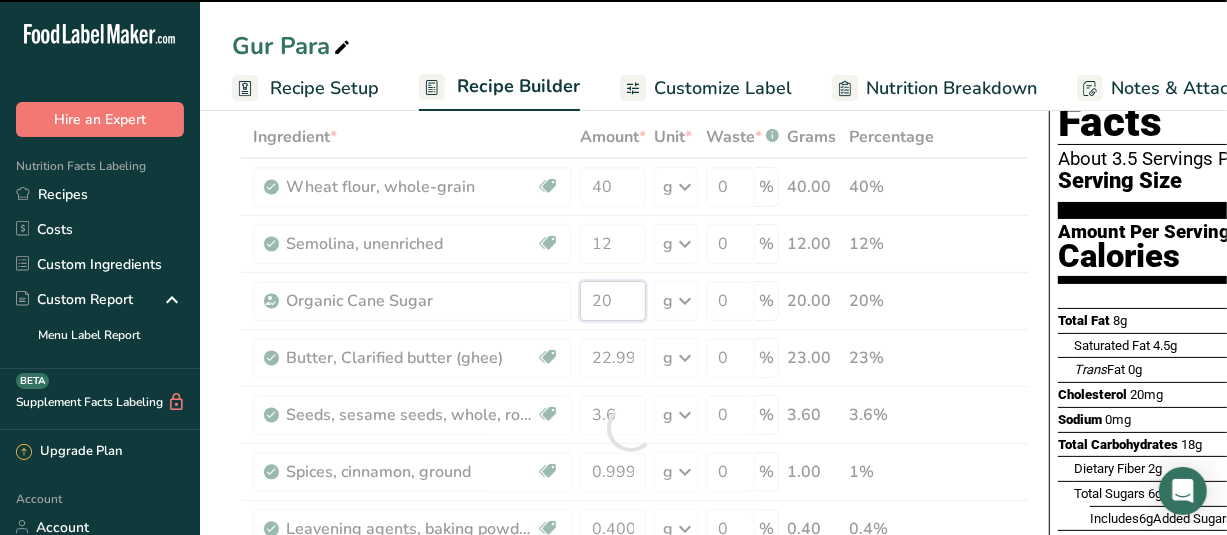 drag, startPoint x: 612, startPoint y: 299, endPoint x: 594, endPoint y: 298, distance: 18.027756 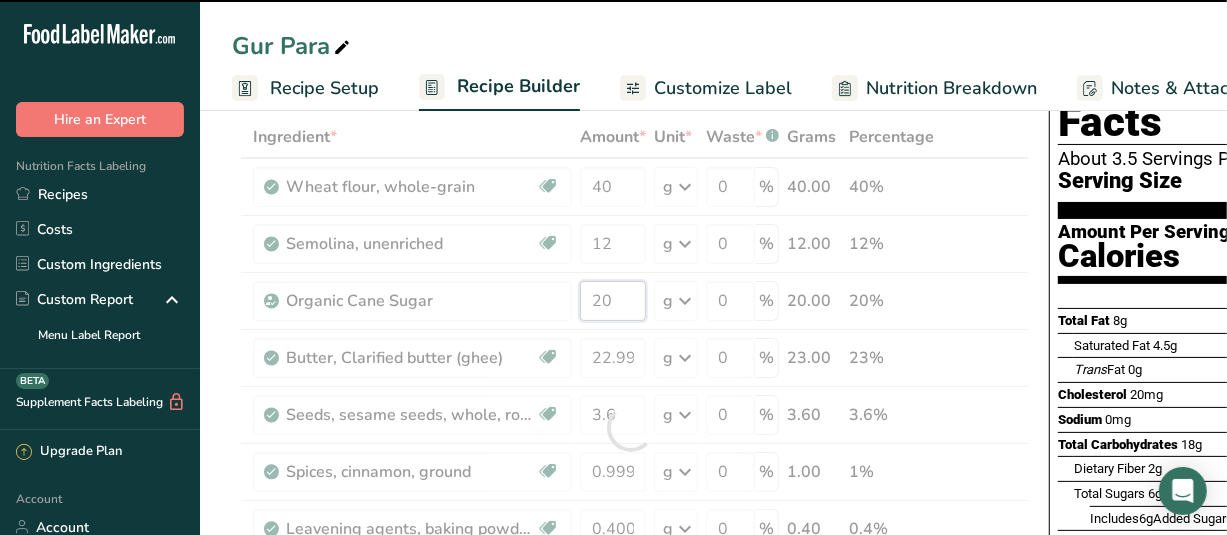 click on "Ingredient *
Amount *
Unit *
Waste *   .a-a{fill:#347362;}.b-a{fill:#fff;}          Grams
Percentage
Wheat flour, whole-grain
Dairy free
Vegan
Vegetarian
Soy free
40
g
Portions
1 cup
Weight Units
g
kg
mg
See more
Volume Units
l
Volume units require a density conversion. If you know your ingredient's density enter it below. Otherwise, click on "RIA" our AI Regulatory bot - she will be able to help you
lb/ft3
g/cm3
Confirm
mL
lb/ft3
g/cm3" at bounding box center [630, 428] 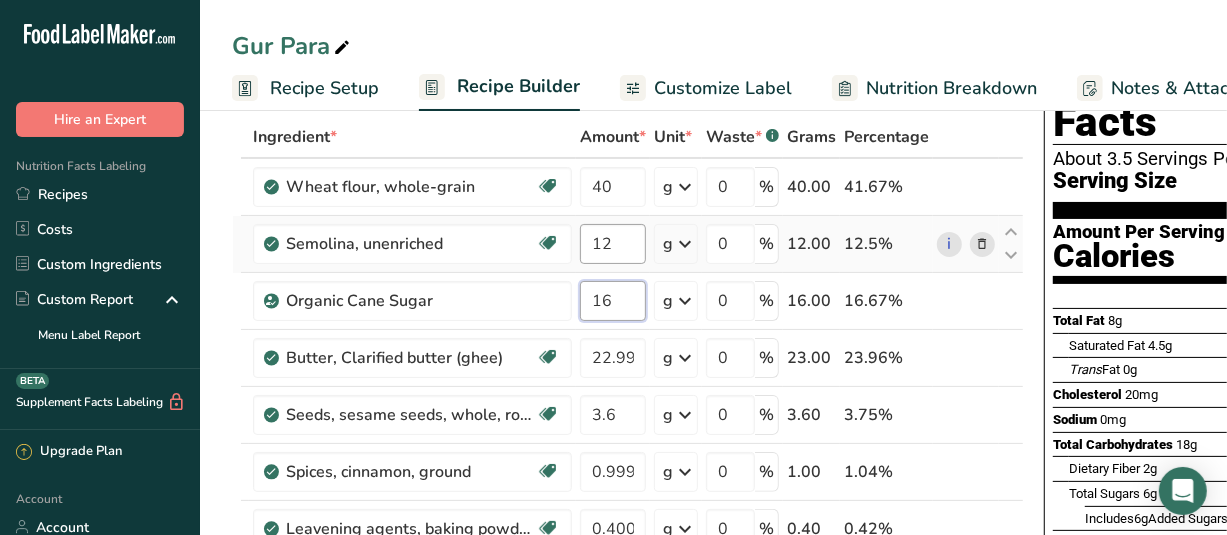 type on "16" 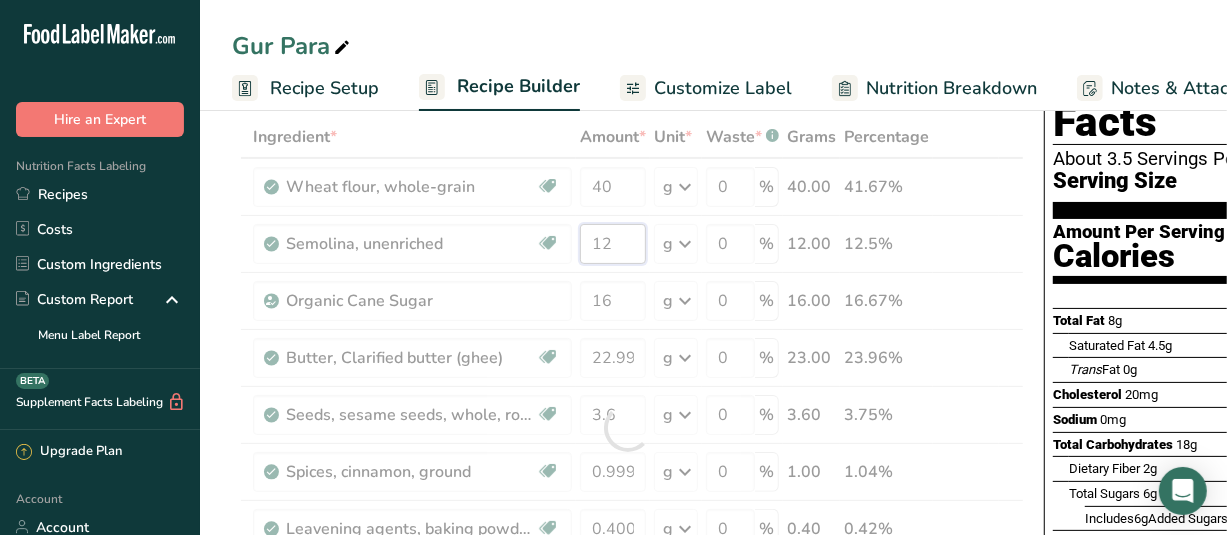 drag, startPoint x: 601, startPoint y: 244, endPoint x: 613, endPoint y: 244, distance: 12 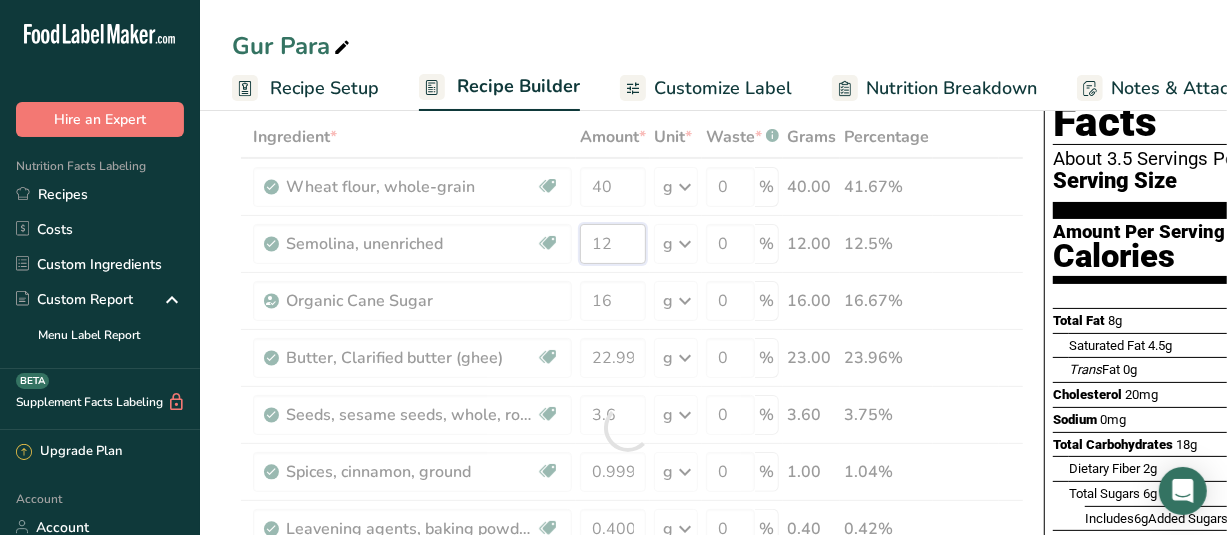 click on "Ingredient *
Amount *
Unit *
Waste *   .a-a{fill:#347362;}.b-a{fill:#fff;}          Grams
Percentage
Wheat flour, whole-grain
Dairy free
Vegan
Vegetarian
Soy free
40
g
Portions
1 cup
Weight Units
g
kg
mg
See more
Volume Units
l
Volume units require a density conversion. If you know your ingredient's density enter it below. Otherwise, click on "RIA" our AI Regulatory bot - she will be able to help you
lb/ft3
g/cm3
Confirm
mL
lb/ft3
g/cm3" at bounding box center (628, 428) 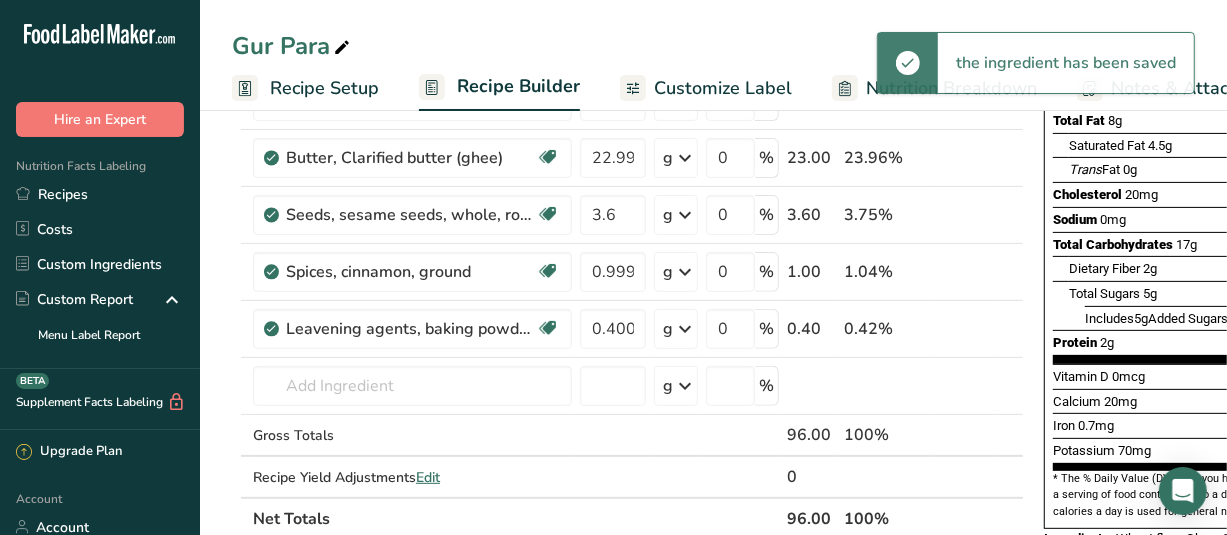 scroll, scrollTop: 100, scrollLeft: 0, axis: vertical 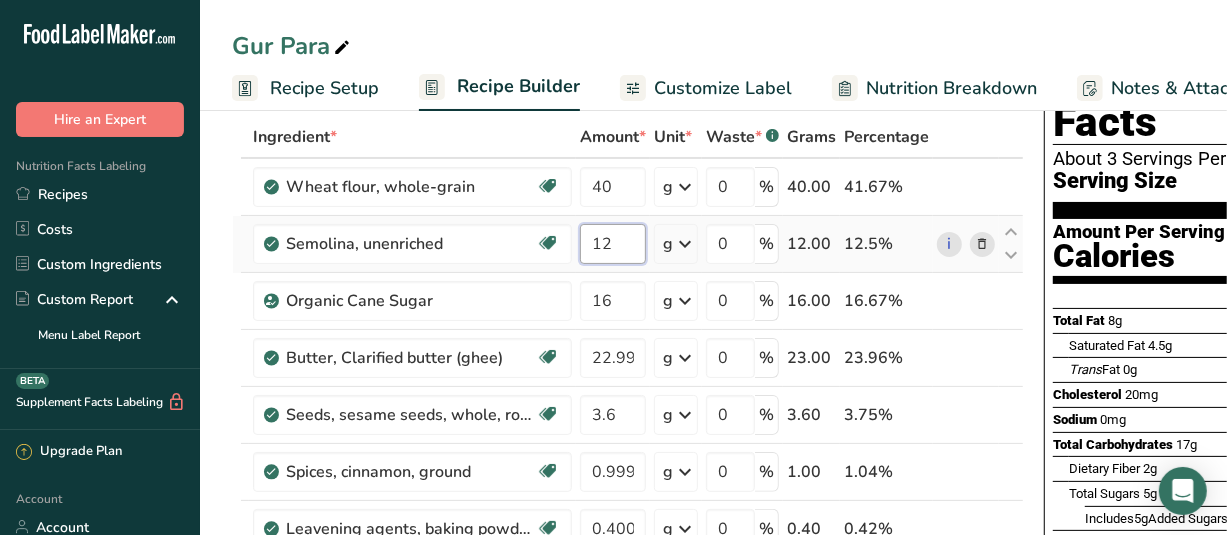 click on "12" at bounding box center [613, 244] 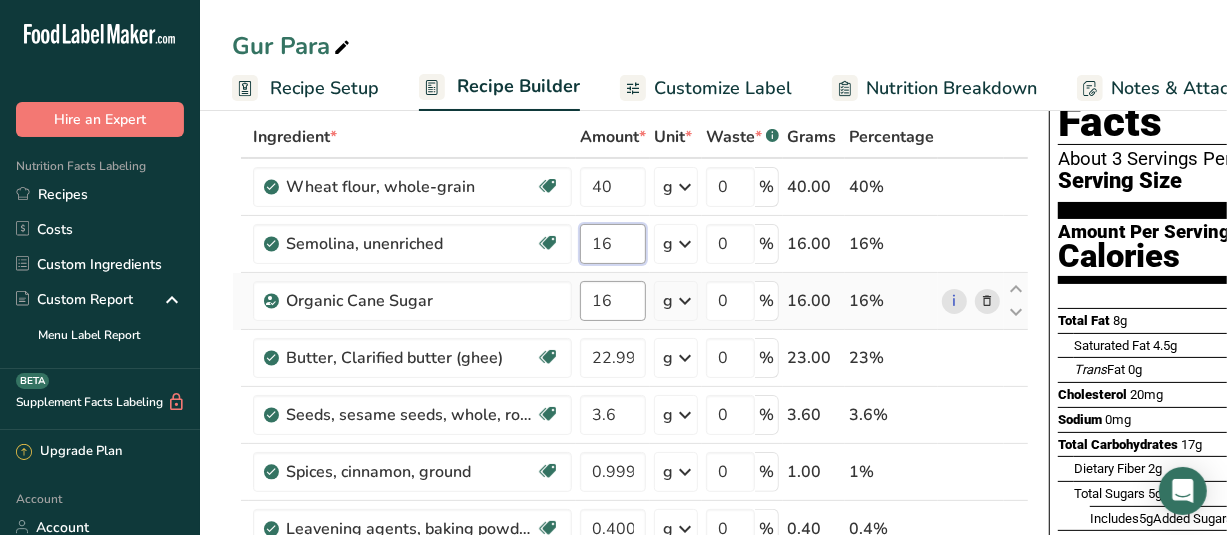 type on "16" 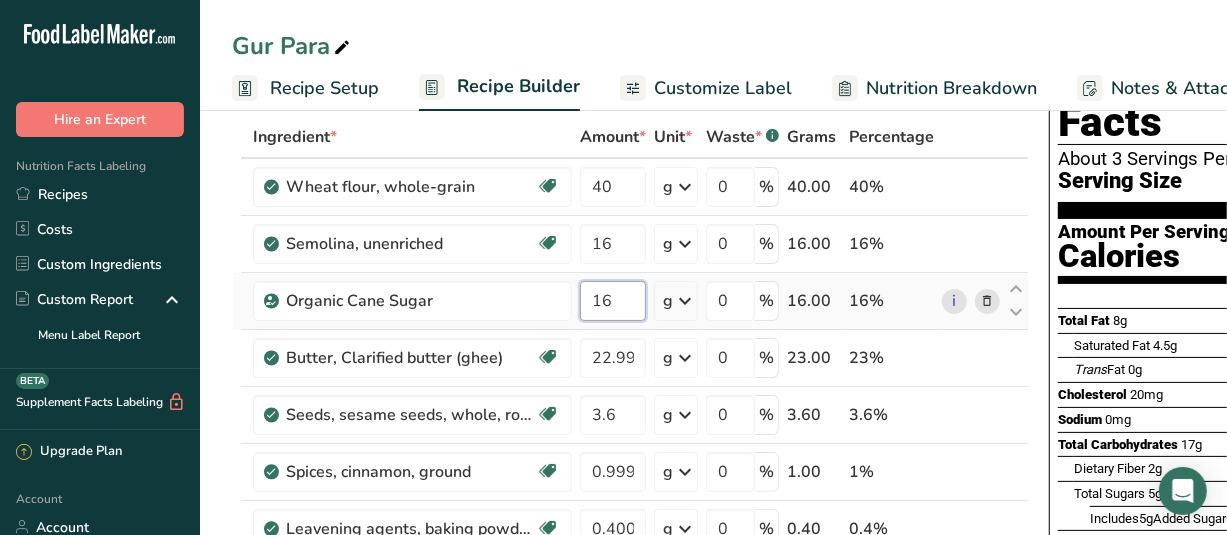 click on "Ingredient *
Amount *
Unit *
Waste *   .a-a{fill:#347362;}.b-a{fill:#fff;}          Grams
Percentage
Wheat flour, whole-grain
Dairy free
Vegan
Vegetarian
Soy free
40
g
Portions
1 cup
Weight Units
g
kg
mg
See more
Volume Units
l
Volume units require a density conversion. If you know your ingredient's density enter it below. Otherwise, click on "RIA" our AI Regulatory bot - she will be able to help you
lb/ft3
g/cm3
Confirm
mL
lb/ft3
g/cm3" at bounding box center [630, 428] 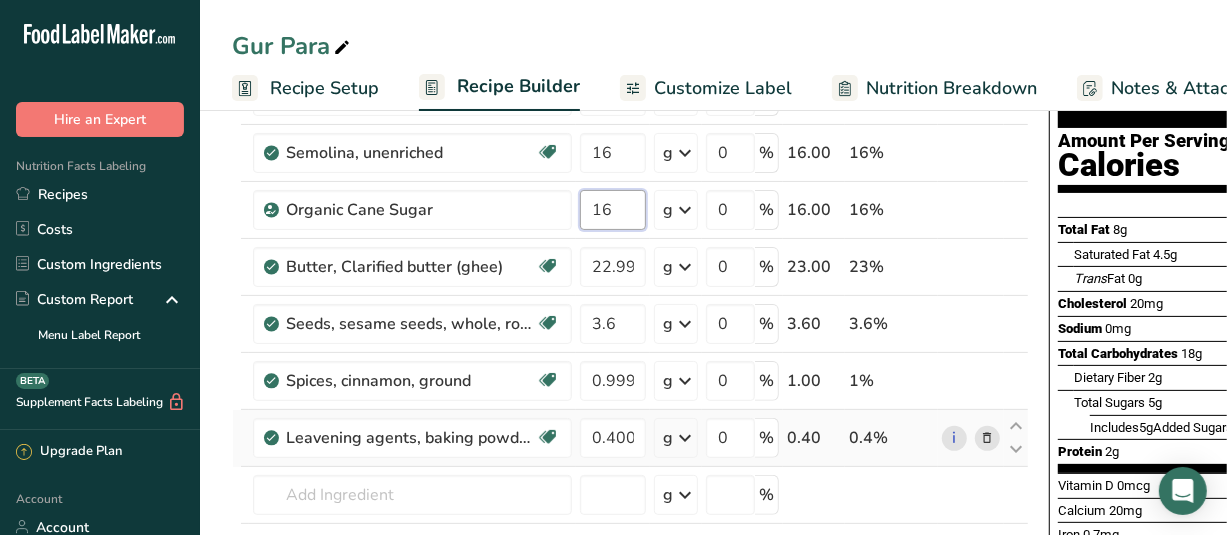 scroll, scrollTop: 100, scrollLeft: 0, axis: vertical 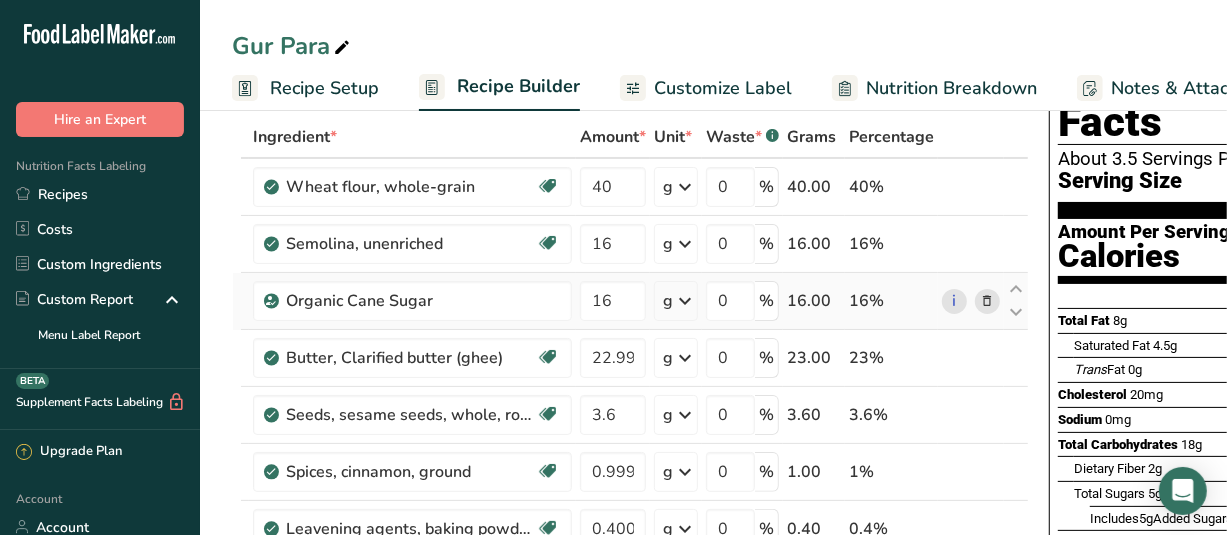 click on "Ingredient *
Amount *
Unit *
Waste *   .a-a{fill:#347362;}.b-a{fill:#fff;}          Grams
Percentage
Wheat flour, whole-grain
Dairy free
Vegan
Vegetarian
Soy free
40
g
Portions
1 cup
Weight Units
g
kg
mg
See more
Volume Units
l
Volume units require a density conversion. If you know your ingredient's density enter it below. Otherwise, click on "RIA" our AI Regulatory bot - she will be able to help you
lb/ft3
g/cm3
Confirm
mL
lb/ft3
g/cm3" at bounding box center (630, 428) 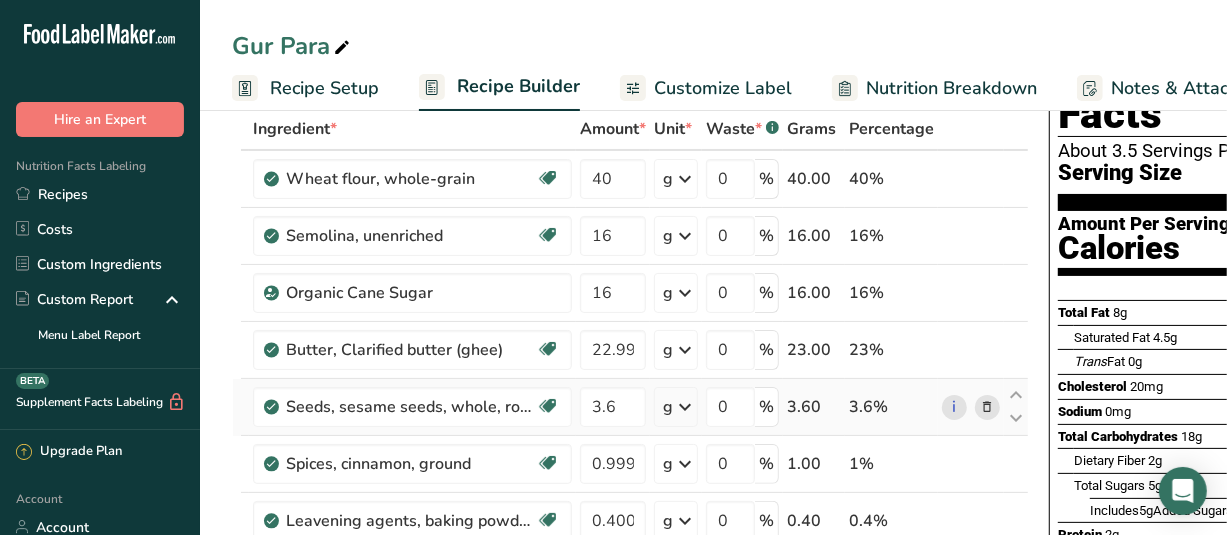 scroll, scrollTop: 0, scrollLeft: 0, axis: both 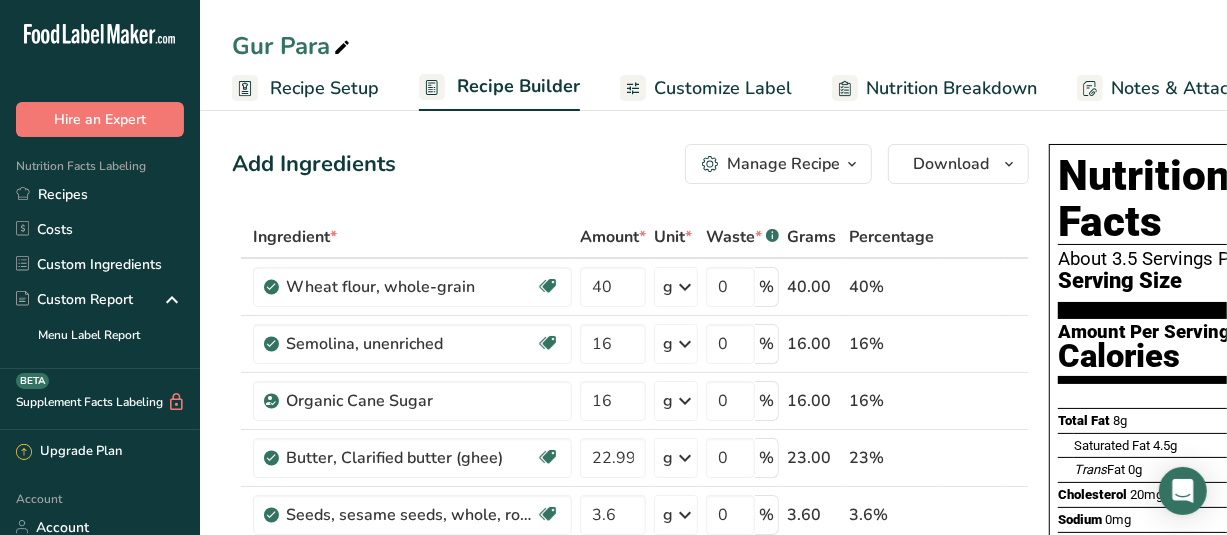 click on "Customize Label" at bounding box center [723, 88] 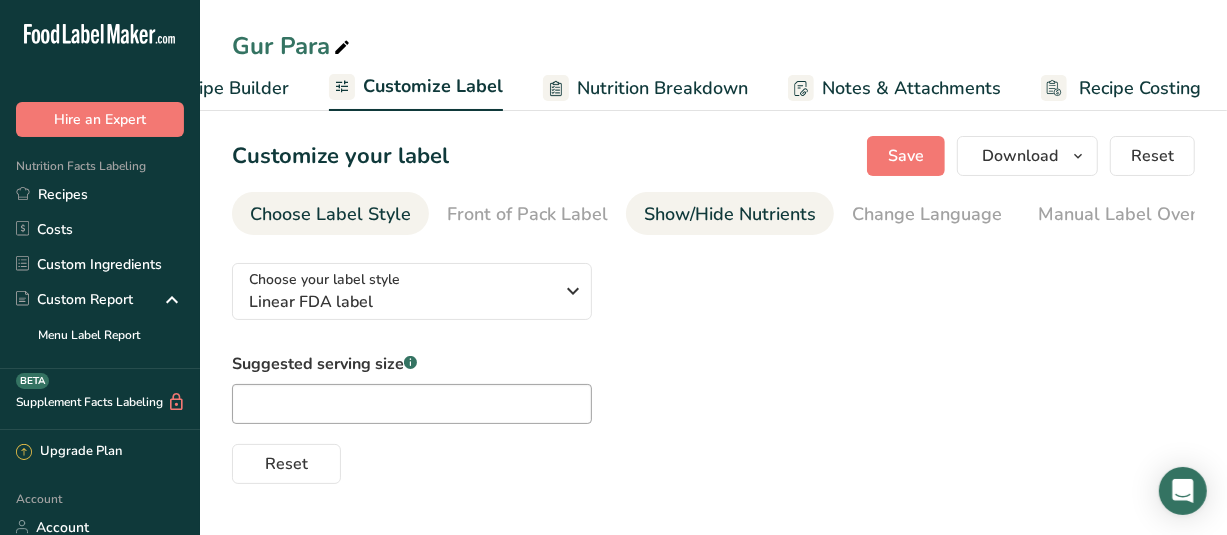 scroll, scrollTop: 0, scrollLeft: 293, axis: horizontal 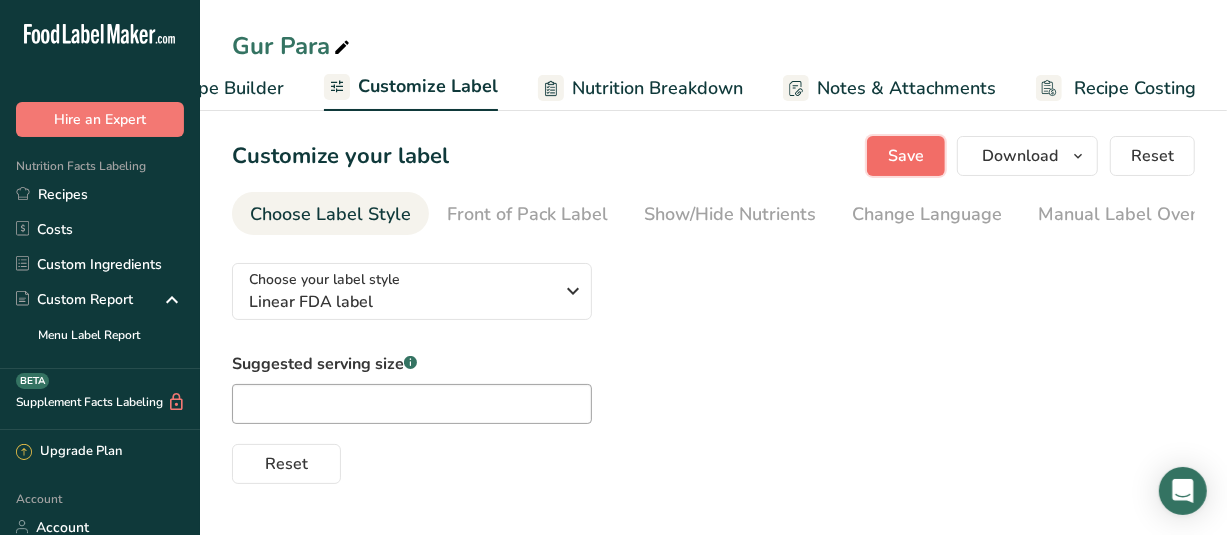 click on "Save" at bounding box center (906, 156) 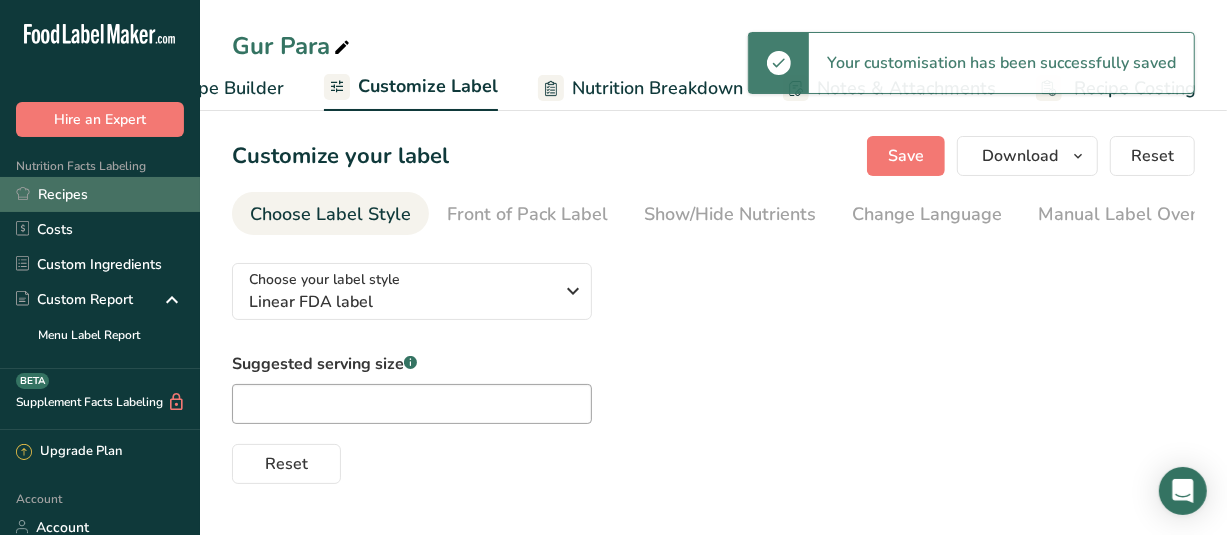 click 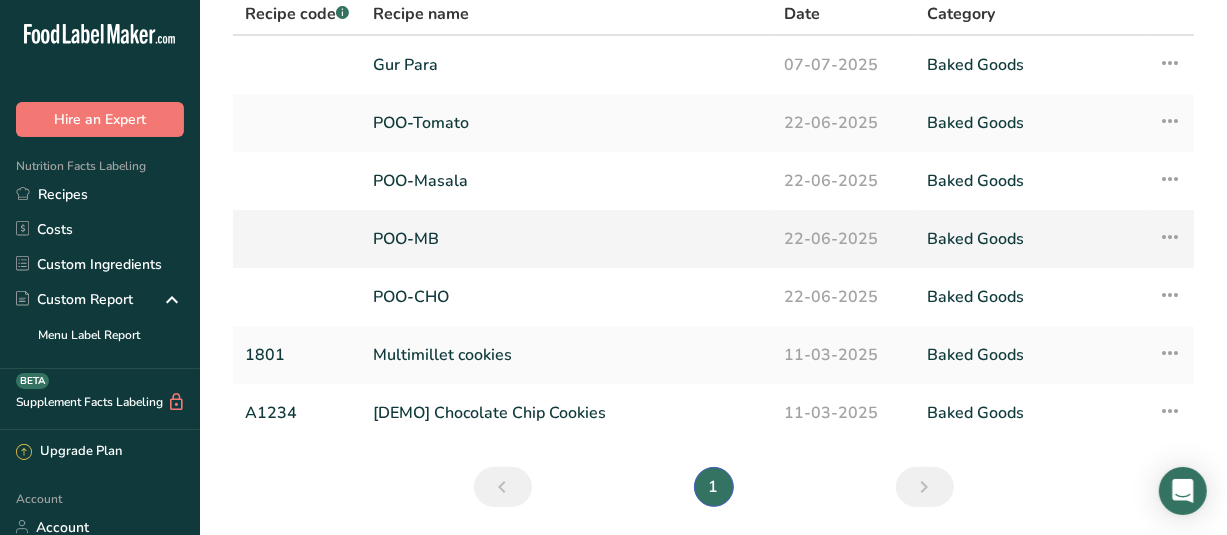 scroll, scrollTop: 0, scrollLeft: 0, axis: both 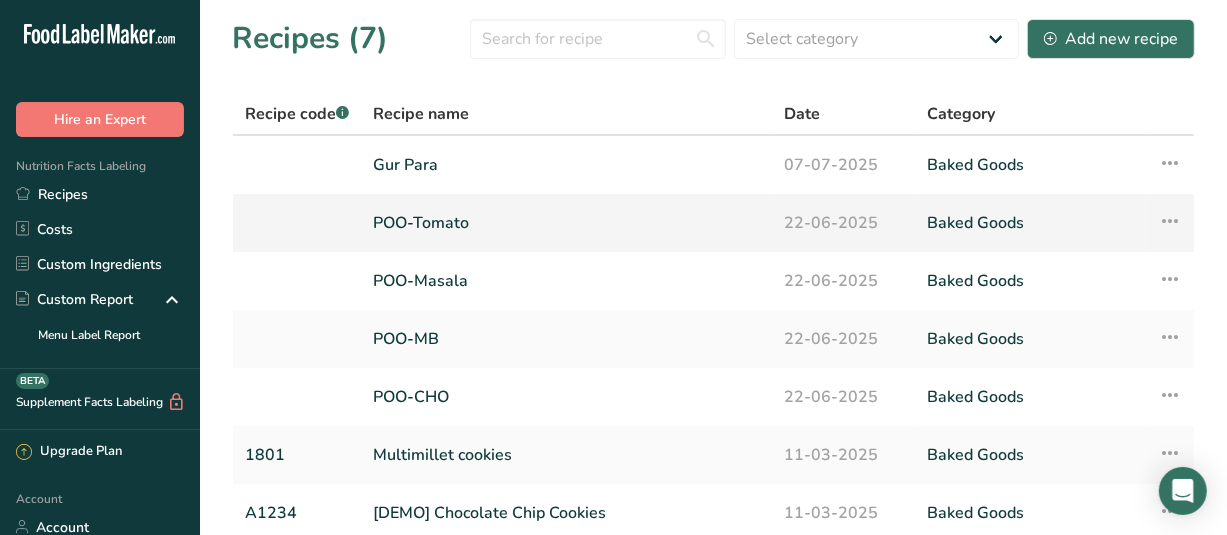 click on "POO-Tomato" at bounding box center [567, 223] 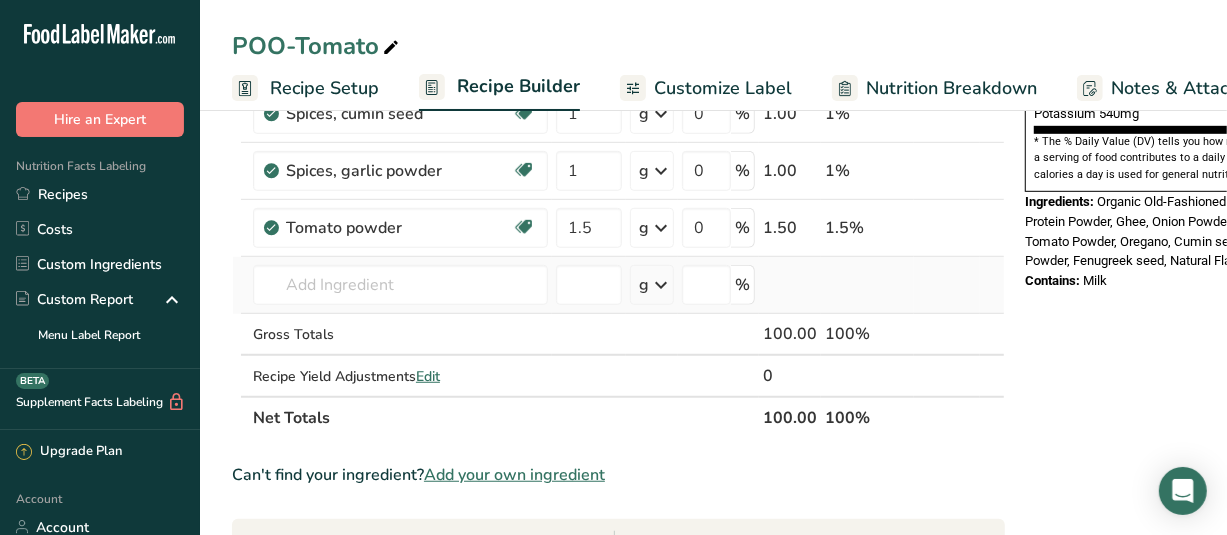 scroll, scrollTop: 500, scrollLeft: 0, axis: vertical 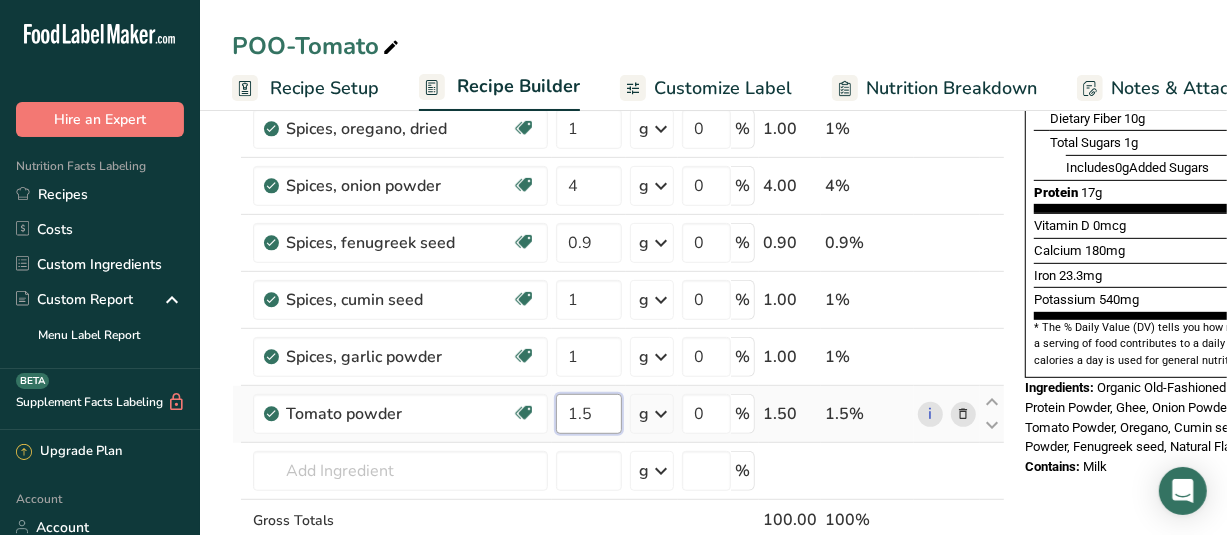 drag, startPoint x: 577, startPoint y: 412, endPoint x: 567, endPoint y: 414, distance: 10.198039 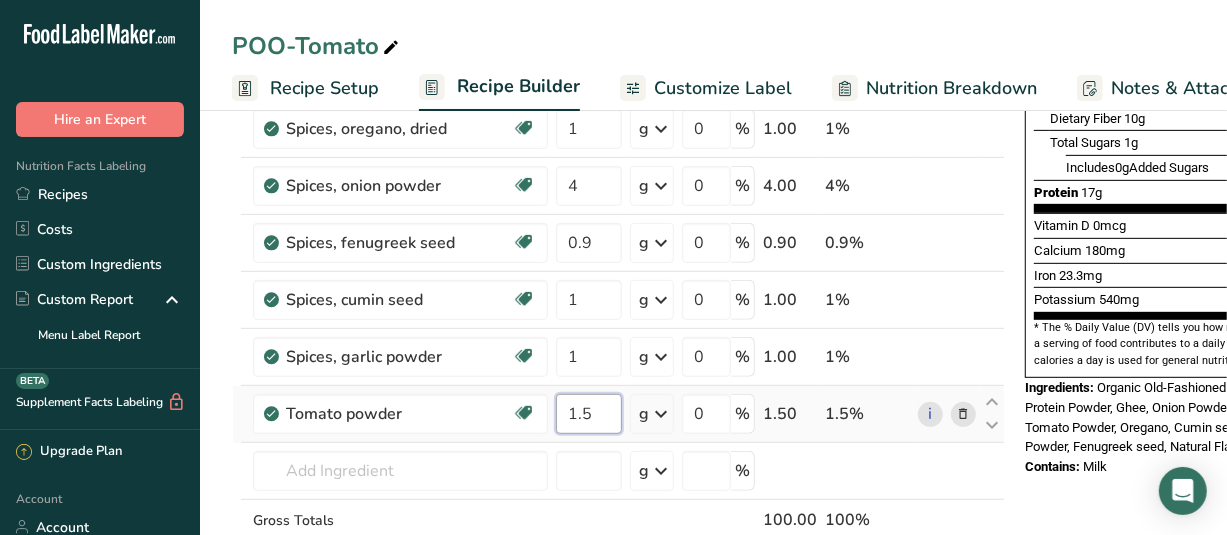 click on "1.5" at bounding box center [589, 414] 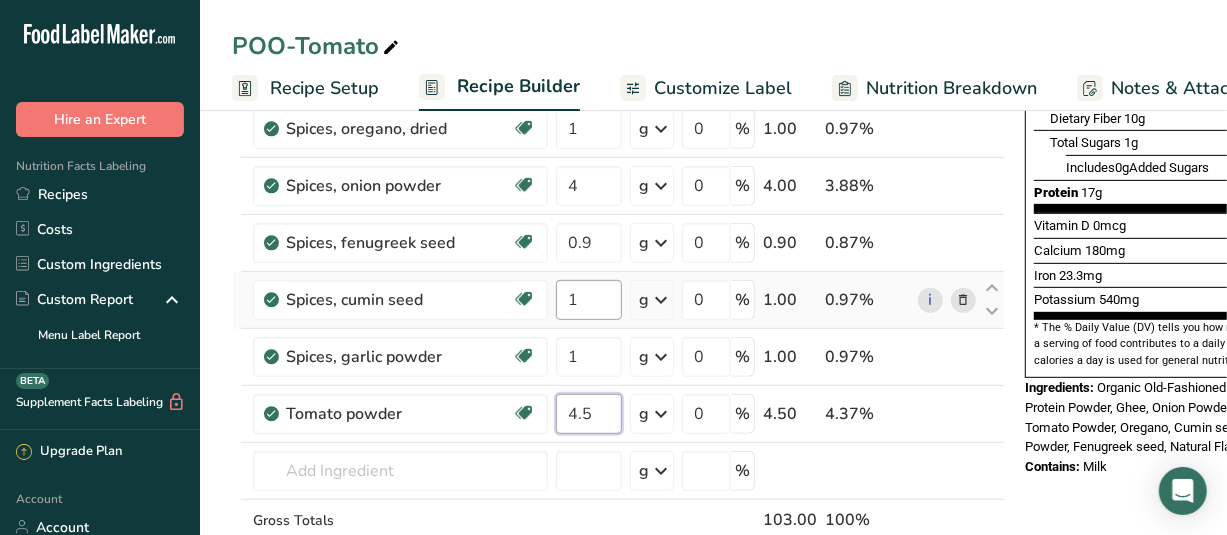 scroll, scrollTop: 400, scrollLeft: 0, axis: vertical 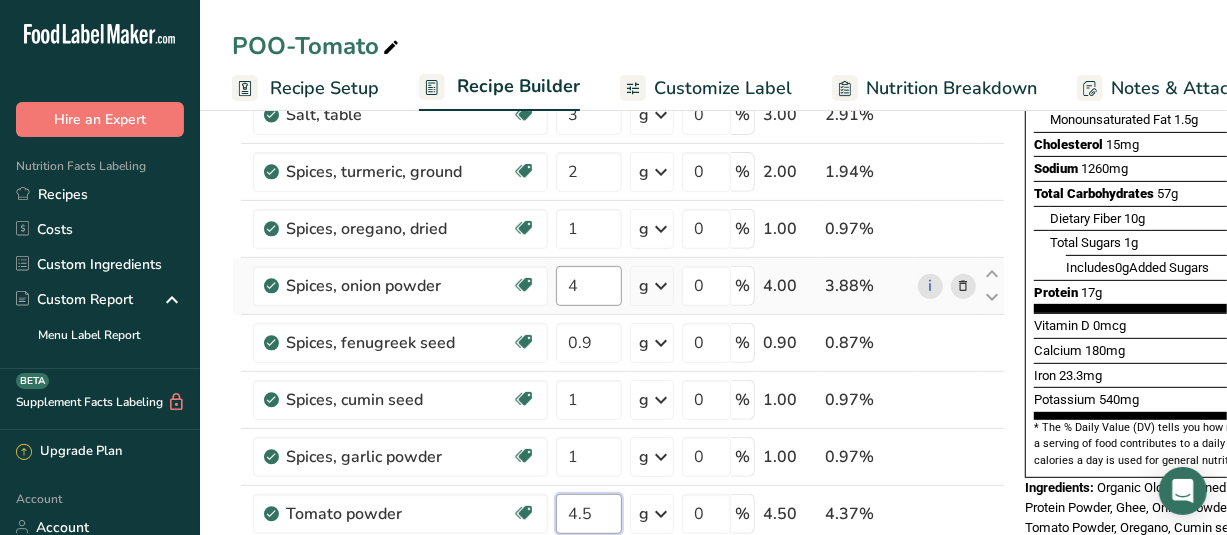 type on "4.5" 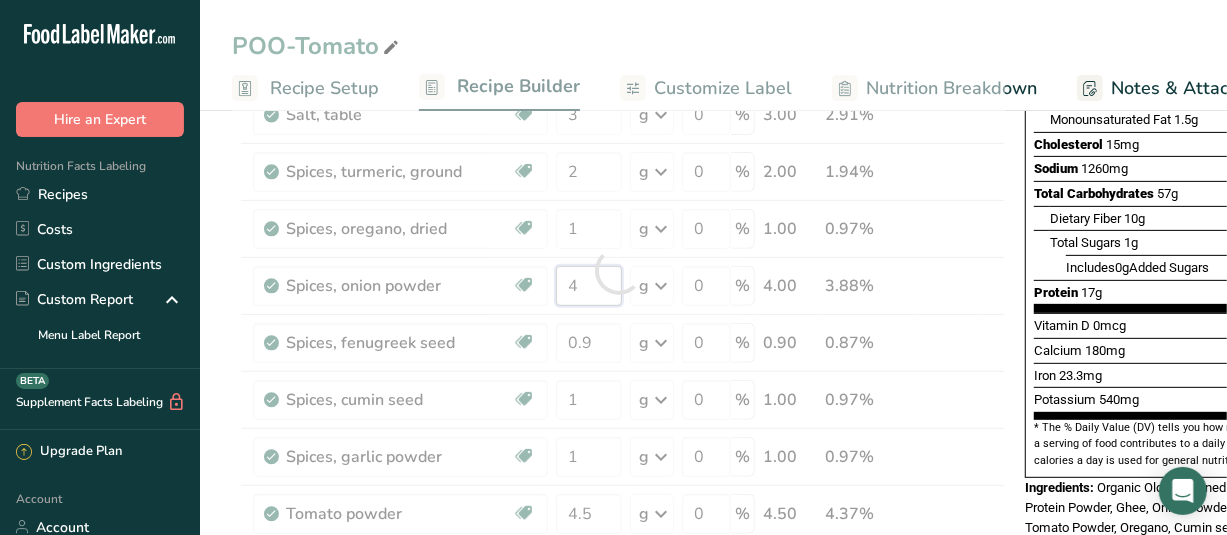 drag, startPoint x: 577, startPoint y: 289, endPoint x: 565, endPoint y: 288, distance: 12.0415945 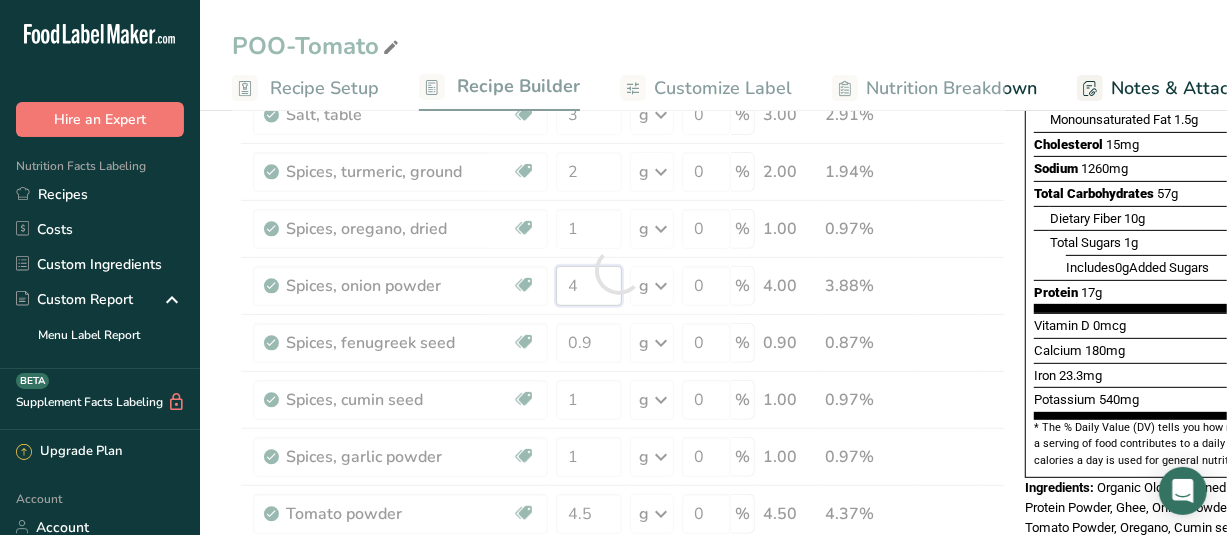 click on "Ingredient *
Amount *
Unit *
Waste *   .a-a{fill:#347362;}.b-a{fill:#fff;}          Grams
Percentage
Pea Protein Powder
8
g
Weight Units
g
kg
mg
See more
Volume Units
l
Volume units require a density conversion. If you know your ingredient's density enter it below. Otherwise, click on "RIA" our AI Regulatory bot - she will be able to help you
lb/ft3
g/cm3
Confirm
mL
Volume units require a density conversion. If you know your ingredient's density enter it below. Otherwise, click on "RIA" our AI Regulatory bot - she will be able to help you
lb/ft3" at bounding box center (618, 270) 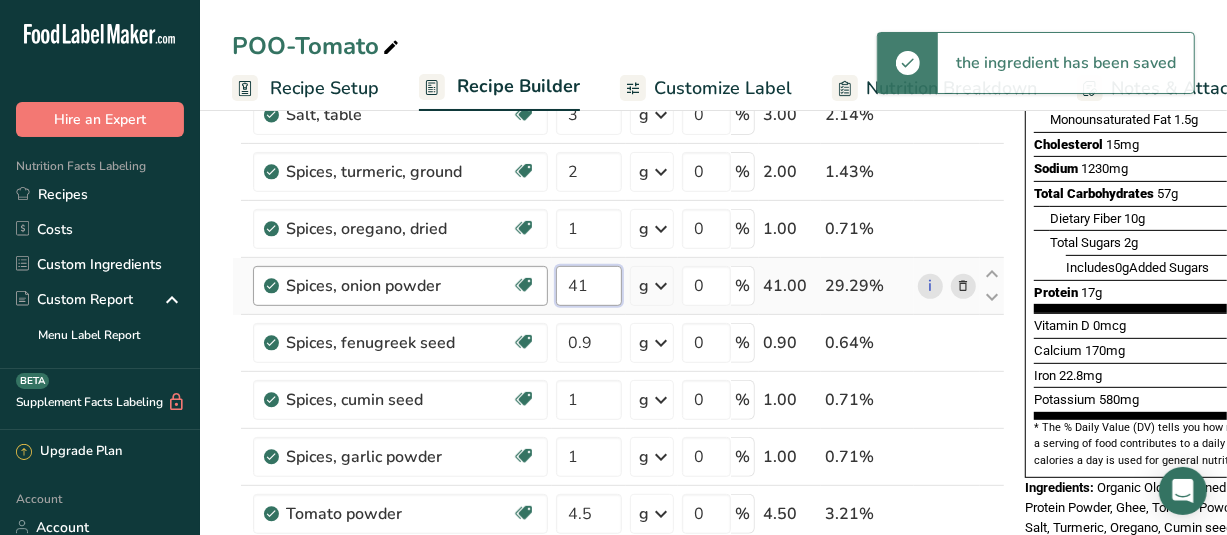 drag, startPoint x: 592, startPoint y: 285, endPoint x: 540, endPoint y: 296, distance: 53.15073 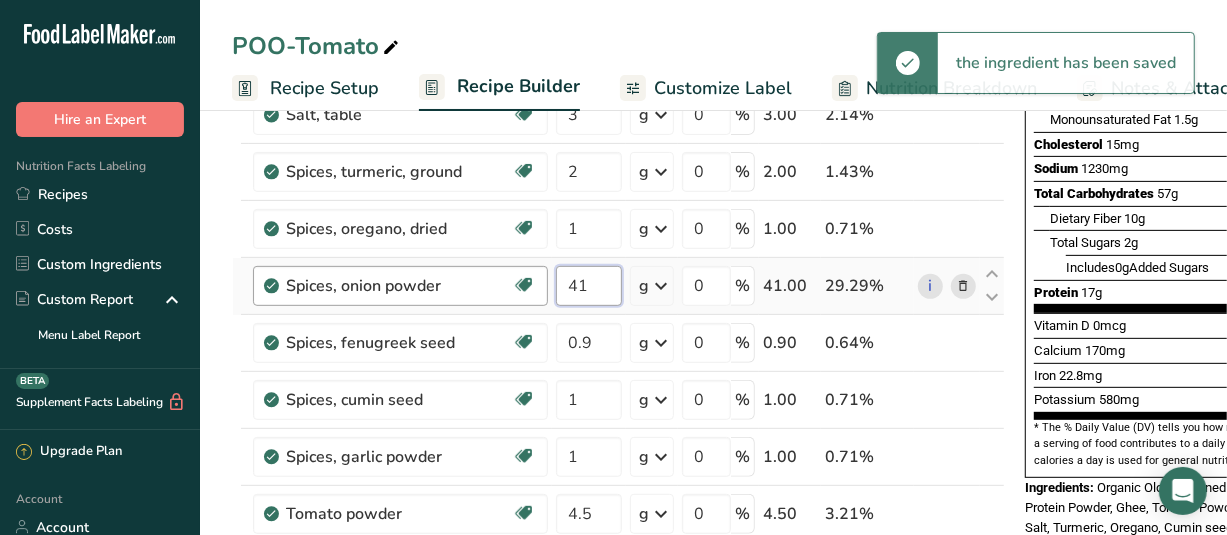 click on "Spices, onion powder
Source of Antioxidants
Prebiotic Effect
Dairy free
Gluten free
Vegan
Vegetarian
Soy free
41
g
Portions
1 tsp
1 tbsp
Weight Units
g
kg
mg
See more
Volume Units
l
Volume units require a density conversion. If you know your ingredient's density enter it below. Otherwise, click on "RIA" our AI Regulatory bot - she will be able to help you
lb/ft3
g/cm3
Confirm
mL
lb/ft3
g/cm3
Confirm
fl oz" at bounding box center (618, 286) 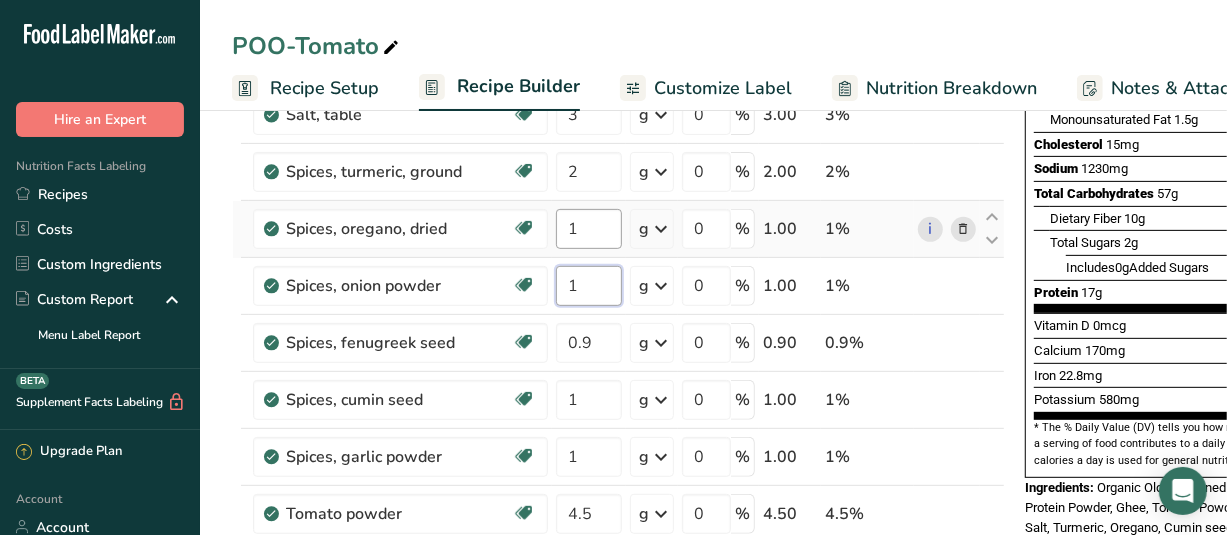 type on "1" 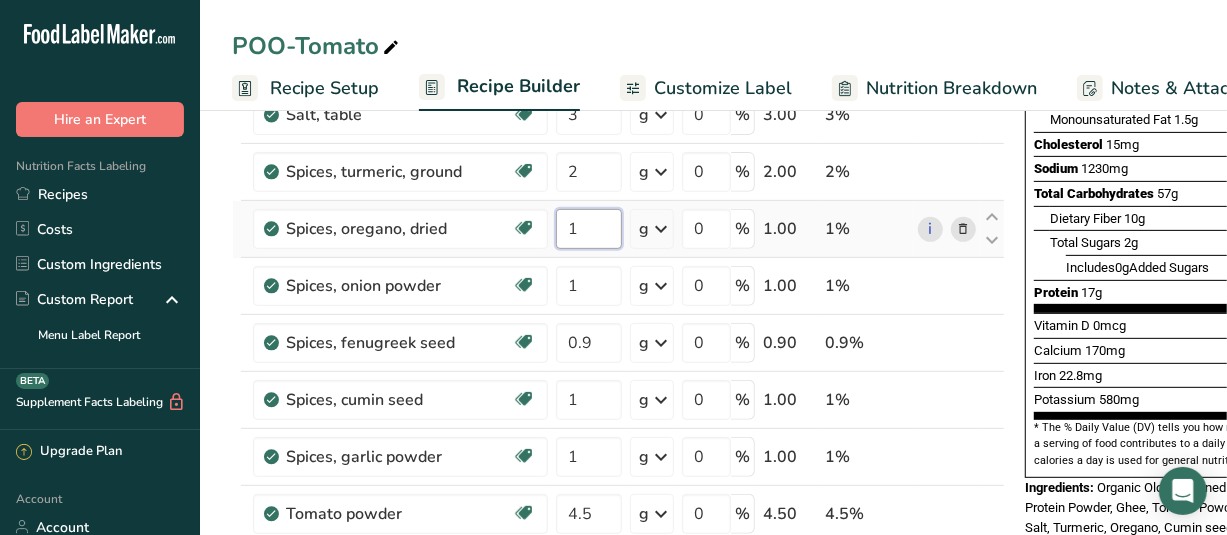 click on "Ingredient *
Amount *
Unit *
Waste *   .a-a{fill:#347362;}.b-a{fill:#fff;}          Grams
Percentage
Pea Protein Powder
8
g
Weight Units
g
kg
mg
See more
Volume Units
l
Volume units require a density conversion. If you know your ingredient's density enter it below. Otherwise, click on "RIA" our AI Regulatory bot - she will be able to help you
lb/ft3
g/cm3
Confirm
mL
Volume units require a density conversion. If you know your ingredient's density enter it below. Otherwise, click on "RIA" our AI Regulatory bot - she will be able to help you
lb/ft3" at bounding box center (618, 270) 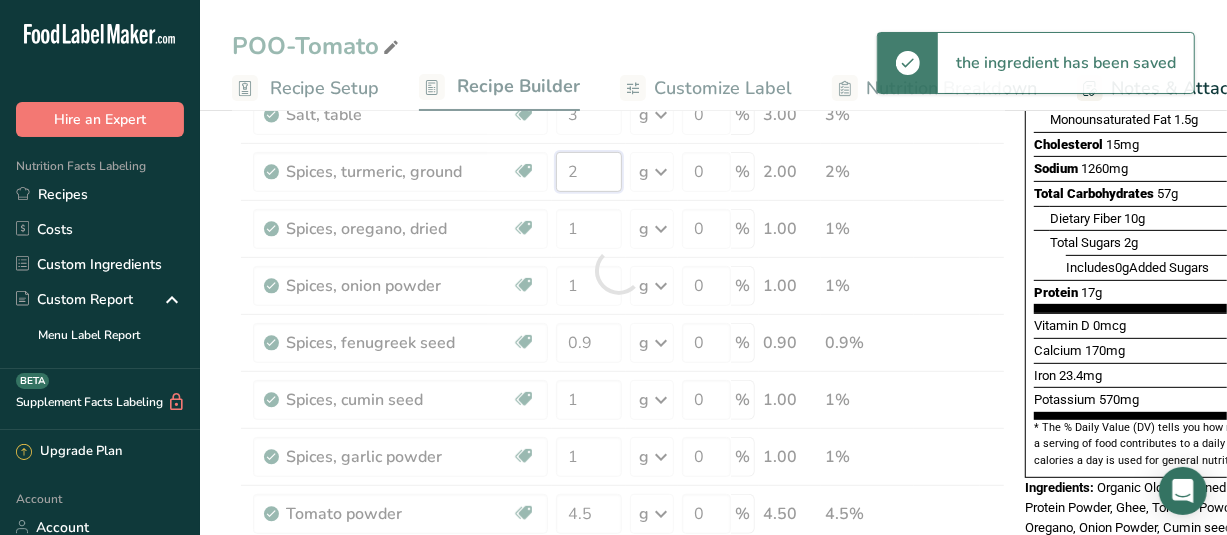 click on "Ingredient *
Amount *
Unit *
Waste *   .a-a{fill:#347362;}.b-a{fill:#fff;}          Grams
Percentage
Pea Protein Powder
8
g
Weight Units
g
kg
mg
See more
Volume Units
l
Volume units require a density conversion. If you know your ingredient's density enter it below. Otherwise, click on "RIA" our AI Regulatory bot - she will be able to help you
lb/ft3
g/cm3
Confirm
mL
Volume units require a density conversion. If you know your ingredient's density enter it below. Otherwise, click on "RIA" our AI Regulatory bot - she will be able to help you
lb/ft3" at bounding box center (618, 270) 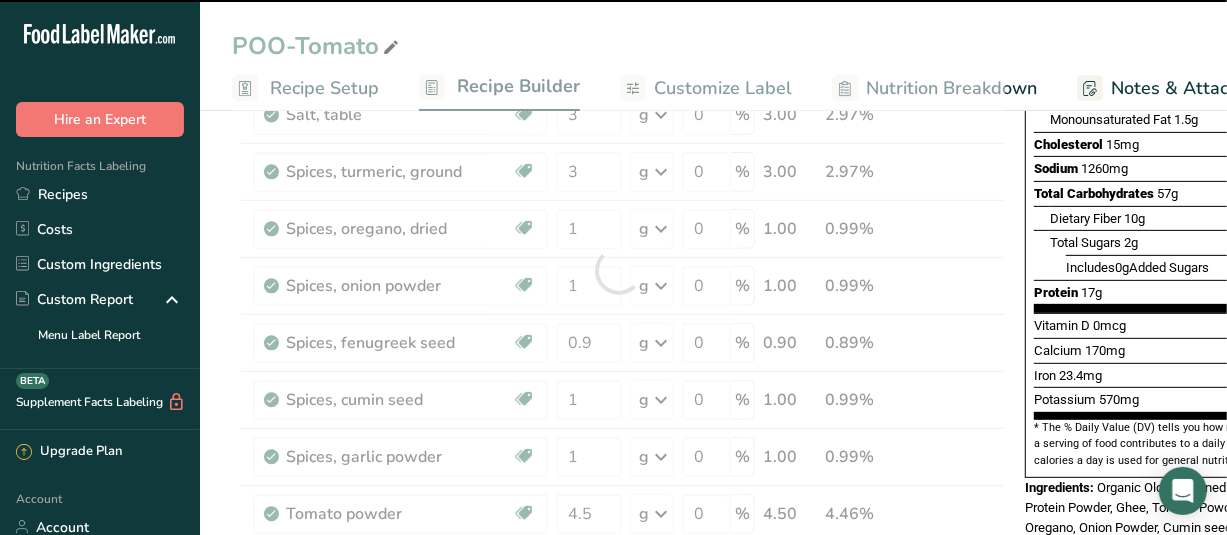 click at bounding box center [618, 270] 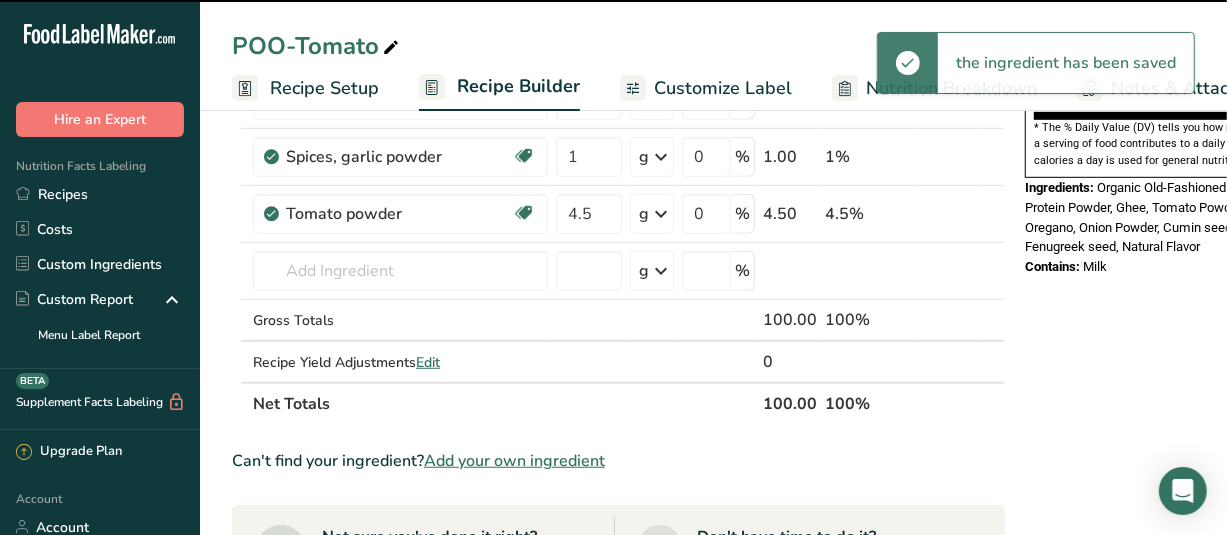 scroll, scrollTop: 300, scrollLeft: 0, axis: vertical 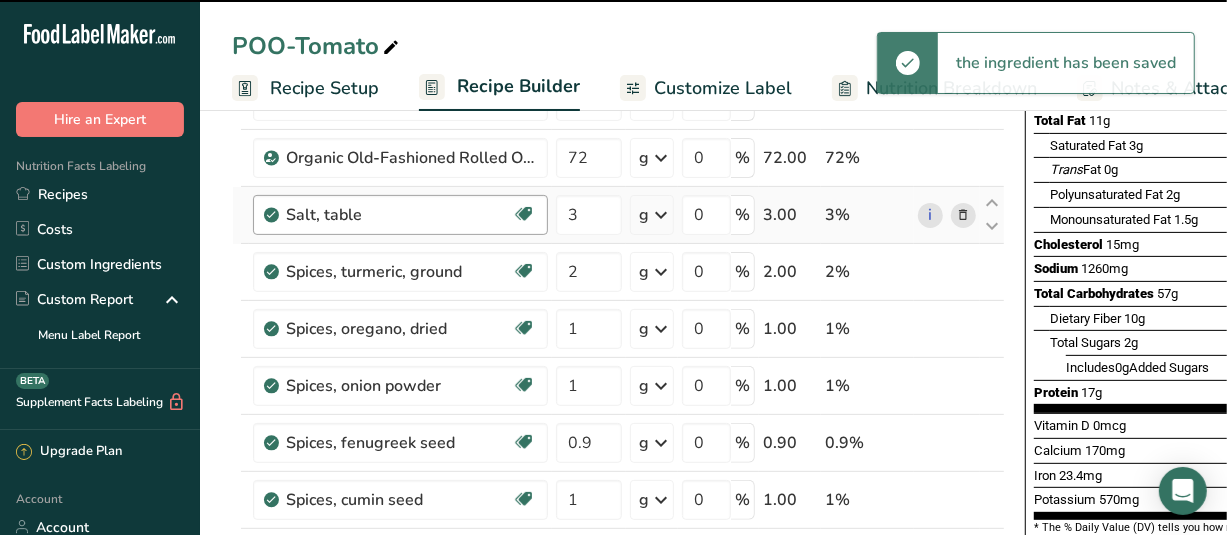 type on "3" 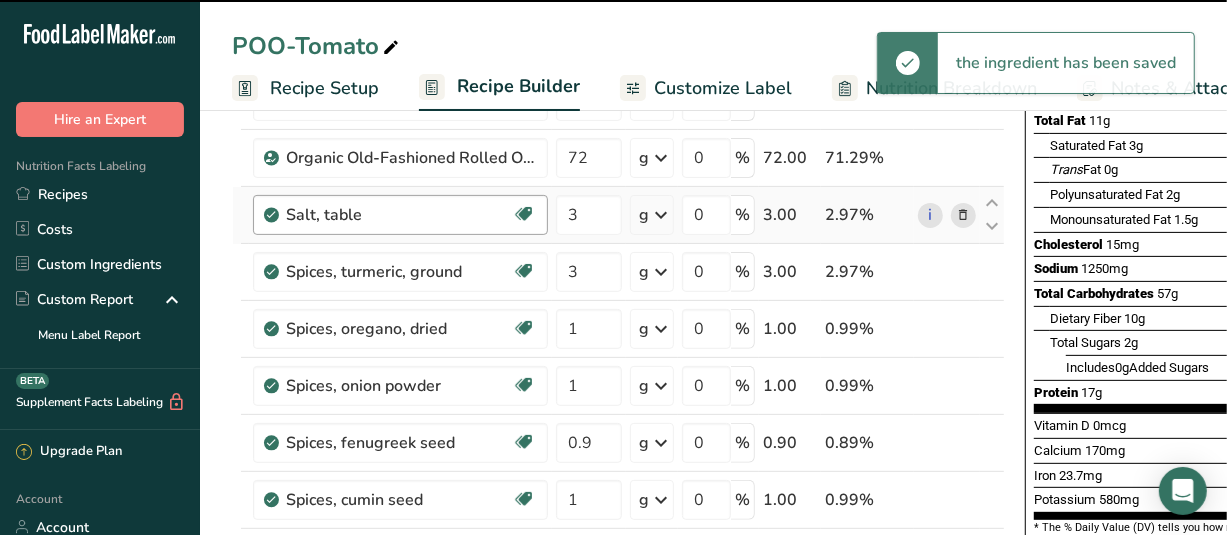 scroll, scrollTop: 100, scrollLeft: 0, axis: vertical 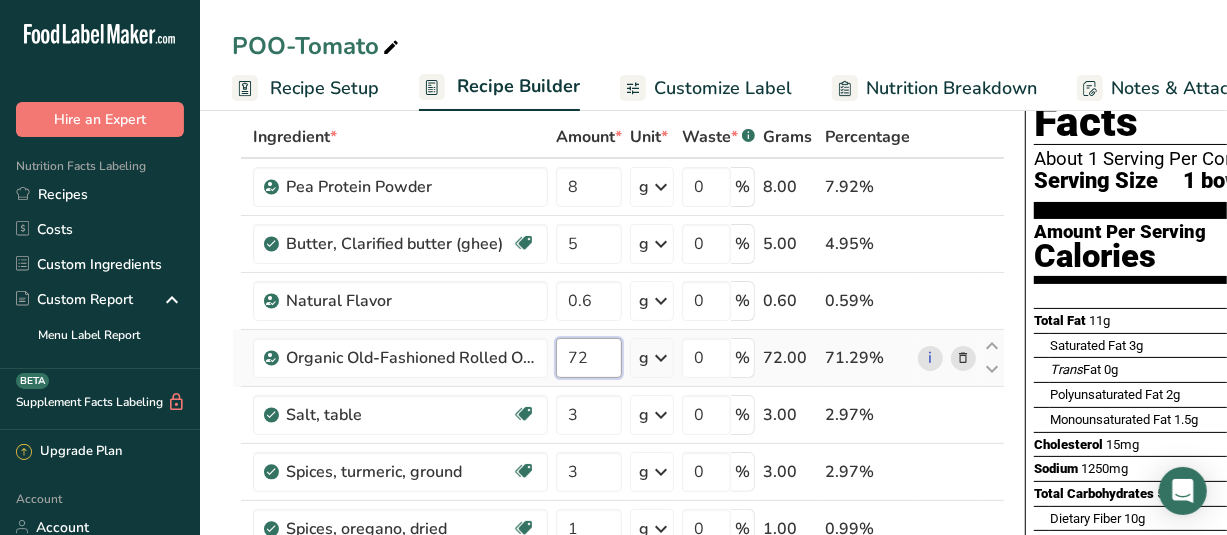 click on "72" at bounding box center (589, 358) 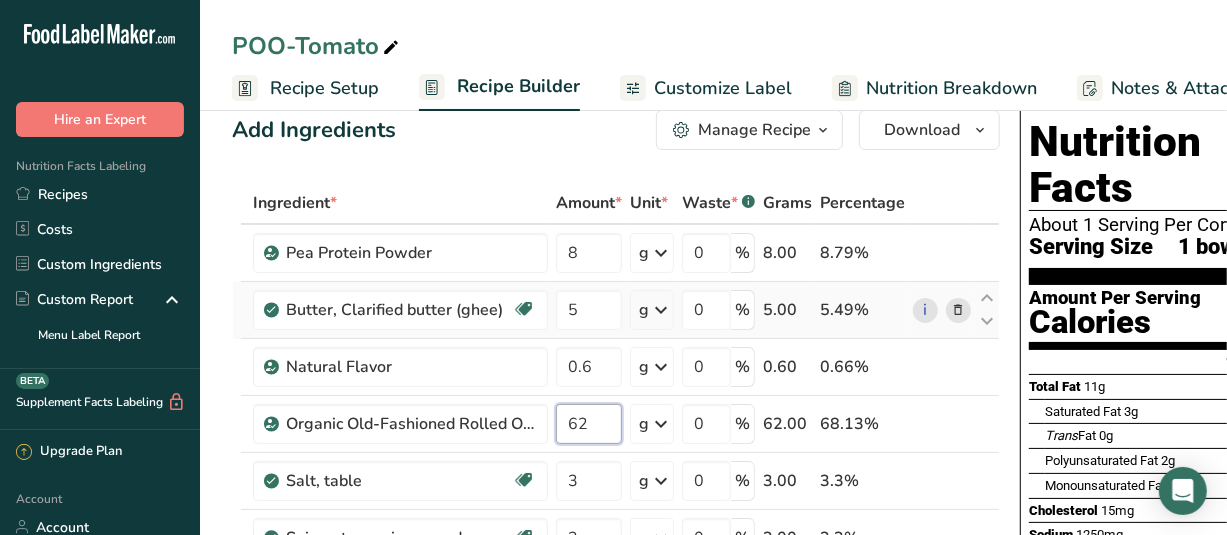 scroll, scrollTop: 0, scrollLeft: 0, axis: both 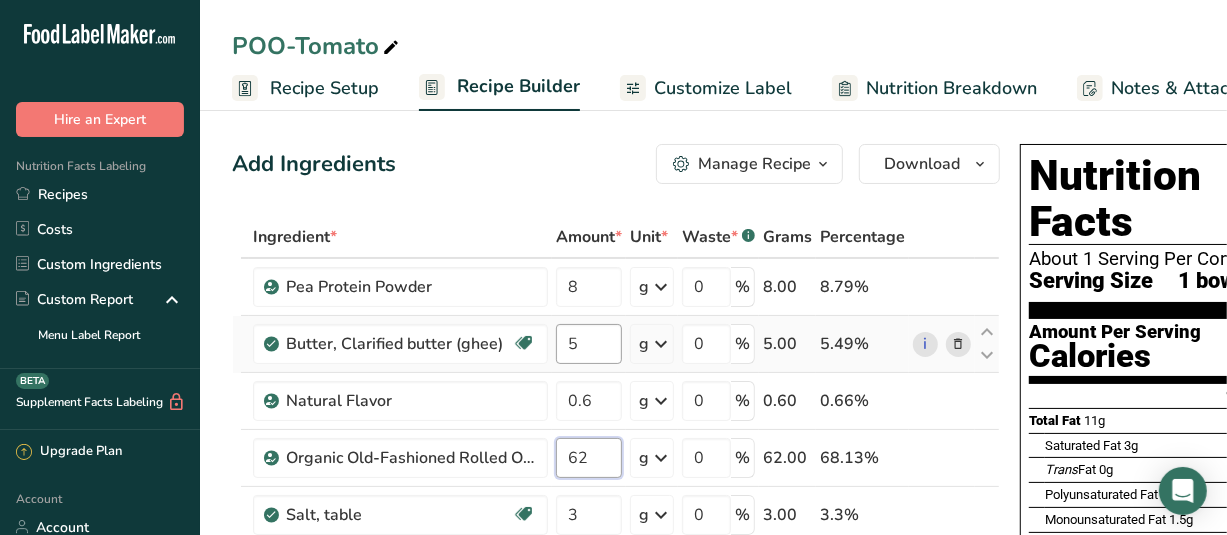type on "62" 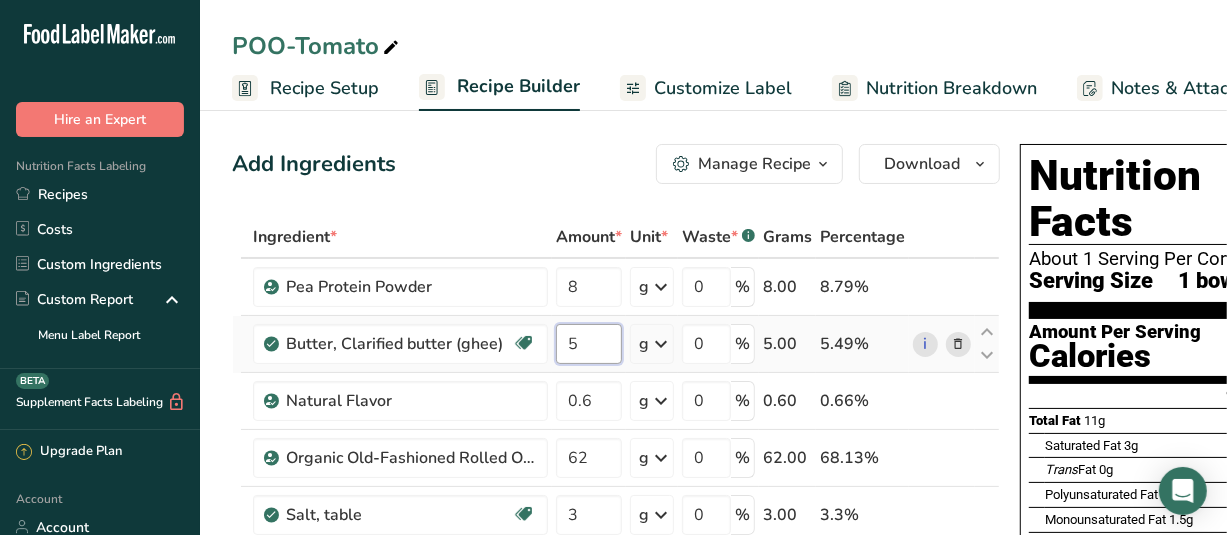 click on "Ingredient *
Amount *
Unit *
Waste *   .a-a{fill:#347362;}.b-a{fill:#fff;}          Grams
Percentage
Pea Protein Powder
8
g
Weight Units
g
kg
mg
See more
Volume Units
l
Volume units require a density conversion. If you know your ingredient's density enter it below. Otherwise, click on "RIA" our AI Regulatory bot - she will be able to help you
lb/ft3
g/cm3
Confirm
mL
Volume units require a density conversion. If you know your ingredient's density enter it below. Otherwise, click on "RIA" our AI Regulatory bot - she will be able to help you
lb/ft3" at bounding box center [616, 670] 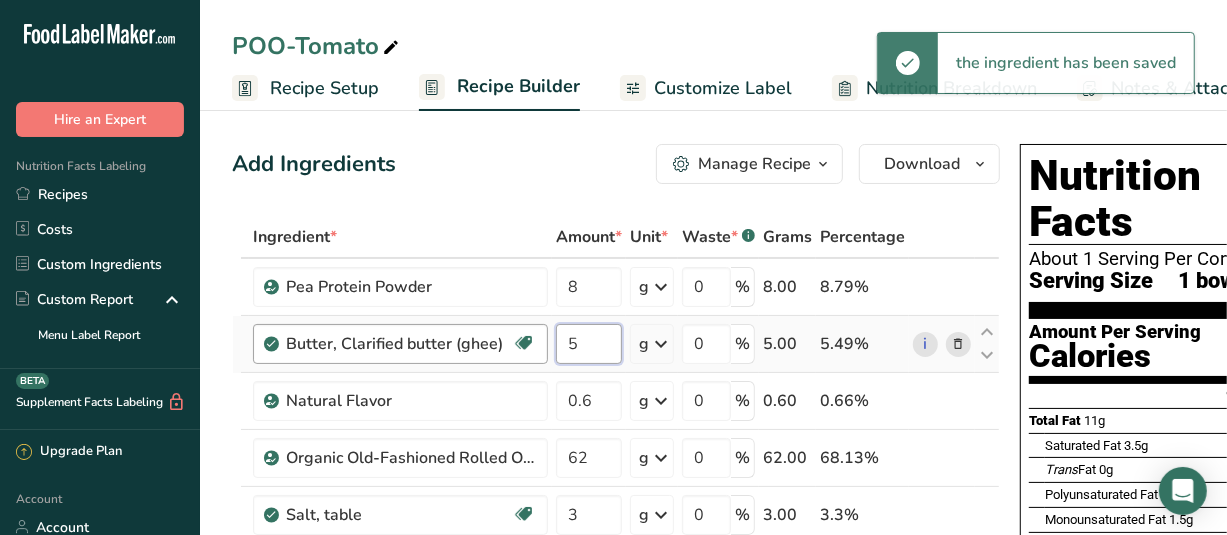 drag, startPoint x: 584, startPoint y: 341, endPoint x: 536, endPoint y: 341, distance: 48 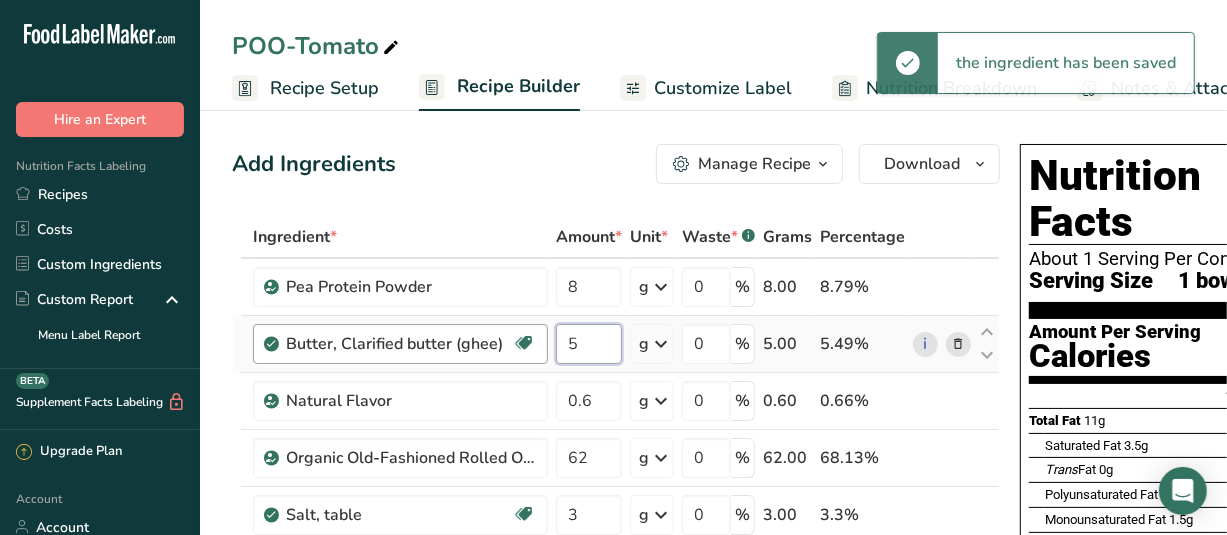 click on "Butter, Clarified butter (ghee)
Gluten free
Vegetarian
Soy free
5
g
Weight Units
g
kg
mg
See more
Volume Units
l
Volume units require a density conversion. If you know your ingredient's density enter it below. Otherwise, click on "RIA" our AI Regulatory bot - she will be able to help you
lb/ft3
g/cm3
Confirm
mL
Volume units require a density conversion. If you know your ingredient's density enter it below. Otherwise, click on "RIA" our AI Regulatory bot - she will be able to help you
lb/ft3
g/cm3
fl oz" at bounding box center (616, 344) 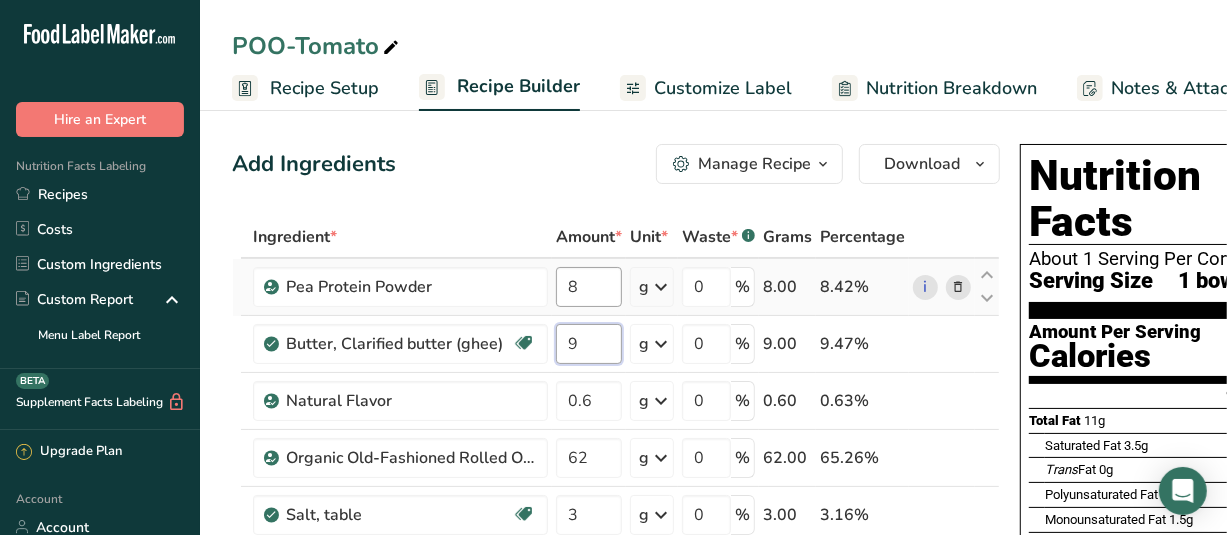 type on "9" 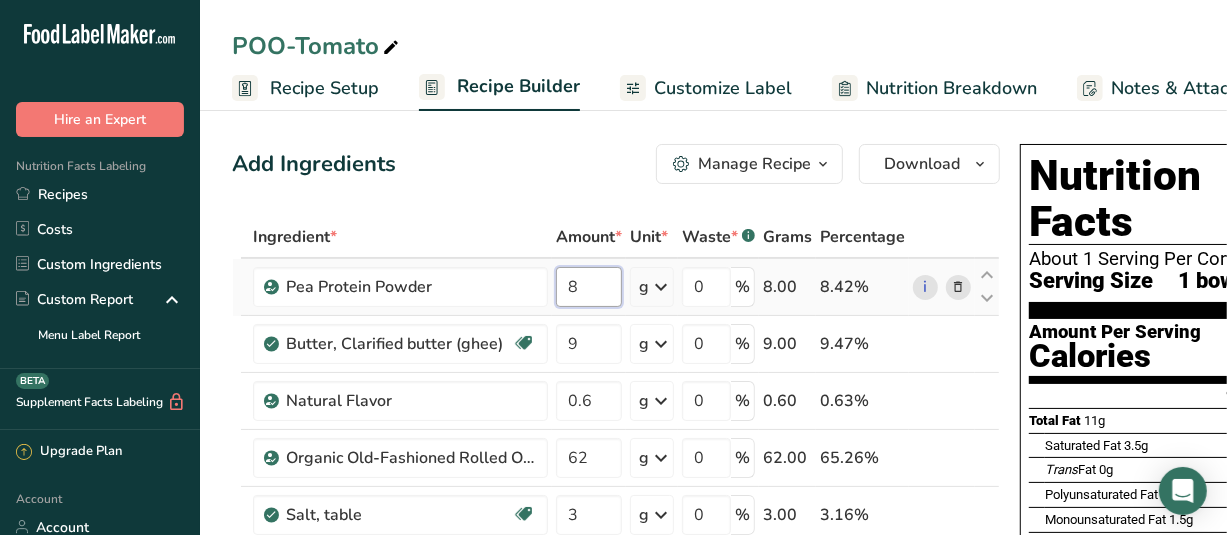 click on "Ingredient *
Amount *
Unit *
Waste *   .a-a{fill:#347362;}.b-a{fill:#fff;}          Grams
Percentage
Pea Protein Powder
8
g
Weight Units
g
kg
mg
See more
Volume Units
l
Volume units require a density conversion. If you know your ingredient's density enter it below. Otherwise, click on "RIA" our AI Regulatory bot - she will be able to help you
lb/ft3
g/cm3
Confirm
mL
Volume units require a density conversion. If you know your ingredient's density enter it below. Otherwise, click on "RIA" our AI Regulatory bot - she will be able to help you
lb/ft3" at bounding box center (616, 670) 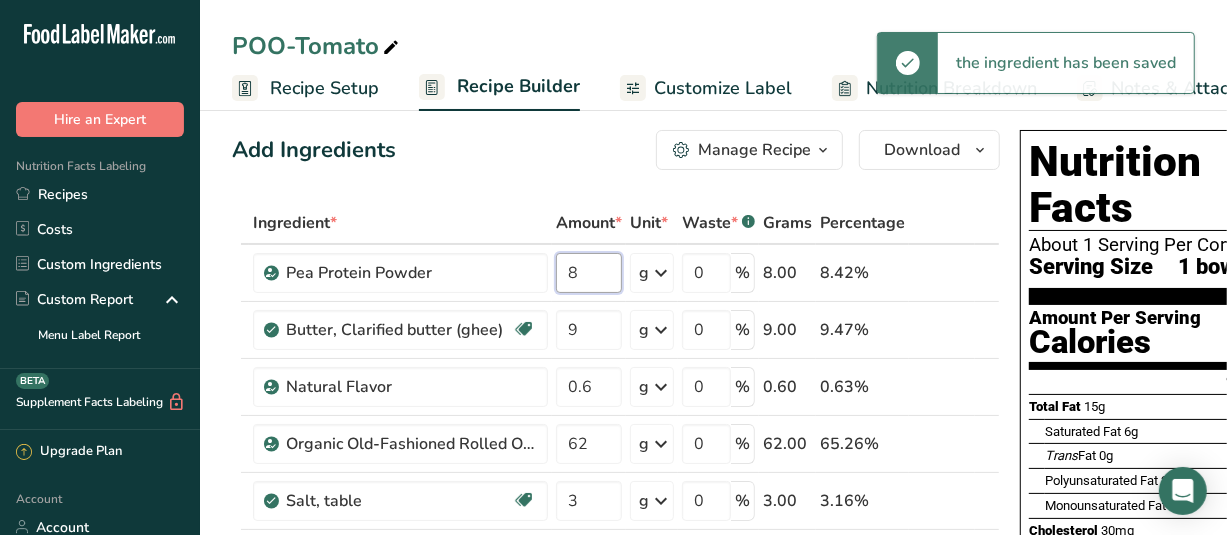 scroll, scrollTop: 0, scrollLeft: 0, axis: both 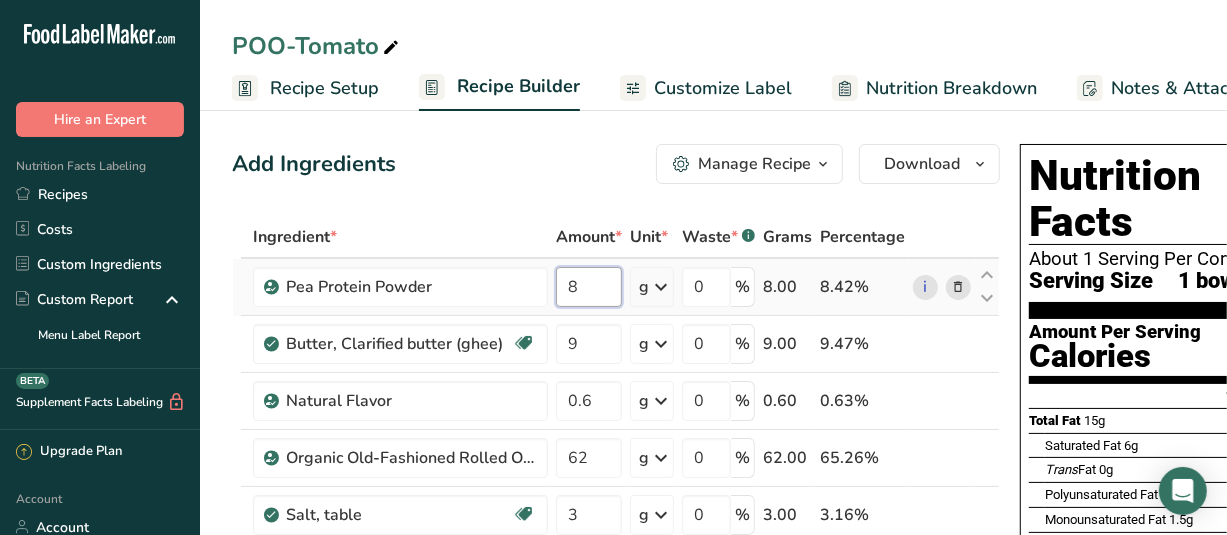 drag, startPoint x: 591, startPoint y: 285, endPoint x: 554, endPoint y: 293, distance: 37.85499 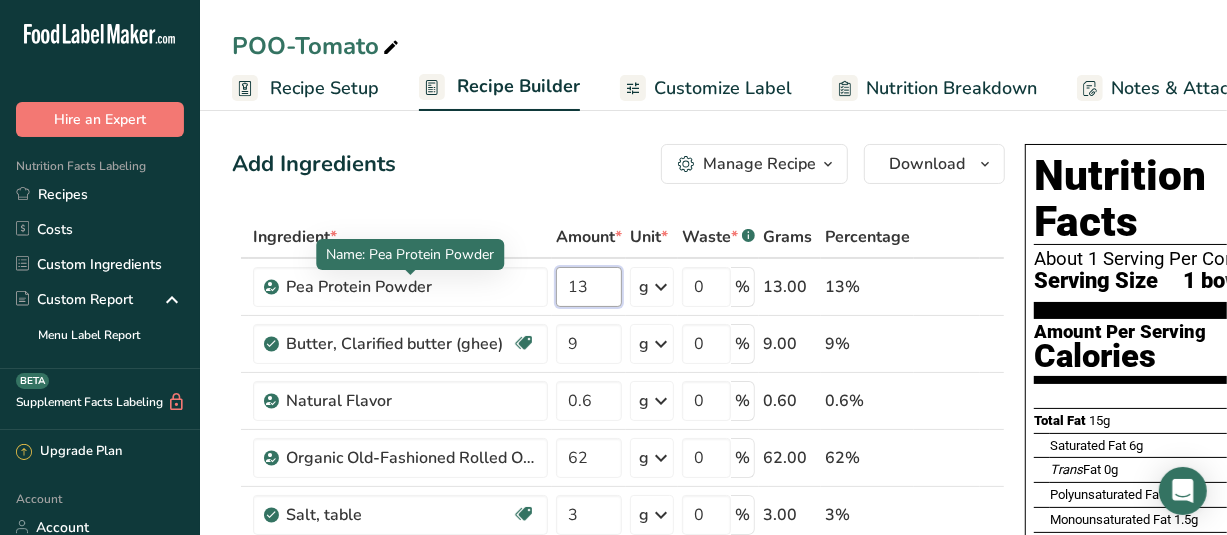type on "13" 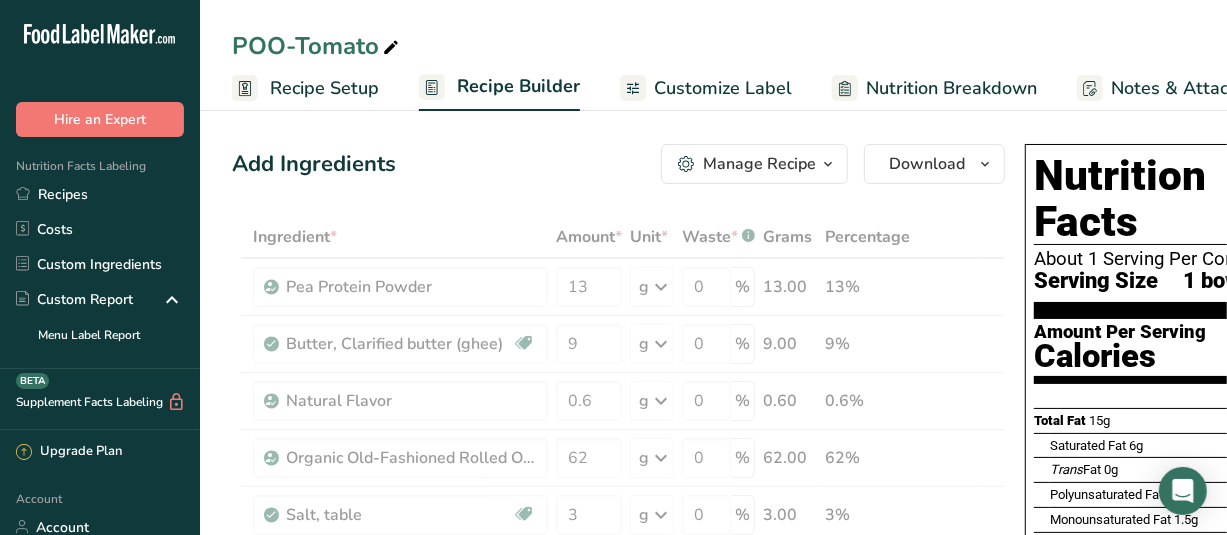 click on "Ingredient *
Amount *
Unit *
Waste *   .a-a{fill:#347362;}.b-a{fill:#fff;}          Grams
Percentage
Pea Protein Powder
13
g
Weight Units
g
kg
mg
See more
Volume Units
l
Volume units require a density conversion. If you know your ingredient's density enter it below. Otherwise, click on "RIA" our AI Regulatory bot - she will be able to help you
lb/ft3
g/cm3
Confirm
mL
Volume units require a density conversion. If you know your ingredient's density enter it below. Otherwise, click on "RIA" our AI Regulatory bot - she will be able to help you
lb/ft3" at bounding box center [618, 670] 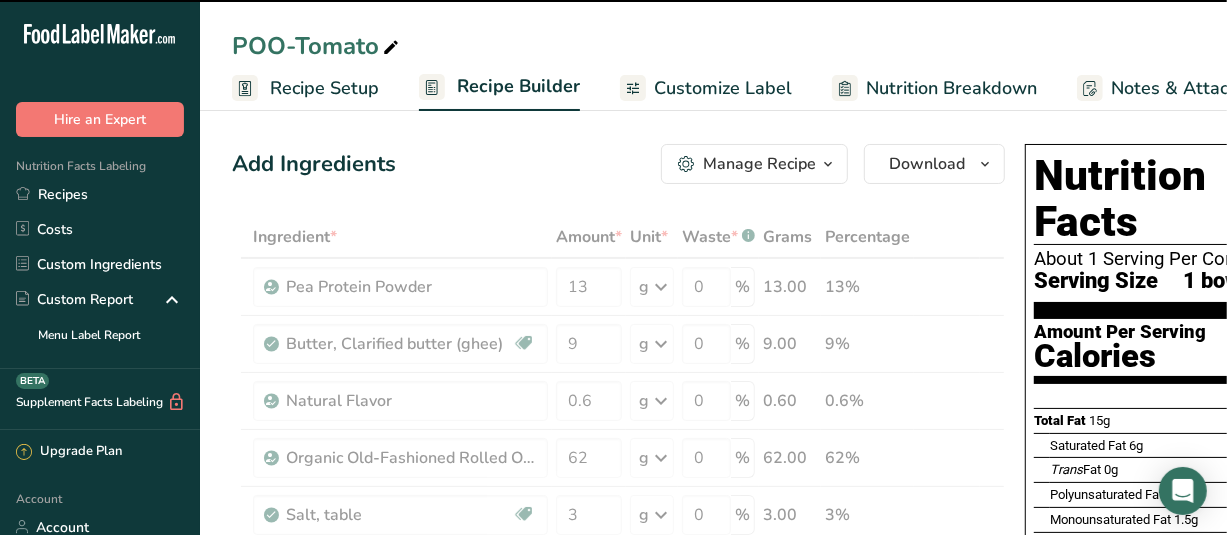 scroll, scrollTop: 200, scrollLeft: 0, axis: vertical 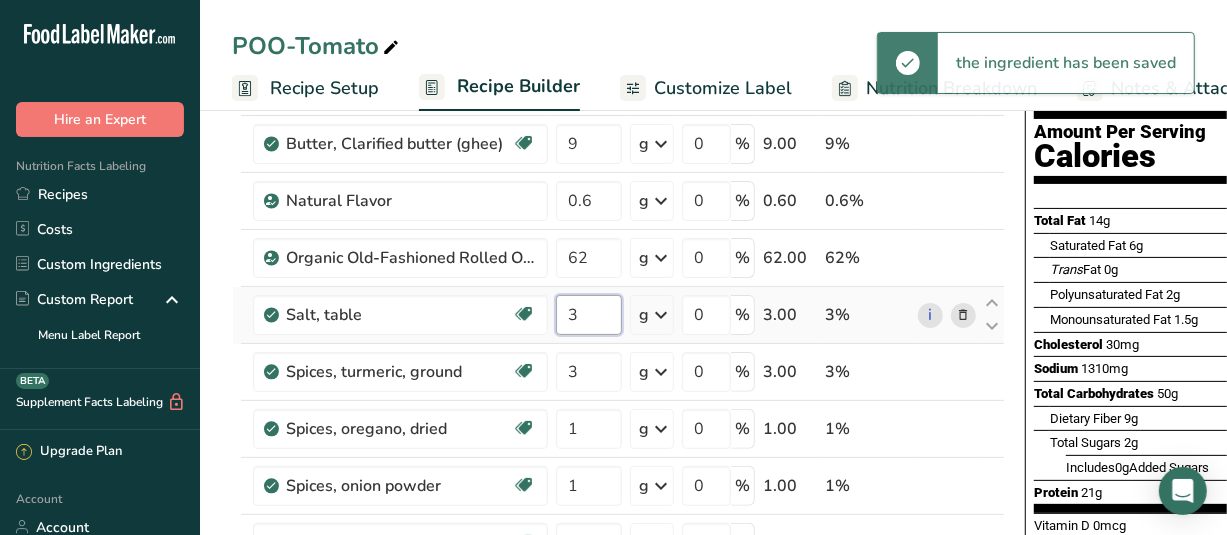 drag, startPoint x: 587, startPoint y: 313, endPoint x: 567, endPoint y: 313, distance: 20 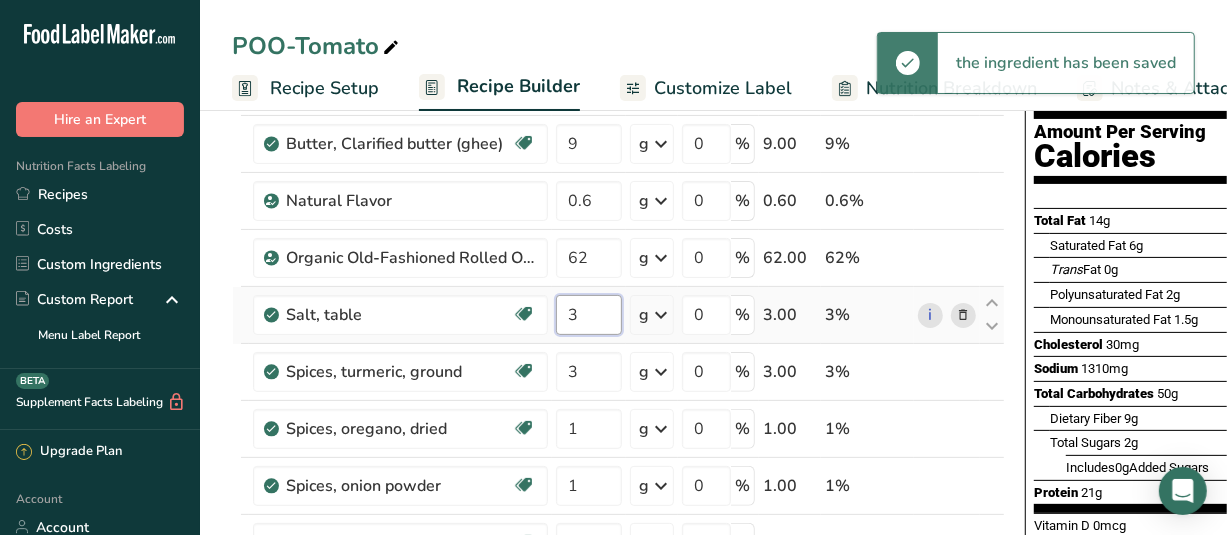 click on "3" at bounding box center (589, 315) 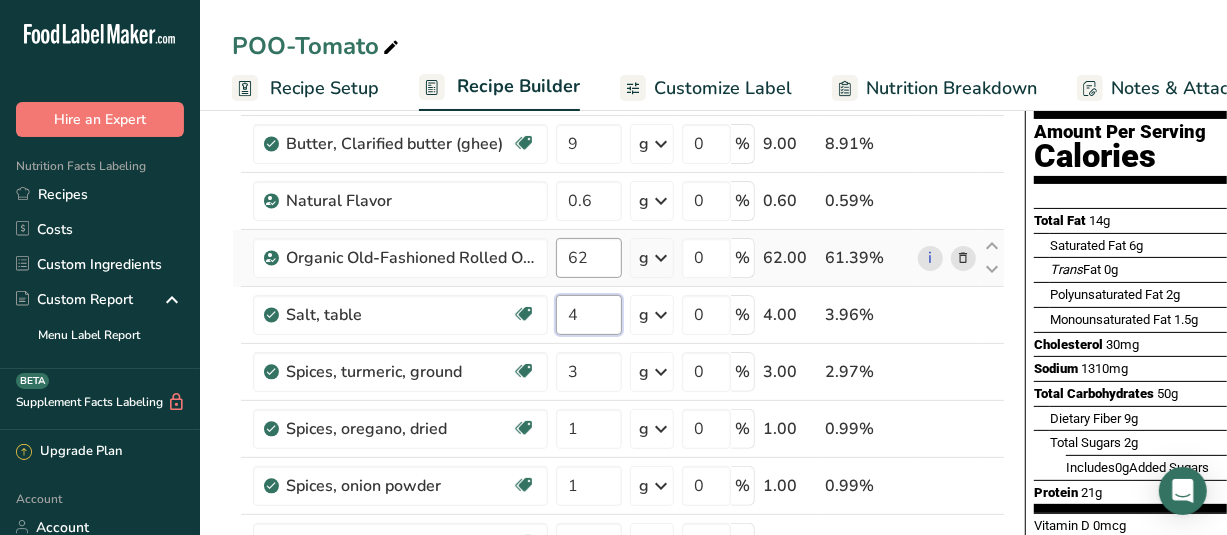 type on "4" 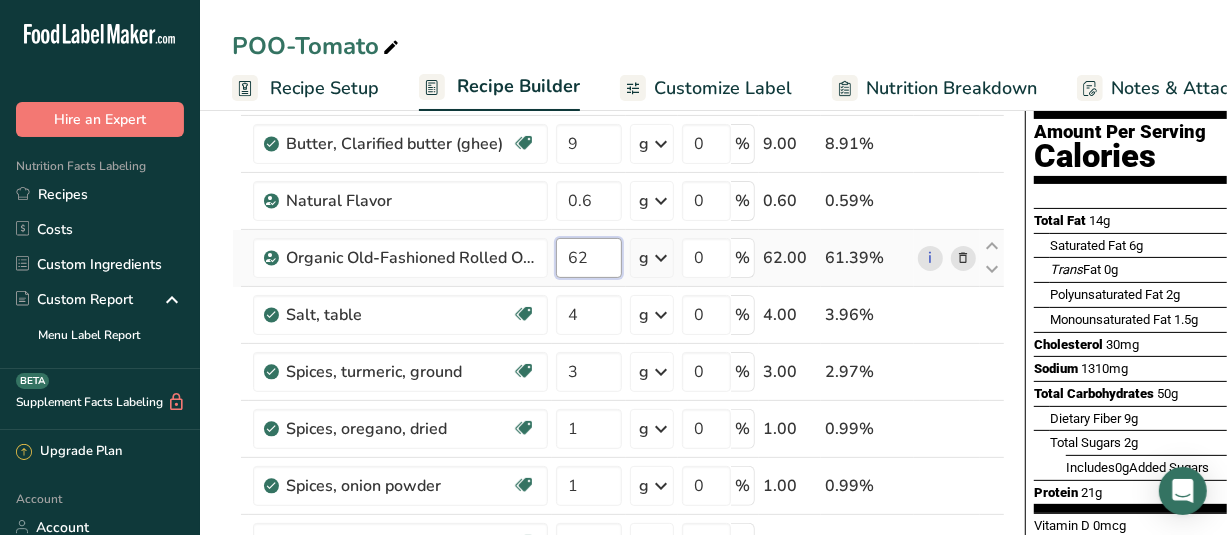 click on "Ingredient *
Amount *
Unit *
Waste *   .a-a{fill:#347362;}.b-a{fill:#fff;}          Grams
Percentage
Pea Protein Powder
13
g
Weight Units
g
kg
mg
See more
Volume Units
l
Volume units require a density conversion. If you know your ingredient's density enter it below. Otherwise, click on "RIA" our AI Regulatory bot - she will be able to help you
lb/ft3
g/cm3
Confirm
mL
Volume units require a density conversion. If you know your ingredient's density enter it below. Otherwise, click on "RIA" our AI Regulatory bot - she will be able to help you
lb/ft3" at bounding box center (618, 470) 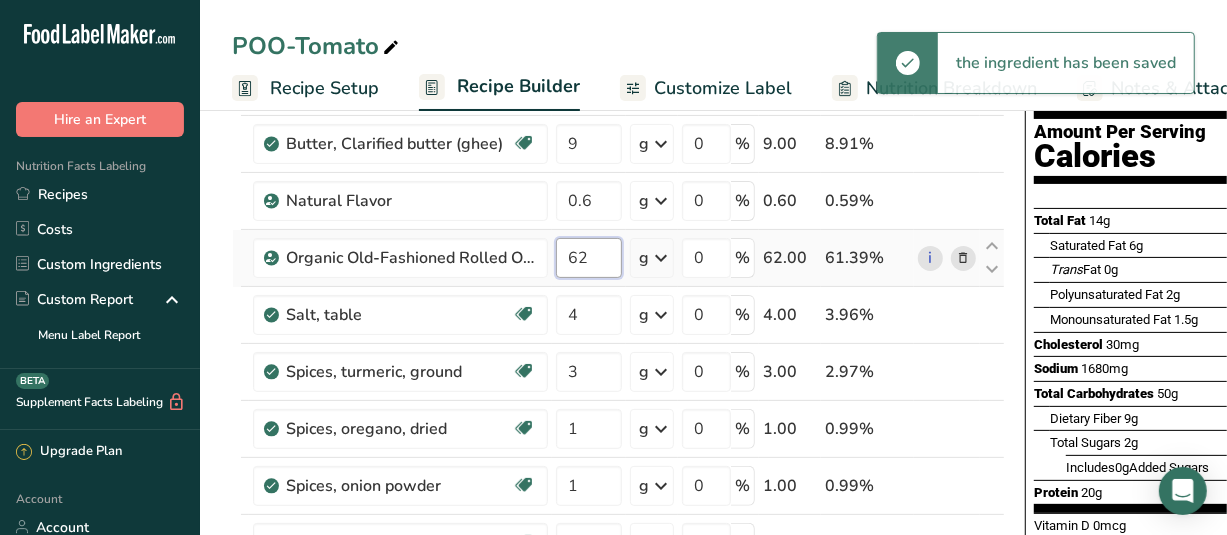 click on "62" at bounding box center (589, 258) 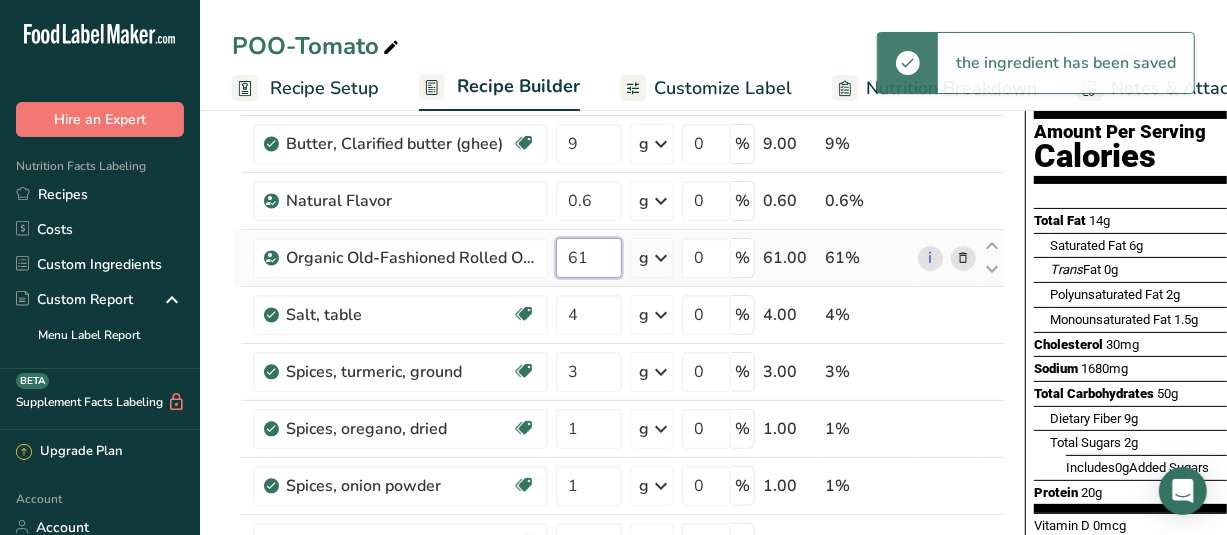 type on "61" 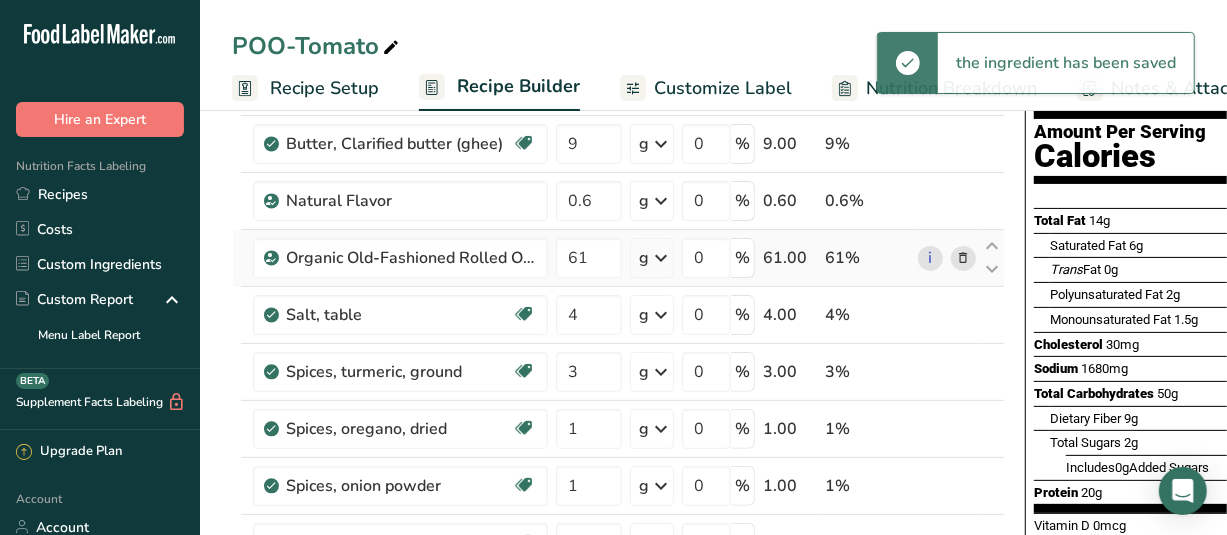 click on "Ingredient *
Amount *
Unit *
Waste *   .a-a{fill:#347362;}.b-a{fill:#fff;}          Grams
Percentage
Pea Protein Powder
13
g
Weight Units
g
kg
mg
See more
Volume Units
l
Volume units require a density conversion. If you know your ingredient's density enter it below. Otherwise, click on "RIA" our AI Regulatory bot - she will be able to help you
lb/ft3
g/cm3
Confirm
mL
Volume units require a density conversion. If you know your ingredient's density enter it below. Otherwise, click on "RIA" our AI Regulatory bot - she will be able to help you
lb/ft3" at bounding box center [618, 470] 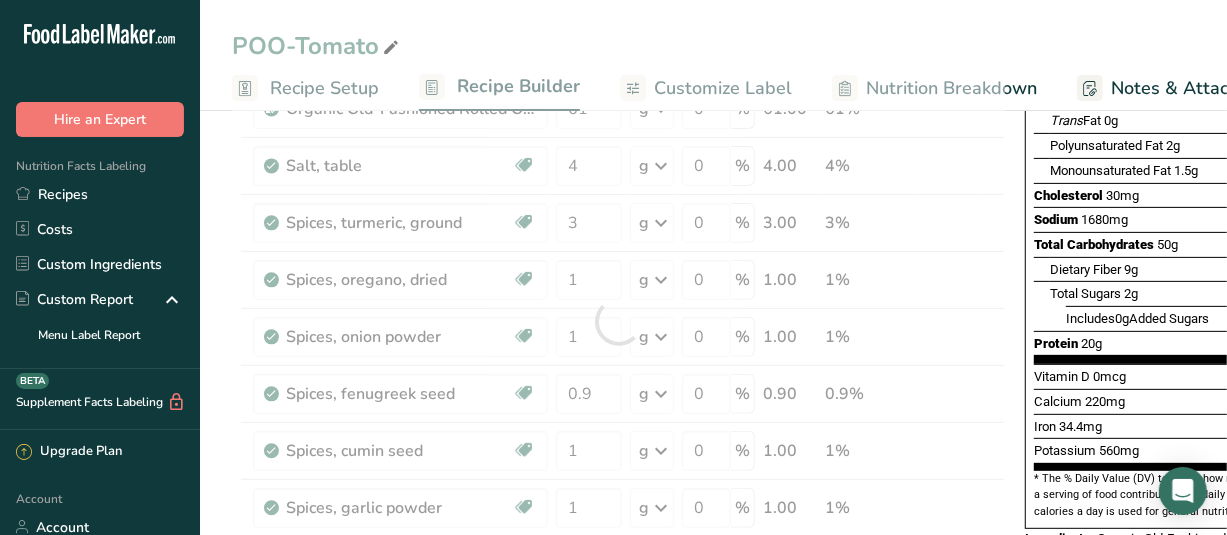 scroll, scrollTop: 700, scrollLeft: 0, axis: vertical 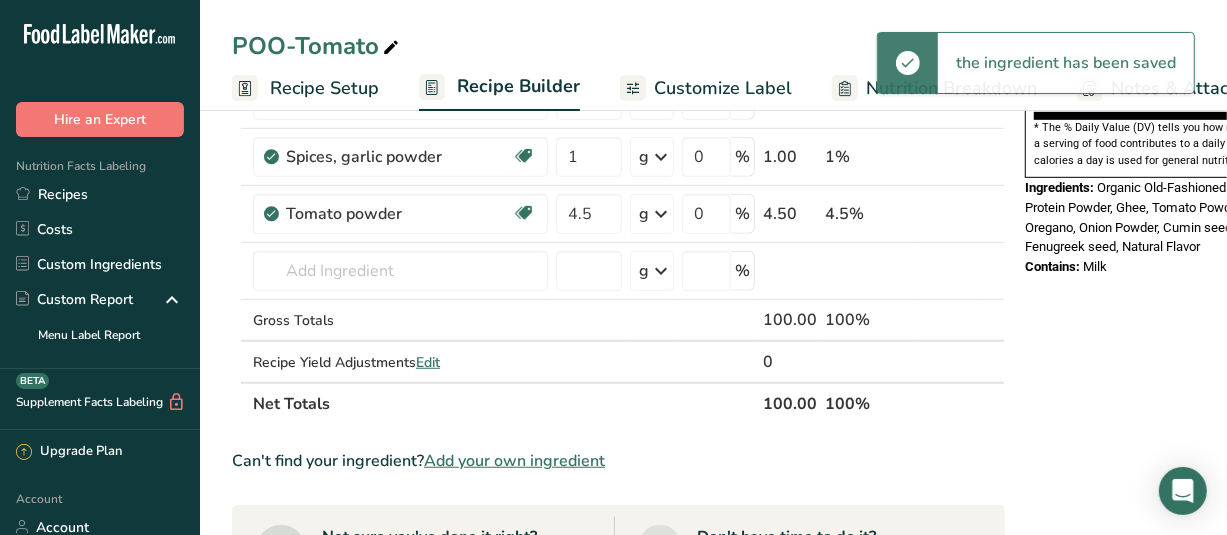 click on "Customize Label" at bounding box center (723, 88) 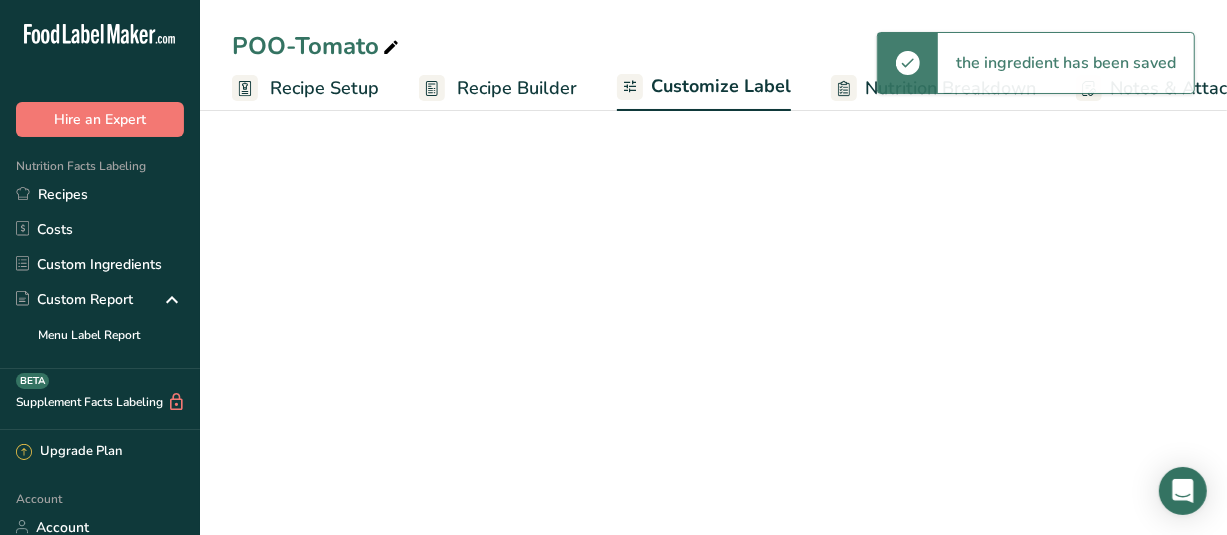 scroll, scrollTop: 0, scrollLeft: 288, axis: horizontal 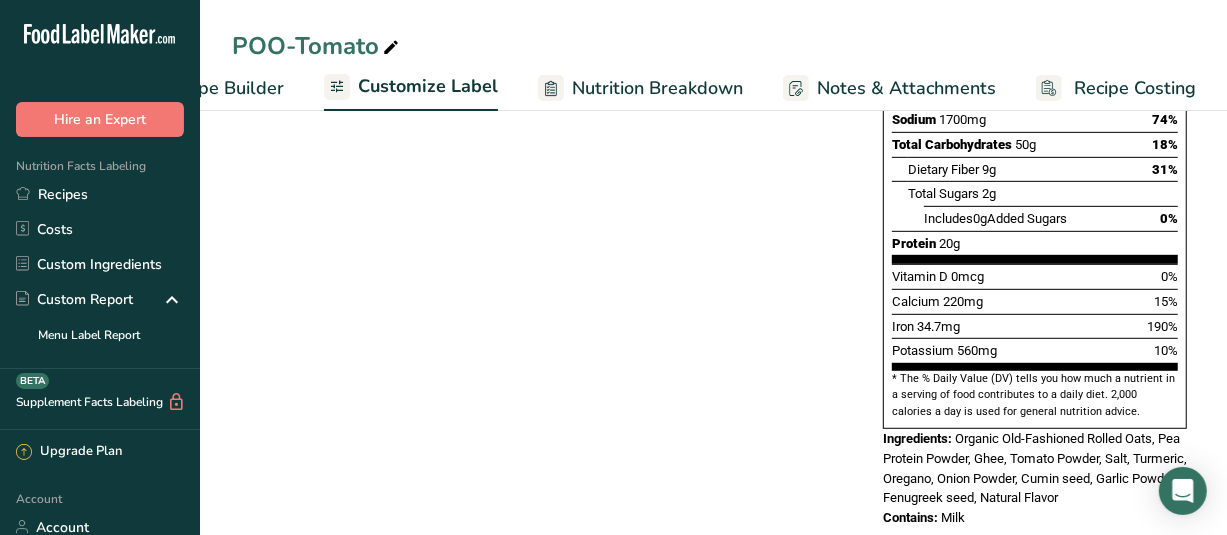 click on "Nutrition Breakdown" at bounding box center (657, 88) 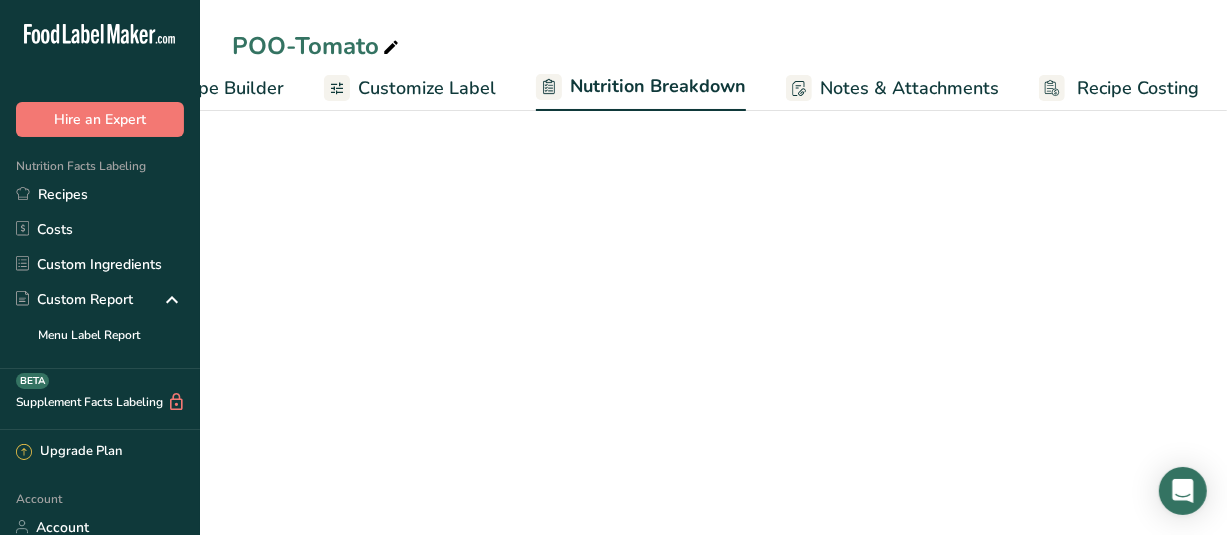 scroll, scrollTop: 0, scrollLeft: 295, axis: horizontal 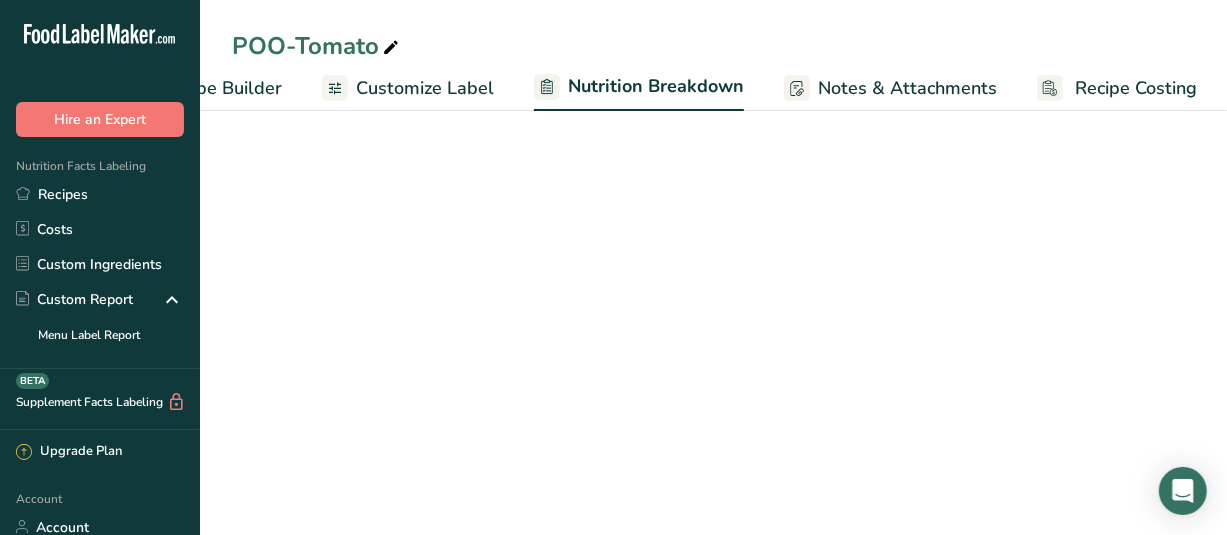 select on "Calories" 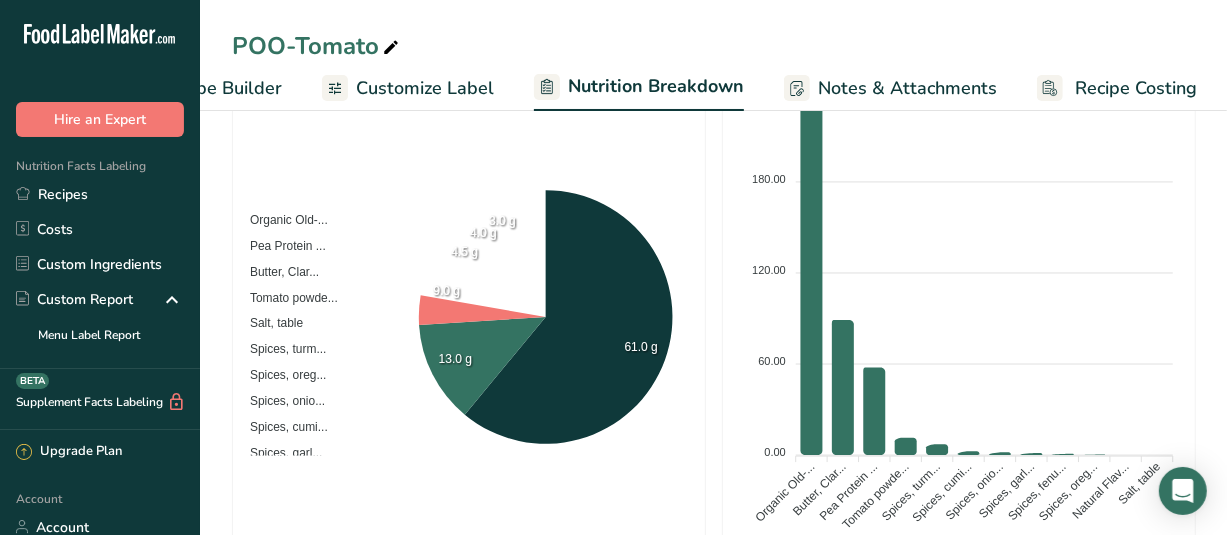 scroll, scrollTop: 0, scrollLeft: 0, axis: both 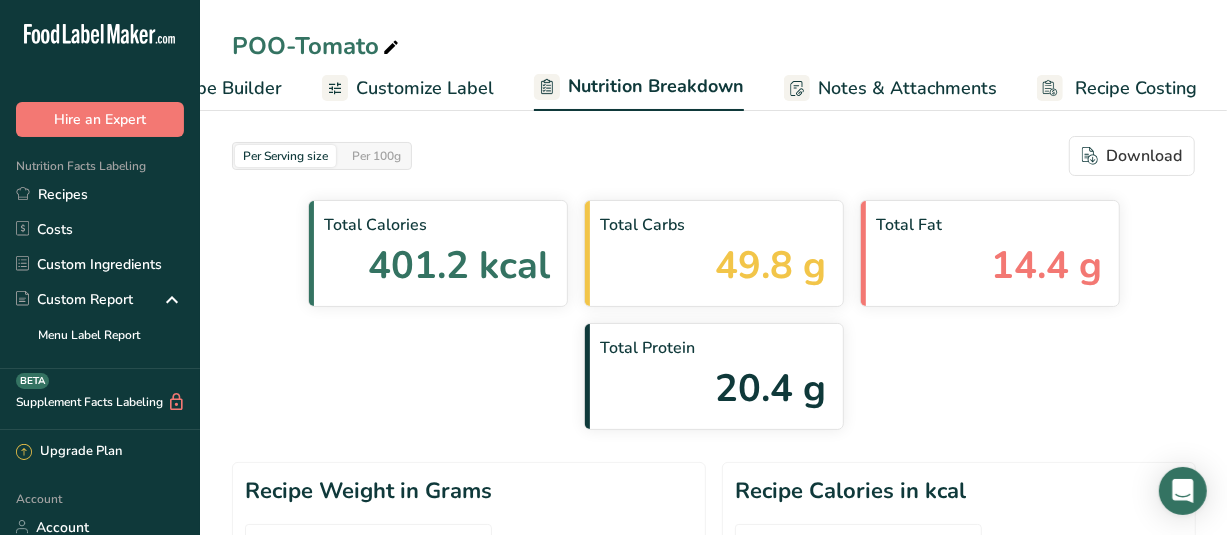 click on "Customize Label" at bounding box center (425, 88) 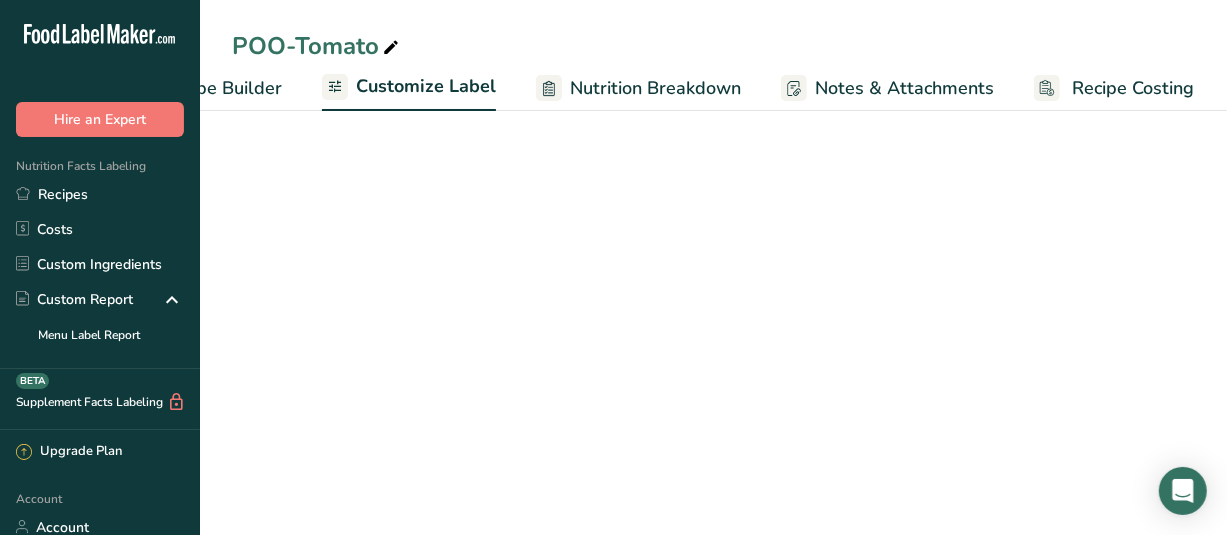 scroll, scrollTop: 0, scrollLeft: 293, axis: horizontal 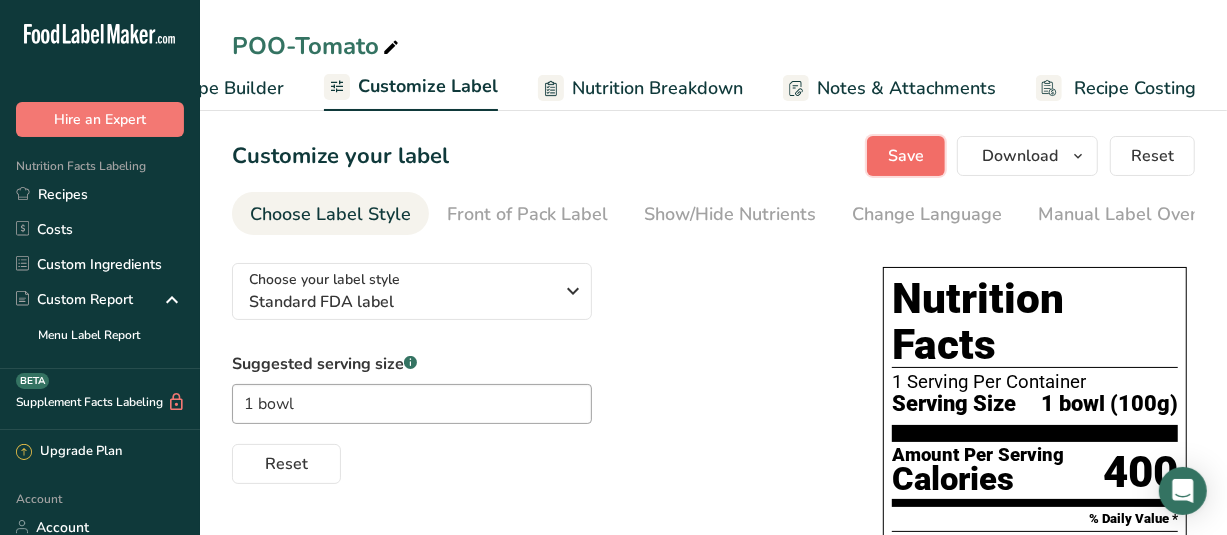 click on "Save" at bounding box center (906, 156) 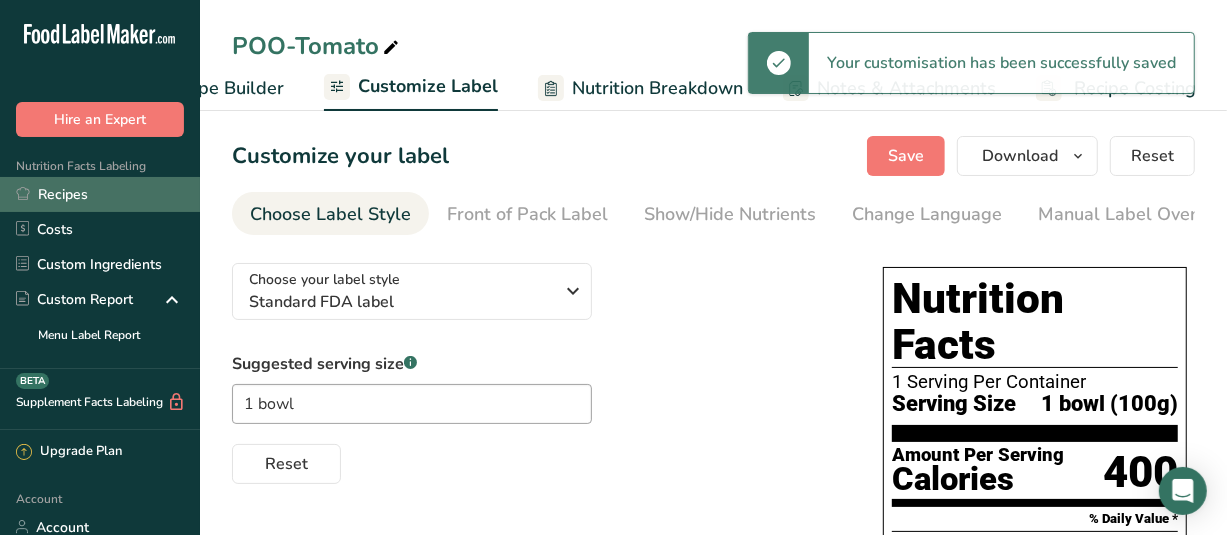 click on "Recipes" at bounding box center [100, 194] 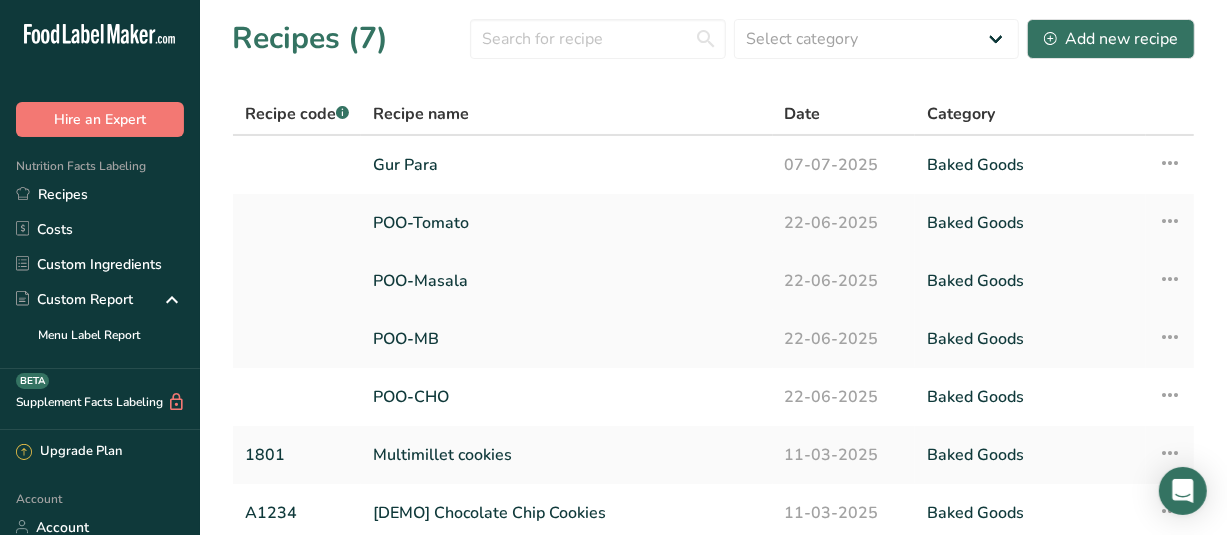 click on "POO-Masala" at bounding box center (567, 281) 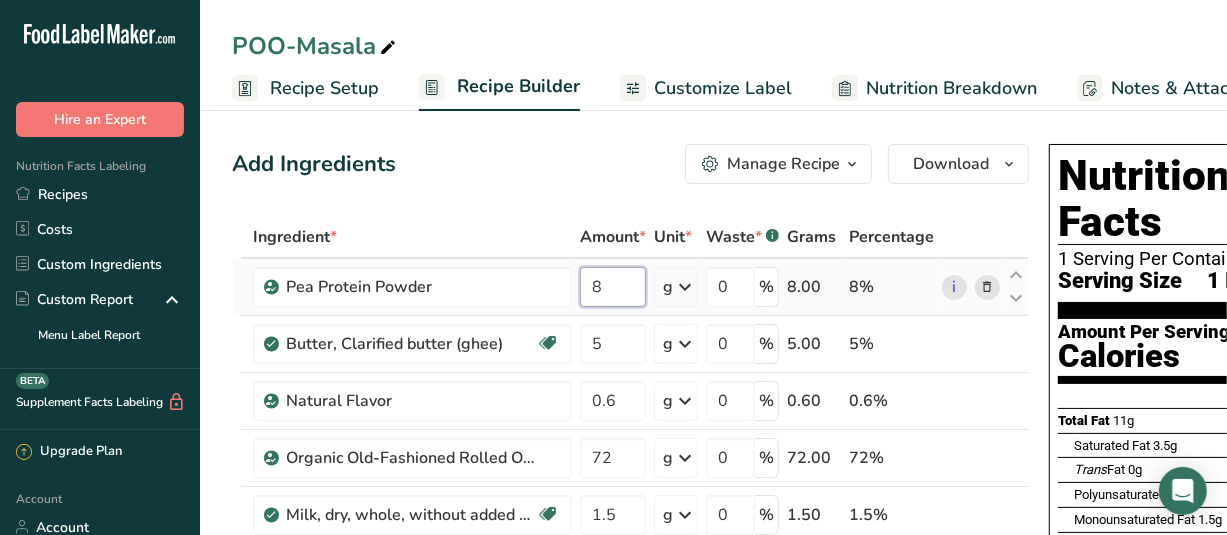 click on "8" at bounding box center [613, 287] 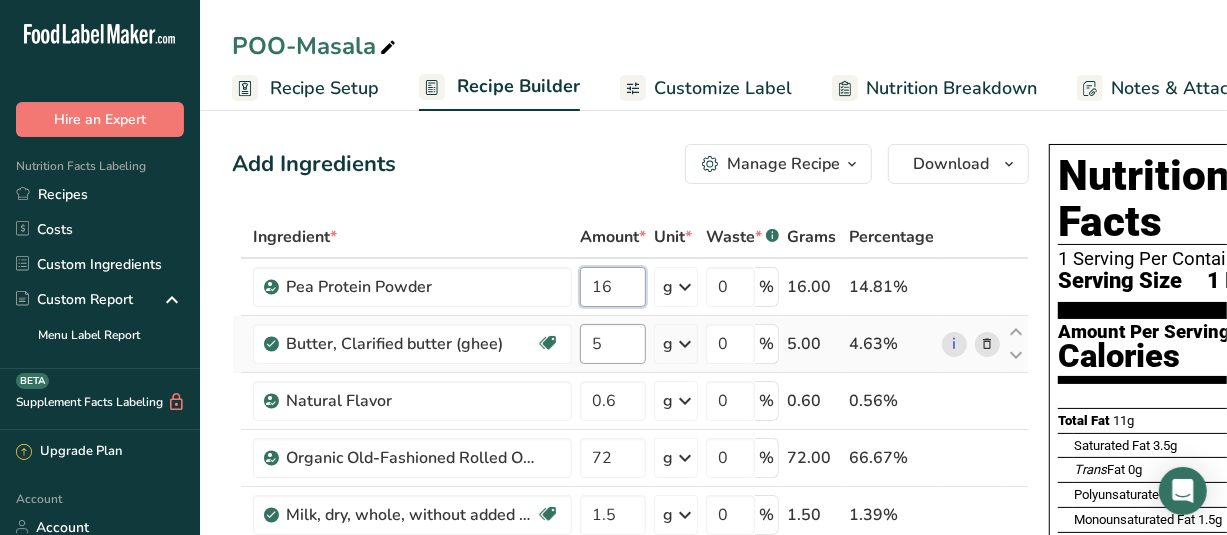 type on "16" 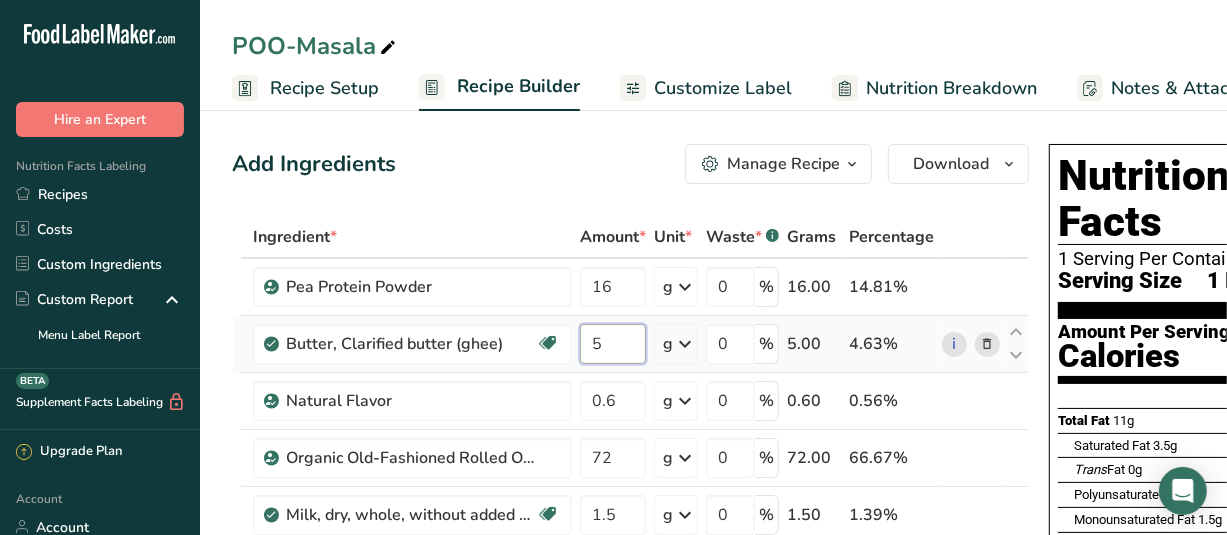 click on "Ingredient *
Amount *
Unit *
Waste *   .a-a{fill:#347362;}.b-a{fill:#fff;}          Grams
Percentage
Pea Protein Powder
16
g
Weight Units
g
kg
mg
See more
Volume Units
l
Volume units require a density conversion. If you know your ingredient's density enter it below. Otherwise, click on "RIA" our AI Regulatory bot - she will be able to help you
lb/ft3
g/cm3
Confirm
mL
Volume units require a density conversion. If you know your ingredient's density enter it below. Otherwise, click on "RIA" our AI Regulatory bot - she will be able to help you
lb/ft3" at bounding box center (630, 670) 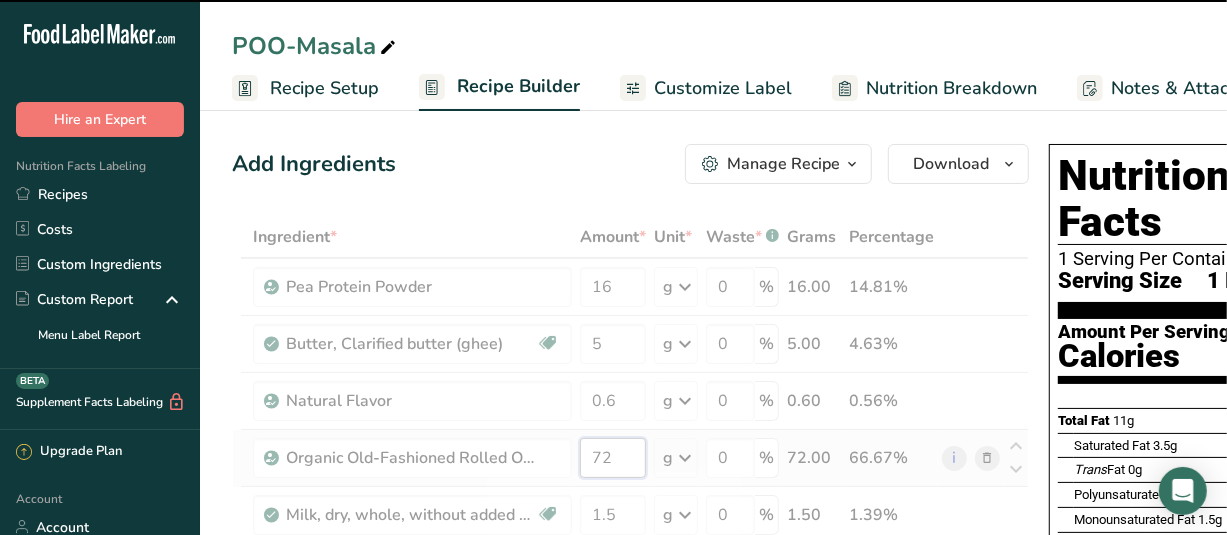 click on "Ingredient *
Amount *
Unit *
Waste *   .a-a{fill:#347362;}.b-a{fill:#fff;}          Grams
Percentage
Pea Protein Powder
16
g
Weight Units
g
kg
mg
See more
Volume Units
l
Volume units require a density conversion. If you know your ingredient's density enter it below. Otherwise, click on "RIA" our AI Regulatory bot - she will be able to help you
lb/ft3
g/cm3
Confirm
mL
Volume units require a density conversion. If you know your ingredient's density enter it below. Otherwise, click on "RIA" our AI Regulatory bot - she will be able to help you
lb/ft3" at bounding box center [630, 670] 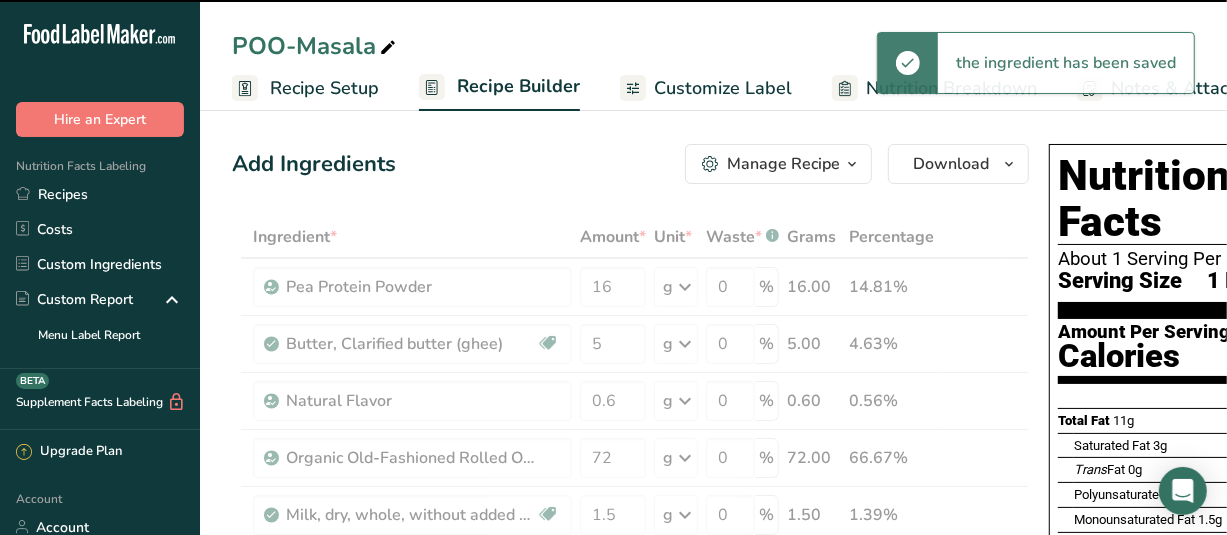 click at bounding box center (630, 670) 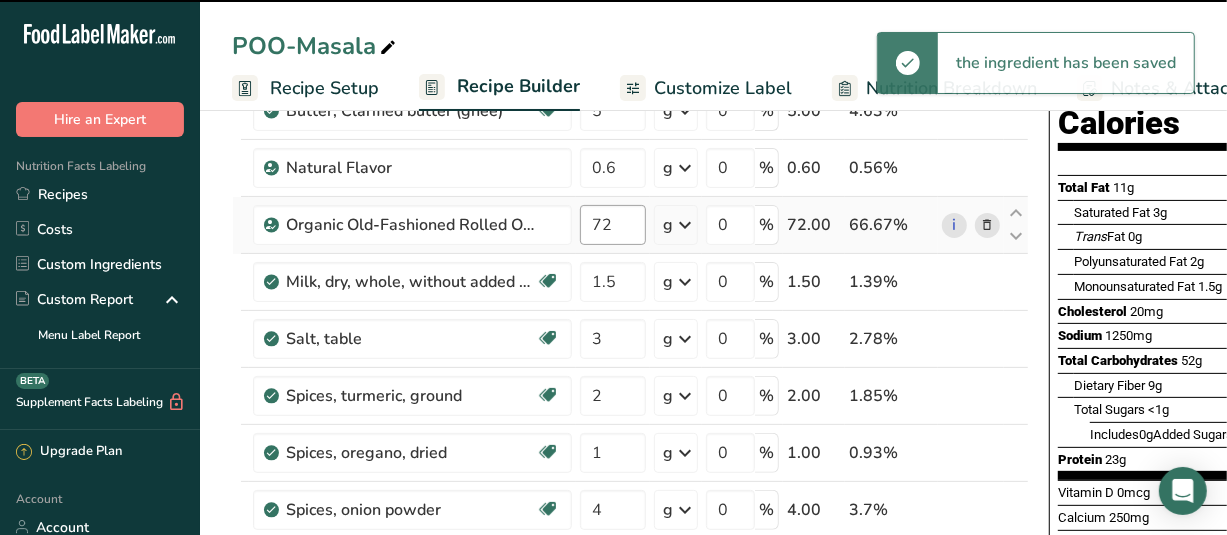 scroll, scrollTop: 100, scrollLeft: 0, axis: vertical 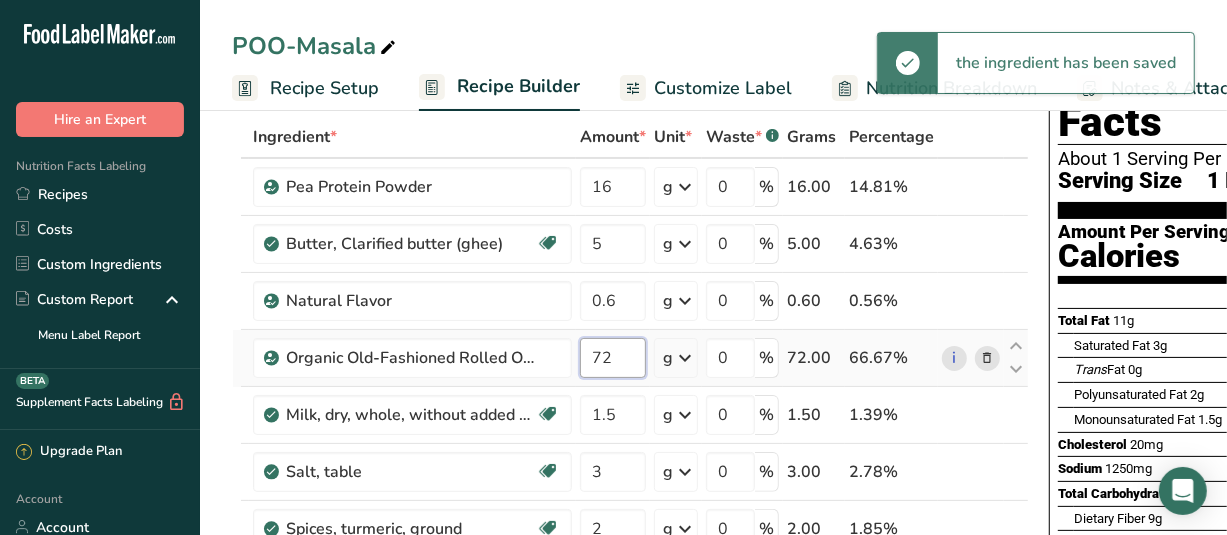 drag, startPoint x: 614, startPoint y: 353, endPoint x: 585, endPoint y: 353, distance: 29 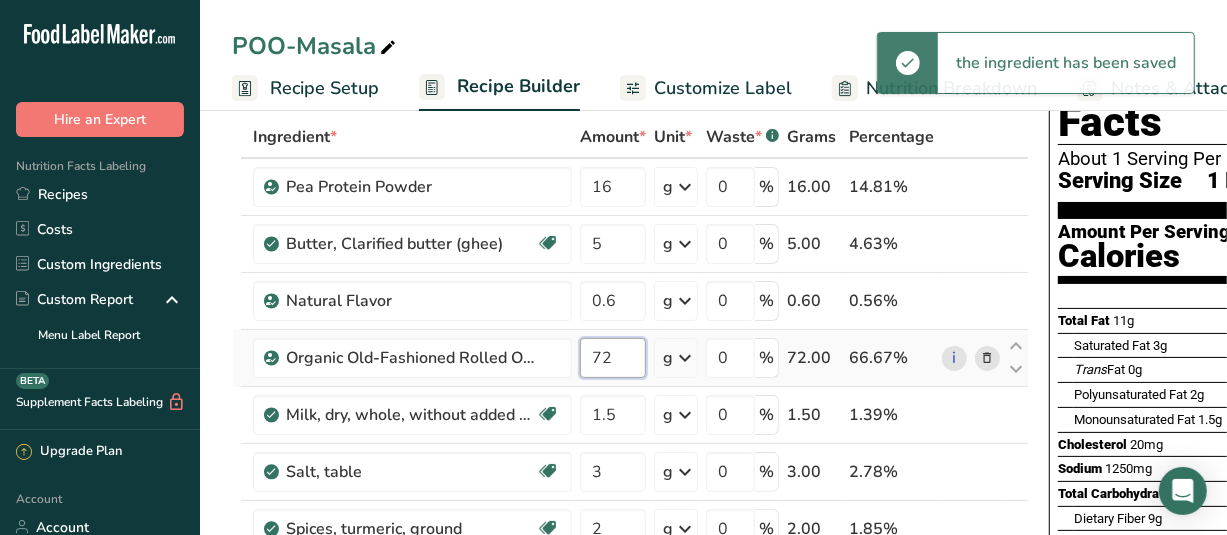 click on "72" at bounding box center (613, 358) 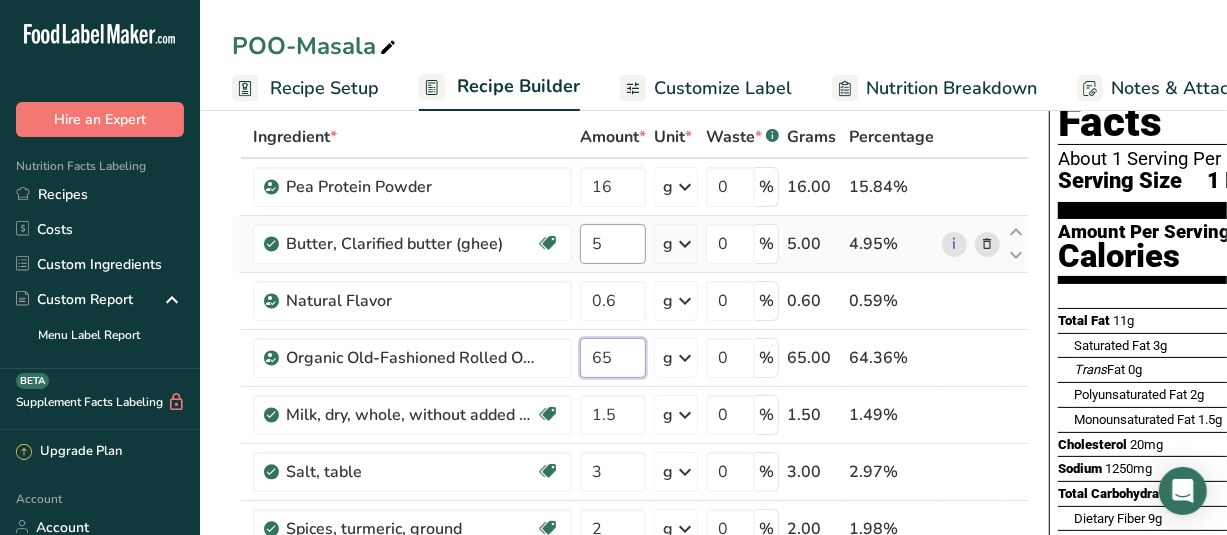 type on "65" 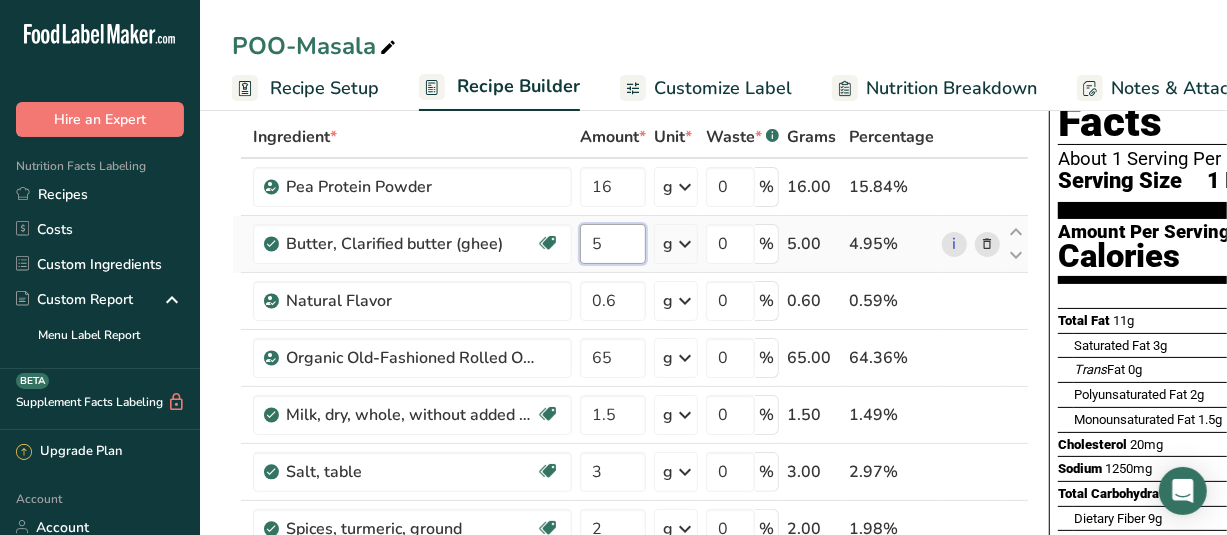 click on "Ingredient *
Amount *
Unit *
Waste *   .a-a{fill:#347362;}.b-a{fill:#fff;}          Grams
Percentage
Pea Protein Powder
16
g
Weight Units
g
kg
mg
See more
Volume Units
l
Volume units require a density conversion. If you know your ingredient's density enter it below. Otherwise, click on "RIA" our AI Regulatory bot - she will be able to help you
lb/ft3
g/cm3
Confirm
mL
Volume units require a density conversion. If you know your ingredient's density enter it below. Otherwise, click on "RIA" our AI Regulatory bot - she will be able to help you
lb/ft3" at bounding box center [630, 570] 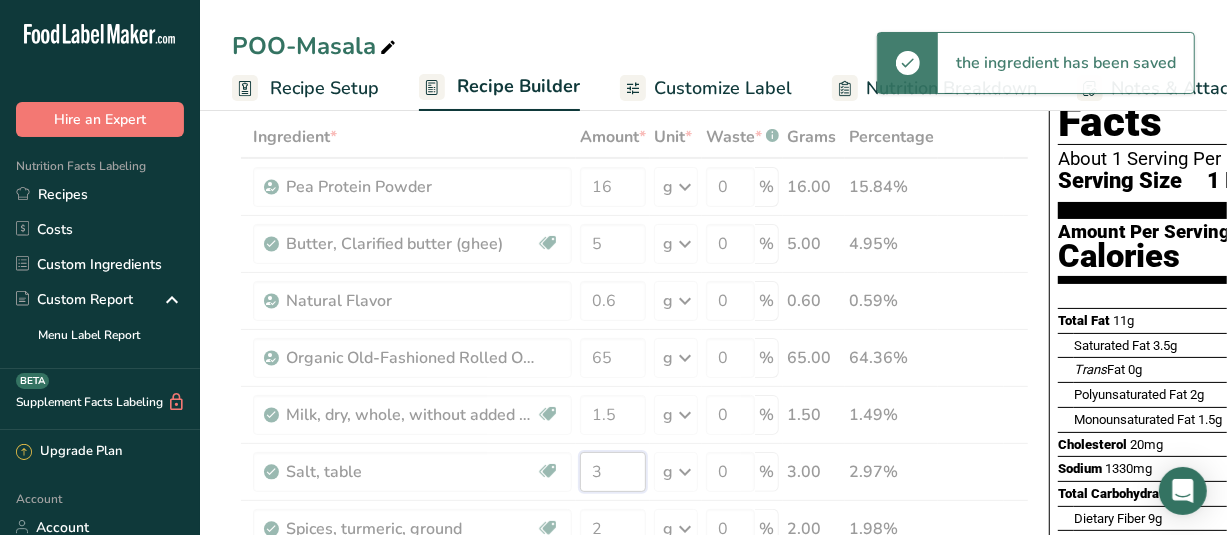 click on "Ingredient *
Amount *
Unit *
Waste *   .a-a{fill:#347362;}.b-a{fill:#fff;}          Grams
Percentage
Pea Protein Powder
16
g
Weight Units
g
kg
mg
See more
Volume Units
l
Volume units require a density conversion. If you know your ingredient's density enter it below. Otherwise, click on "RIA" our AI Regulatory bot - she will be able to help you
lb/ft3
g/cm3
Confirm
mL
Volume units require a density conversion. If you know your ingredient's density enter it below. Otherwise, click on "RIA" our AI Regulatory bot - she will be able to help you
lb/ft3" at bounding box center (630, 570) 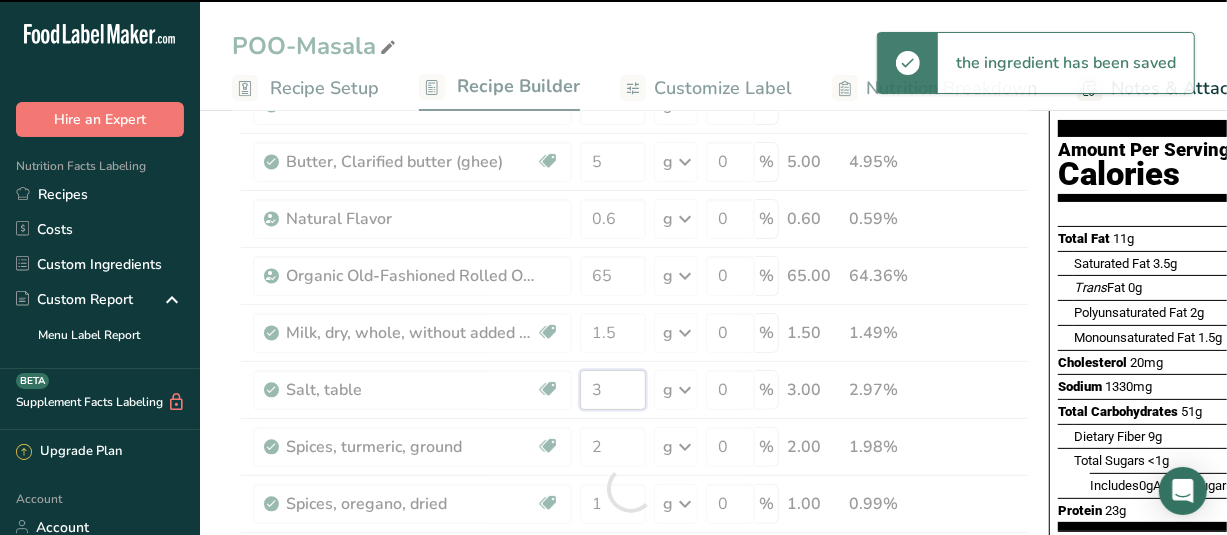 scroll, scrollTop: 300, scrollLeft: 0, axis: vertical 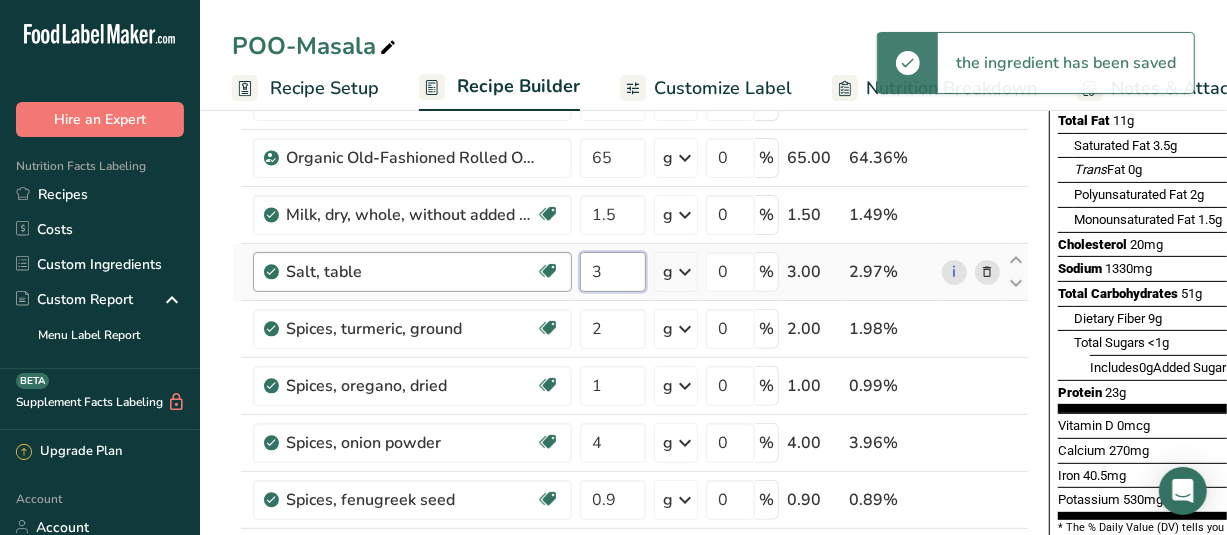drag, startPoint x: 602, startPoint y: 269, endPoint x: 569, endPoint y: 276, distance: 33.734257 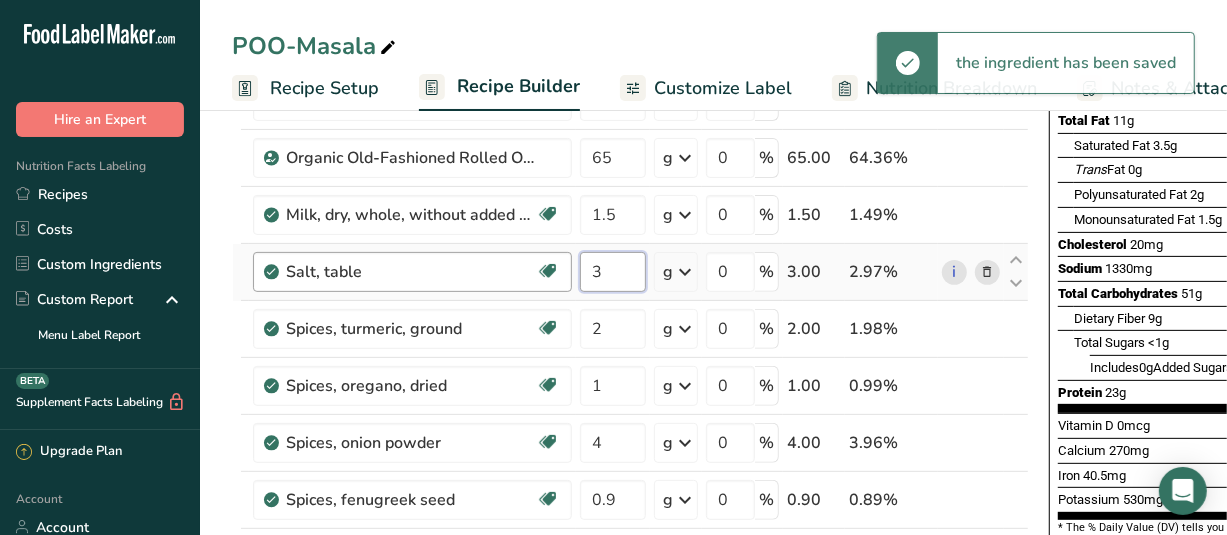 click on "Salt, table
Dairy free
Gluten free
Vegan
Vegetarian
Soy free
3
g
Portions
1 tsp
1 tbsp
1 cup
See more
Weight Units
g
kg
mg
See more
Volume Units
l
Volume units require a density conversion. If you know your ingredient's density enter it below. Otherwise, click on "RIA" our AI Regulatory bot - she will be able to help you
lb/ft3
g/cm3
Confirm
mL
Volume units require a density conversion. If you know your ingredient's density enter it below. Otherwise, click on "RIA" our AI Regulatory bot - she will be able to help you" at bounding box center (630, 272) 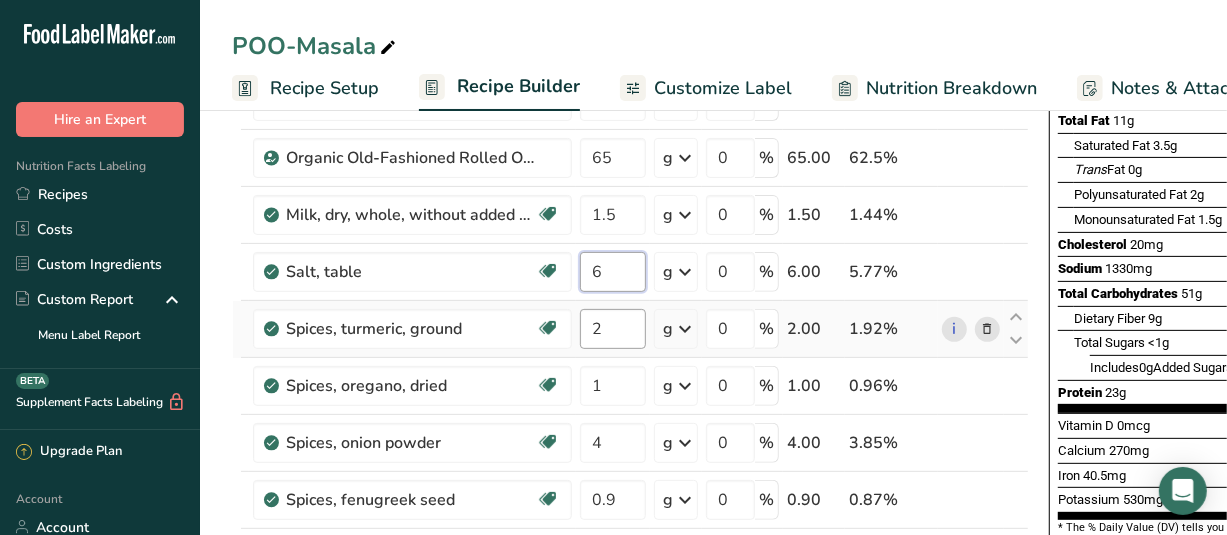type on "6" 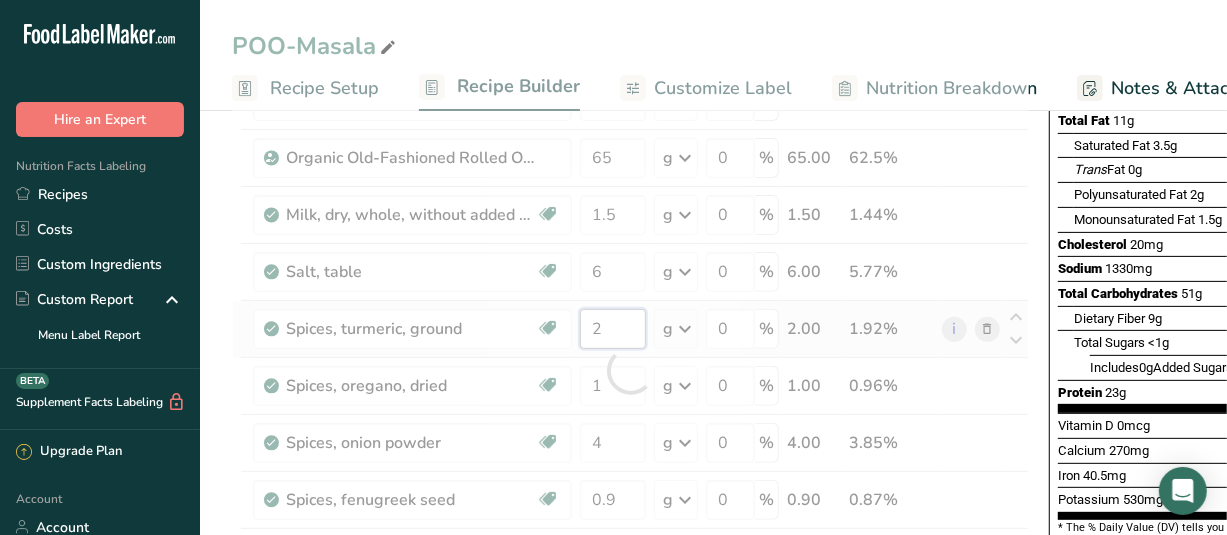 click on "Ingredient *
Amount *
Unit *
Waste *   .a-a{fill:#347362;}.b-a{fill:#fff;}          Grams
Percentage
Pea Protein Powder
16
g
Weight Units
g
kg
mg
See more
Volume Units
l
Volume units require a density conversion. If you know your ingredient's density enter it below. Otherwise, click on "RIA" our AI Regulatory bot - she will be able to help you
lb/ft3
g/cm3
Confirm
mL
Volume units require a density conversion. If you know your ingredient's density enter it below. Otherwise, click on "RIA" our AI Regulatory bot - she will be able to help you
lb/ft3" at bounding box center (630, 370) 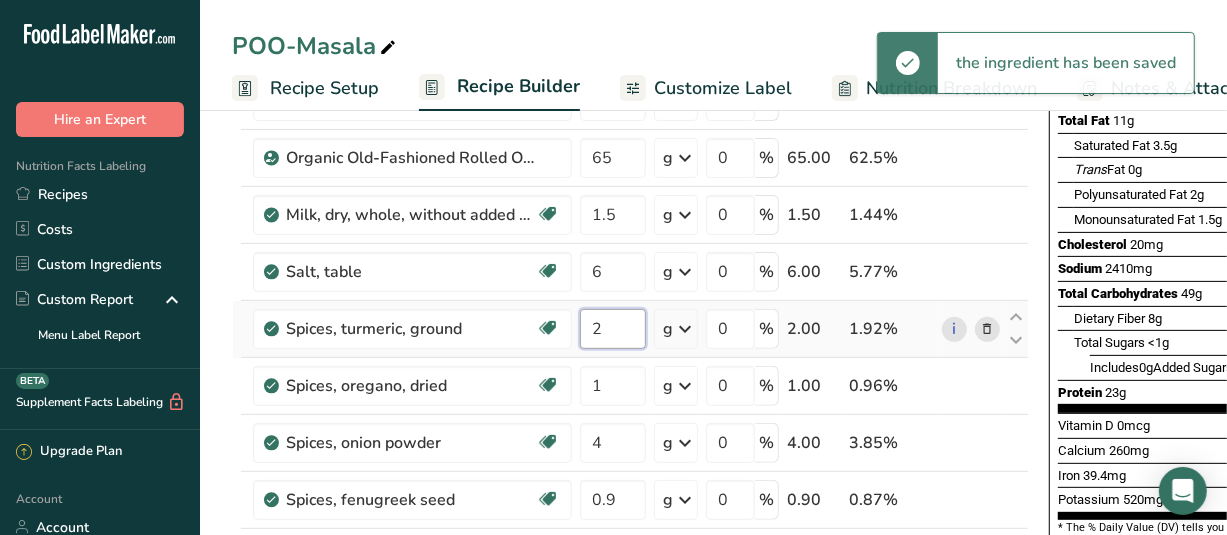 drag, startPoint x: 604, startPoint y: 328, endPoint x: 575, endPoint y: 328, distance: 29 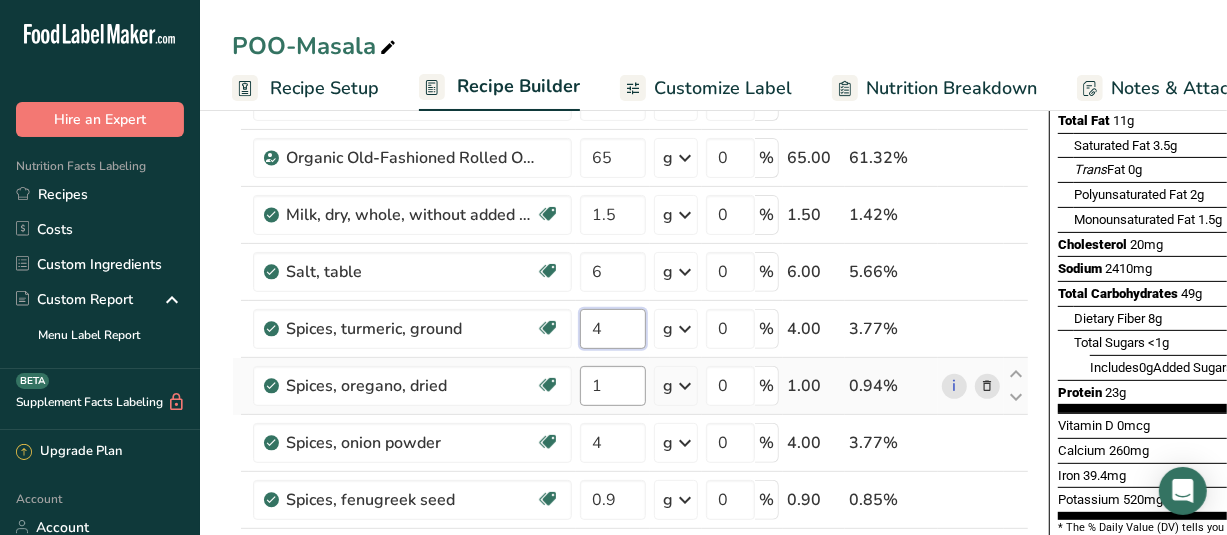 type on "4" 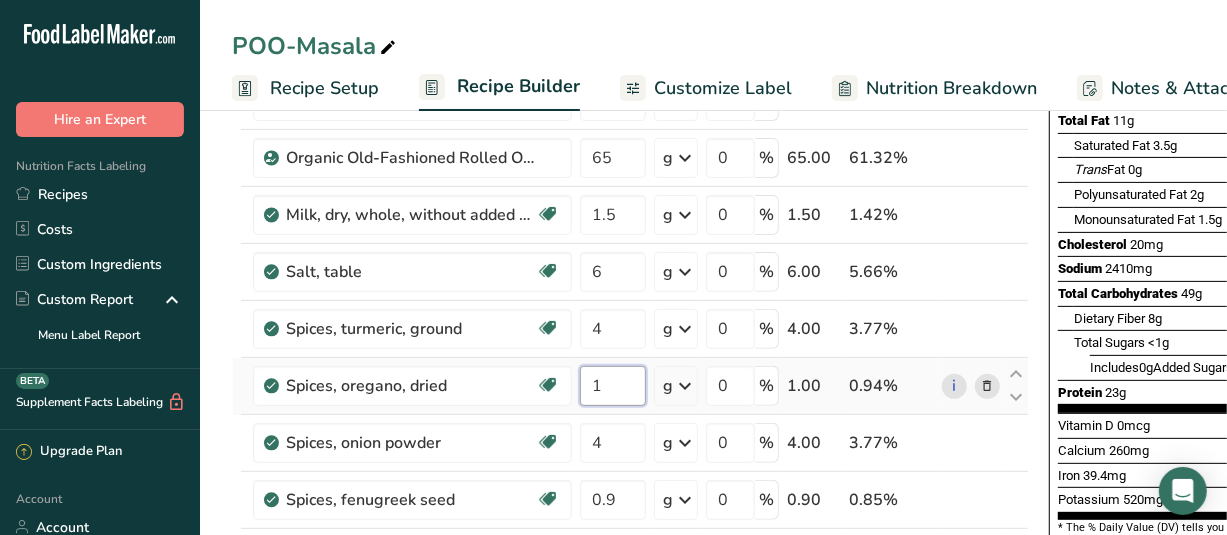 click on "Ingredient *
Amount *
Unit *
Waste *   .a-a{fill:#347362;}.b-a{fill:#fff;}          Grams
Percentage
Pea Protein Powder
16
g
Weight Units
g
kg
mg
See more
Volume Units
l
Volume units require a density conversion. If you know your ingredient's density enter it below. Otherwise, click on "RIA" our AI Regulatory bot - she will be able to help you
lb/ft3
g/cm3
Confirm
mL
Volume units require a density conversion. If you know your ingredient's density enter it below. Otherwise, click on "RIA" our AI Regulatory bot - she will be able to help you
lb/ft3" at bounding box center (630, 370) 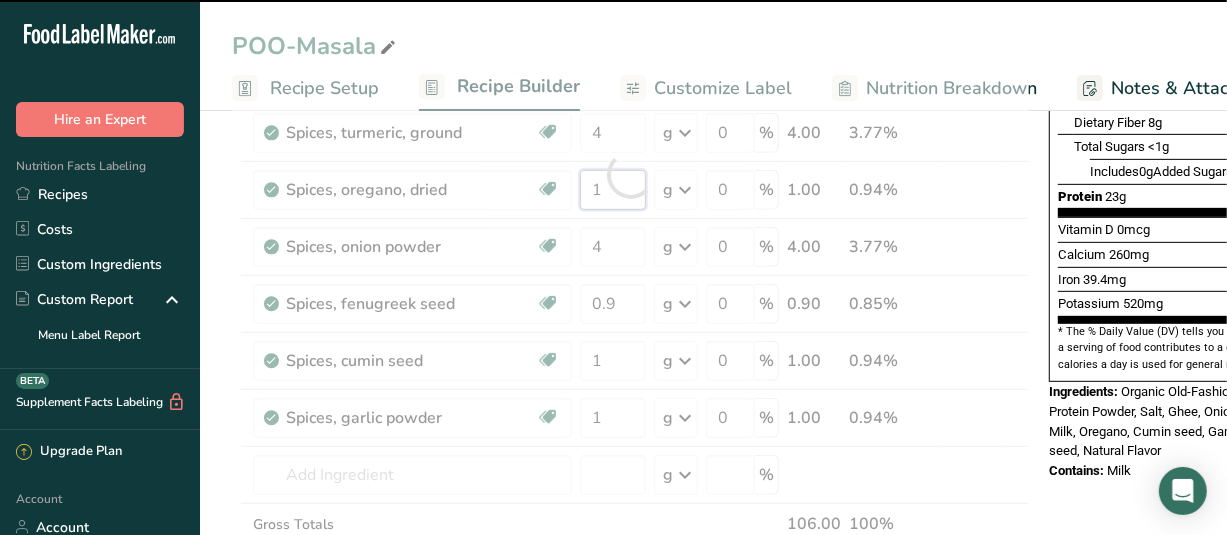 scroll, scrollTop: 500, scrollLeft: 0, axis: vertical 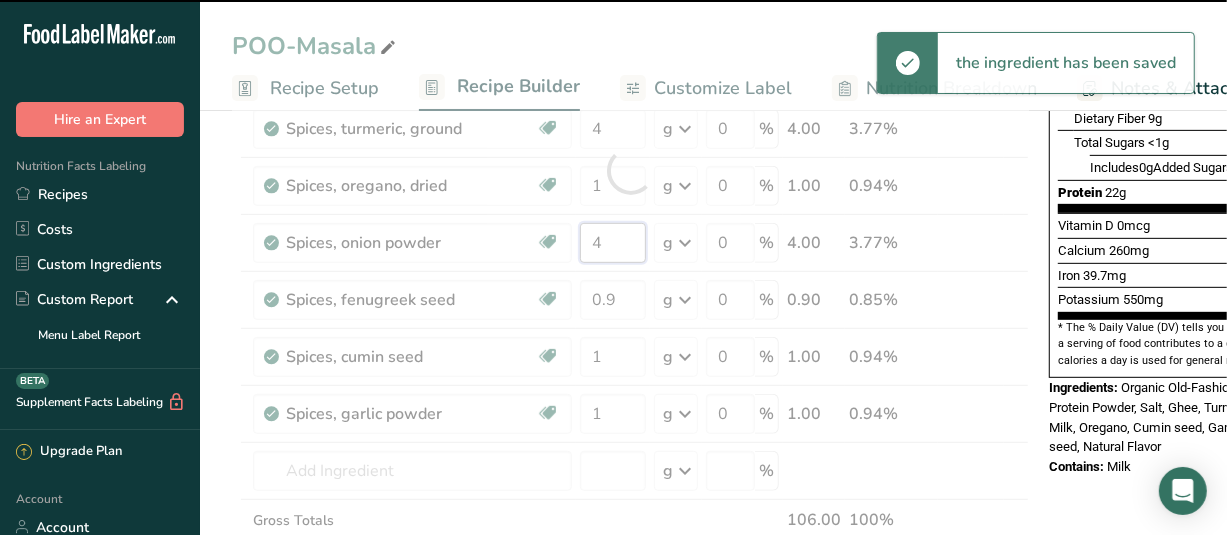 drag, startPoint x: 607, startPoint y: 243, endPoint x: 577, endPoint y: 244, distance: 30.016663 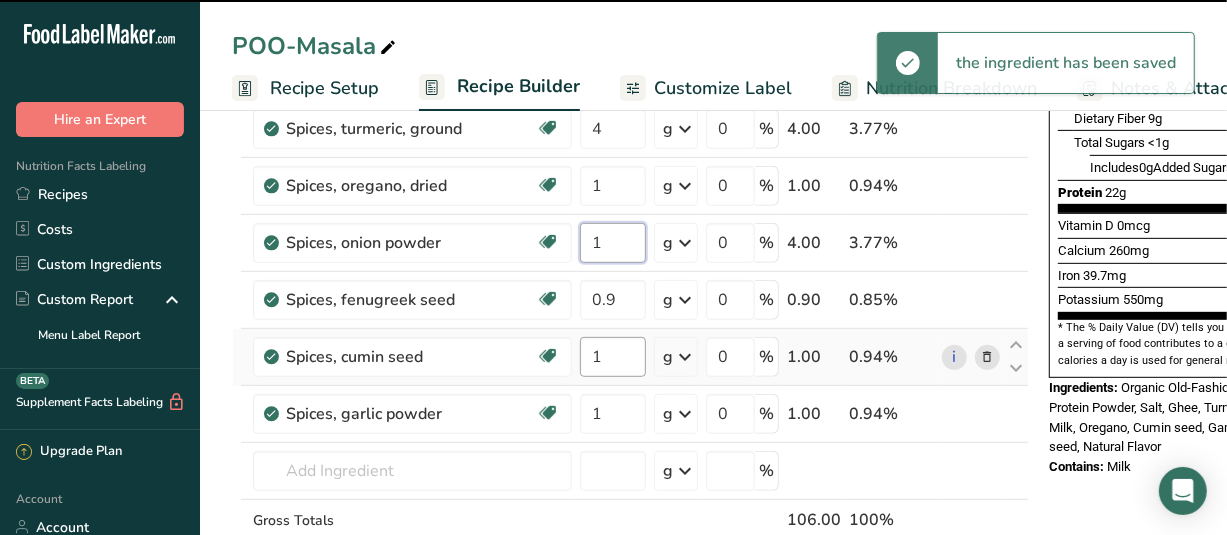 type on "4" 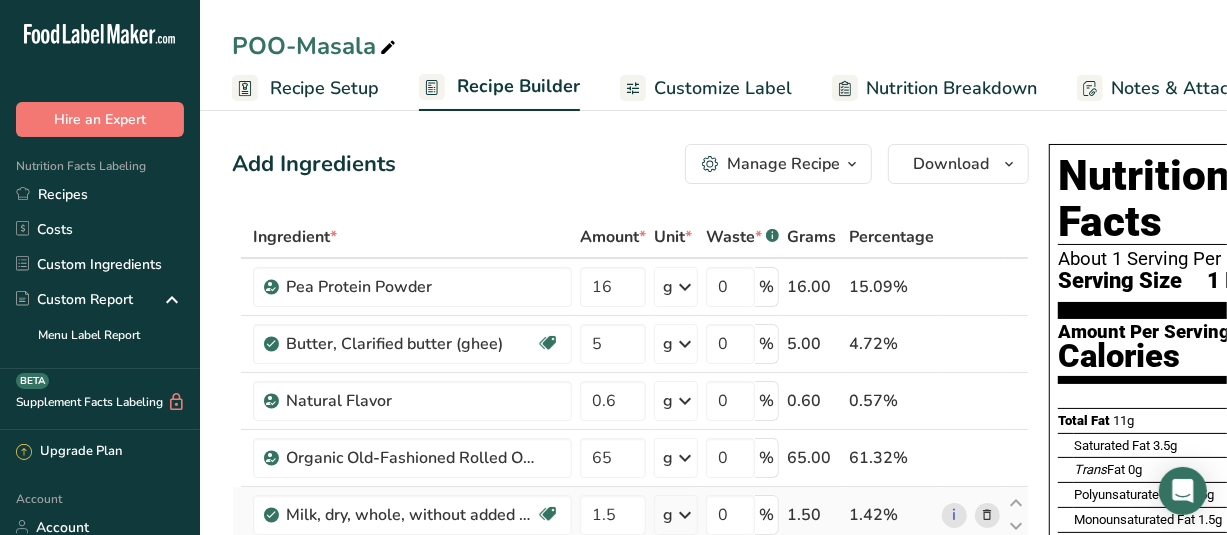 scroll, scrollTop: 0, scrollLeft: 0, axis: both 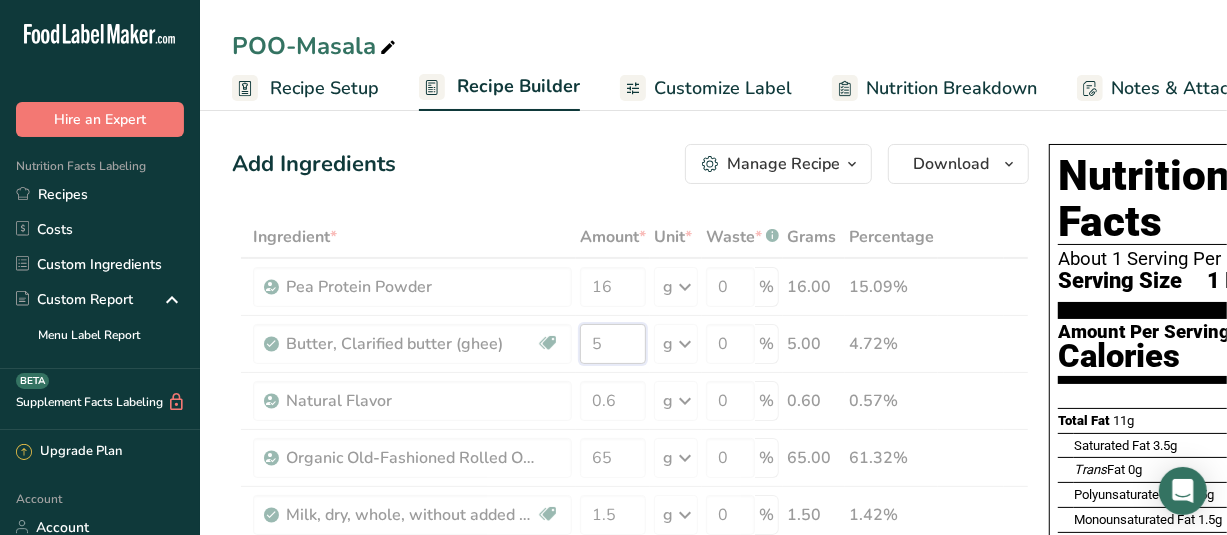 drag, startPoint x: 610, startPoint y: 340, endPoint x: 590, endPoint y: 340, distance: 20 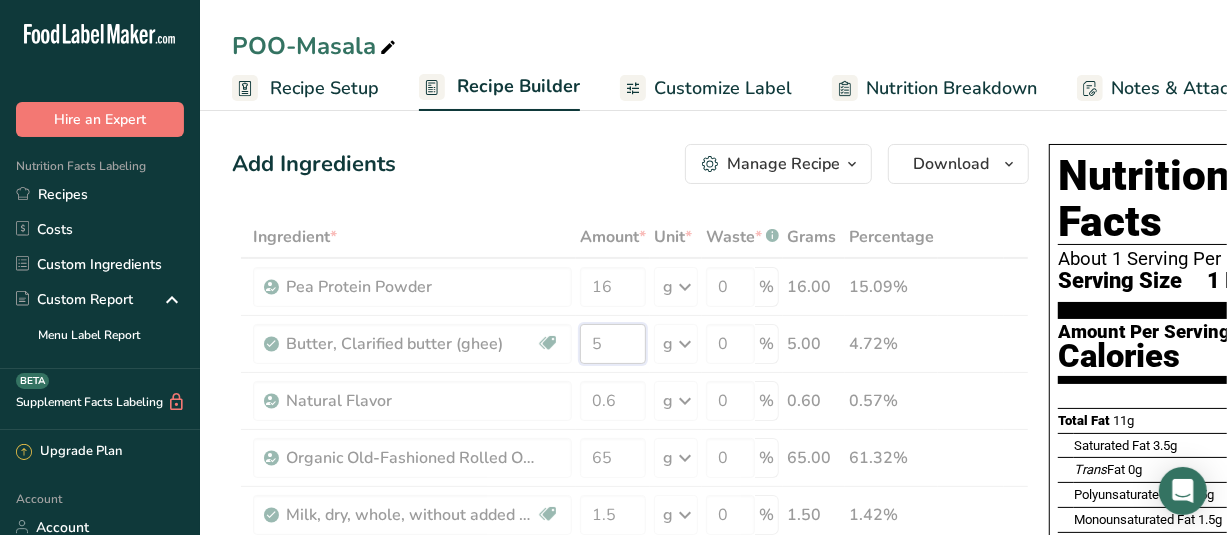 click on "Ingredient *
Amount *
Unit *
Waste *   .a-a{fill:#347362;}.b-a{fill:#fff;}          Grams
Percentage
Pea Protein Powder
16
g
Weight Units
g
kg
mg
See more
Volume Units
l
Volume units require a density conversion. If you know your ingredient's density enter it below. Otherwise, click on "RIA" our AI Regulatory bot - she will be able to help you
lb/ft3
g/cm3
Confirm
mL
Volume units require a density conversion. If you know your ingredient's density enter it below. Otherwise, click on "RIA" our AI Regulatory bot - she will be able to help you
lb/ft3" at bounding box center (630, 670) 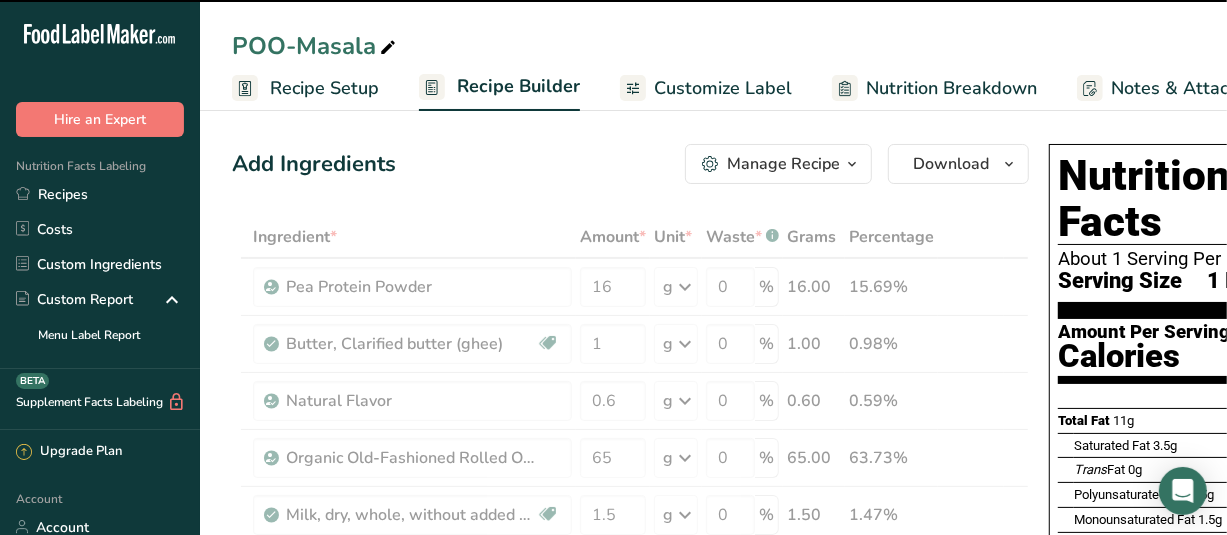 click at bounding box center (630, 670) 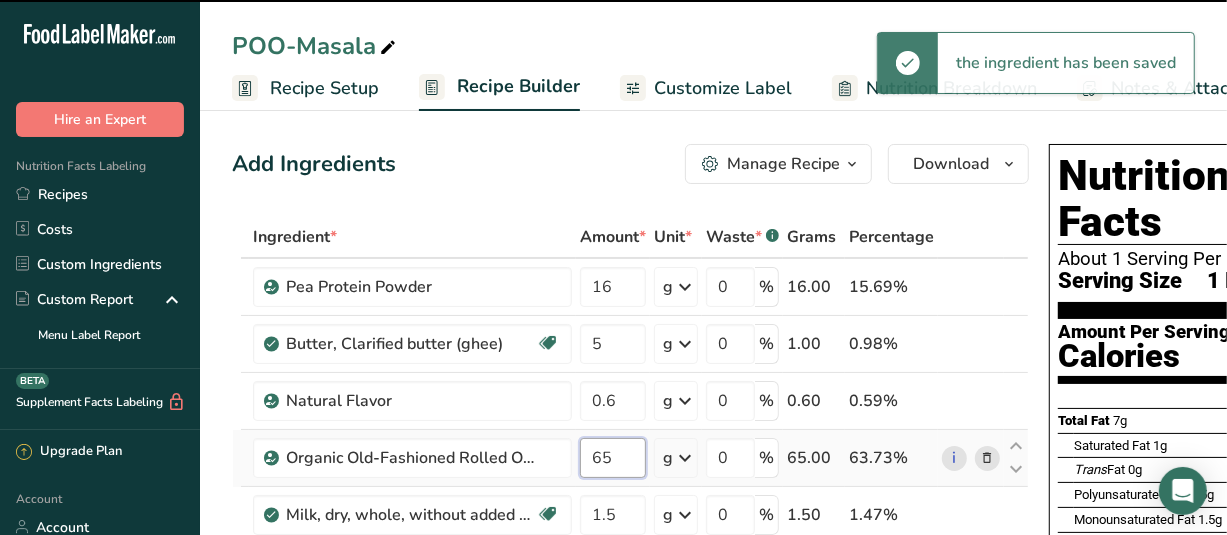 type on "1" 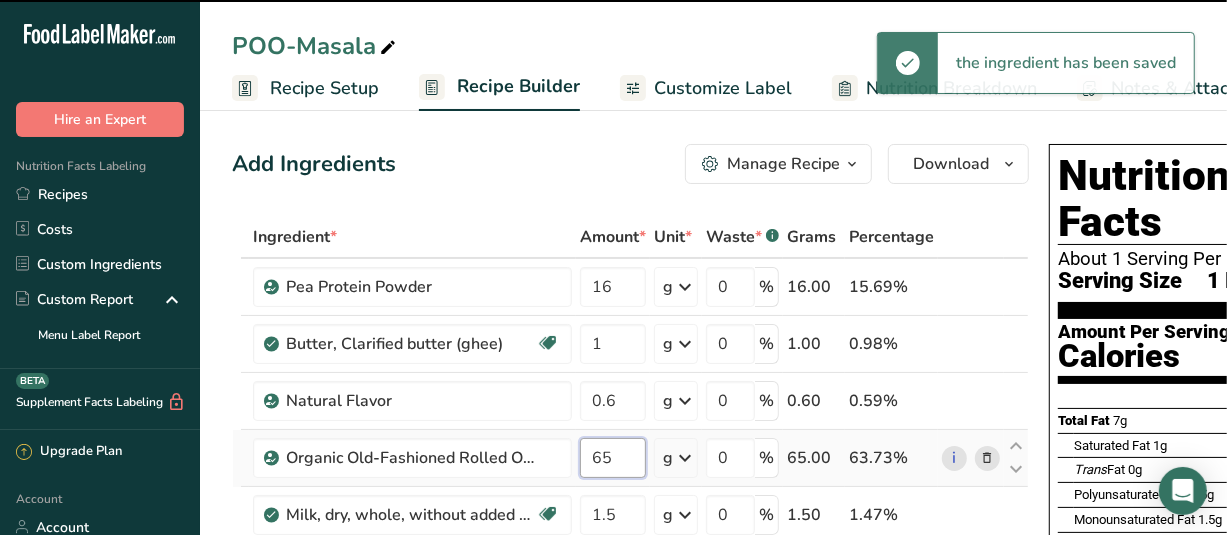 drag, startPoint x: 619, startPoint y: 456, endPoint x: 600, endPoint y: 451, distance: 19.646883 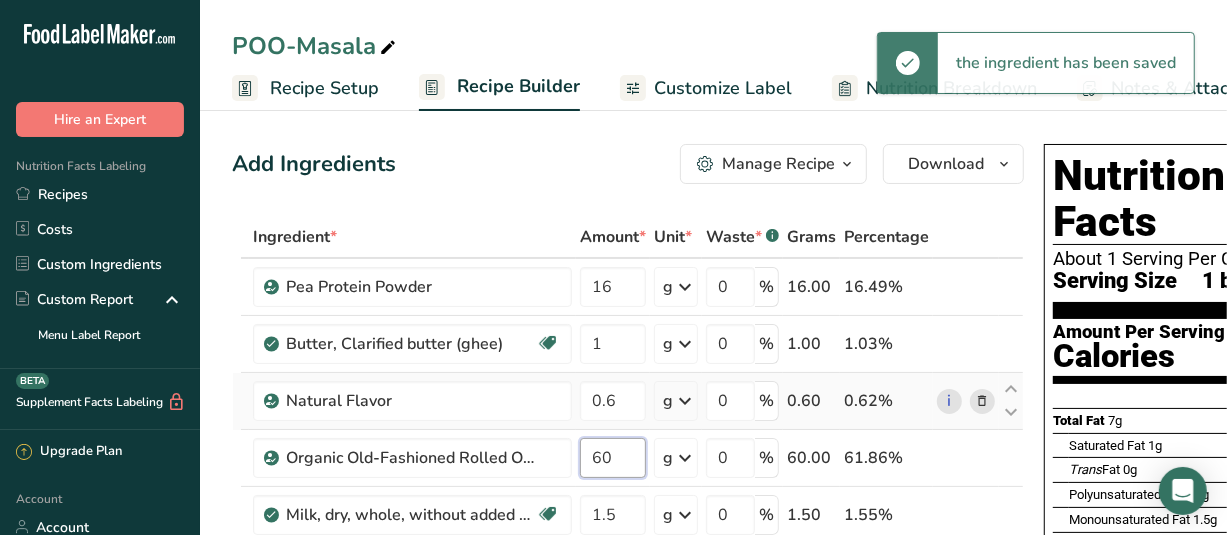 type on "60" 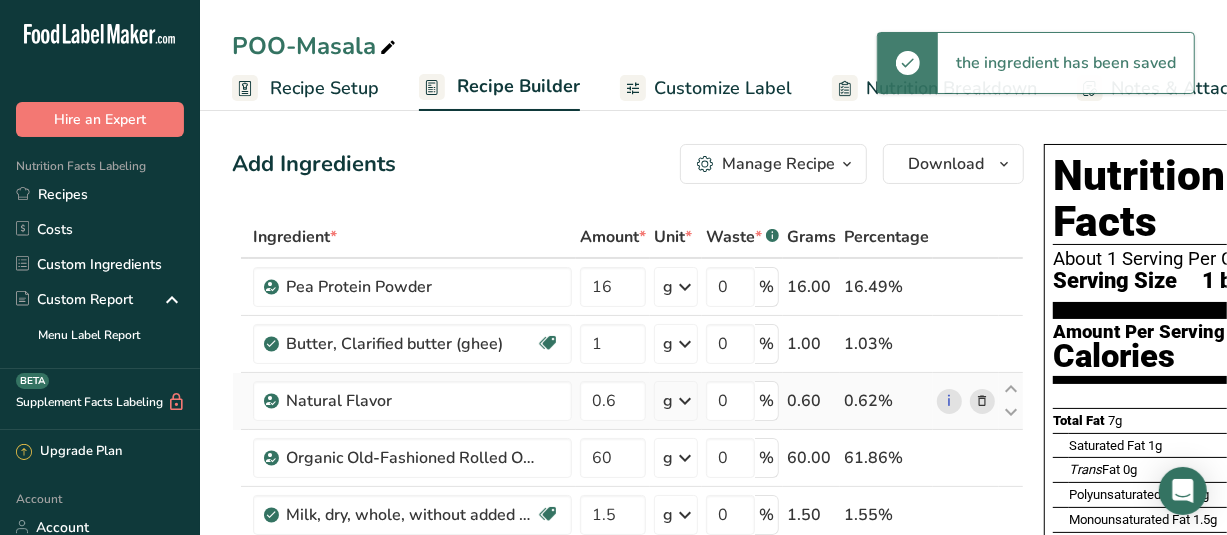 click on "Ingredient *
Amount *
Unit *
Waste *   .a-a{fill:#347362;}.b-a{fill:#fff;}          Grams
Percentage
Pea Protein Powder
16
g
Weight Units
g
kg
mg
See more
Volume Units
l
Volume units require a density conversion. If you know your ingredient's density enter it below. Otherwise, click on "RIA" our AI Regulatory bot - she will be able to help you
lb/ft3
g/cm3
Confirm
mL
Volume units require a density conversion. If you know your ingredient's density enter it below. Otherwise, click on "RIA" our AI Regulatory bot - she will be able to help you
lb/ft3" at bounding box center (628, 670) 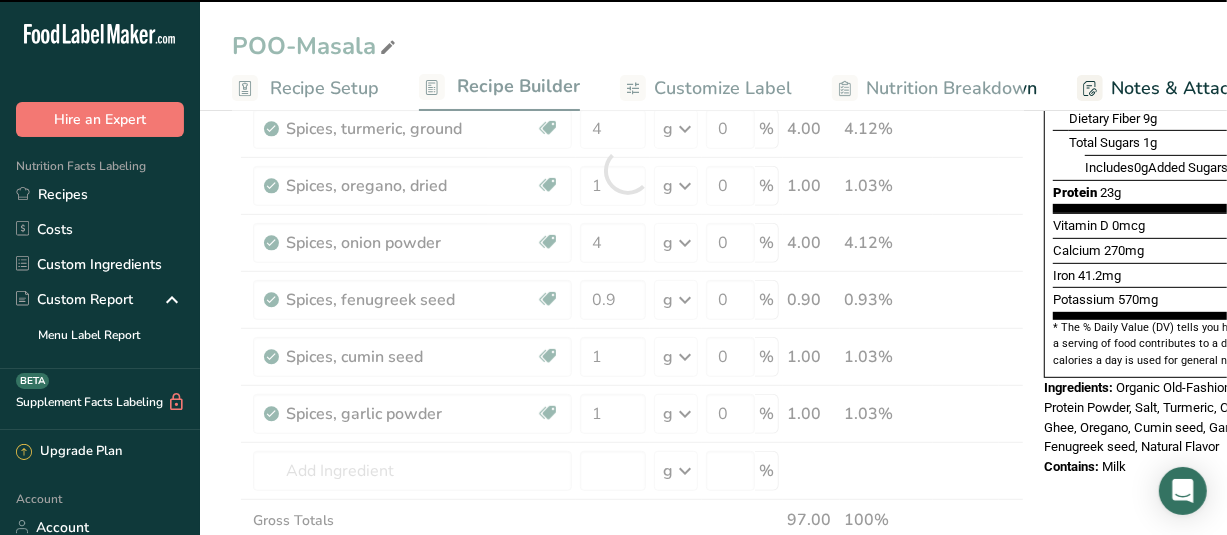 scroll, scrollTop: 600, scrollLeft: 0, axis: vertical 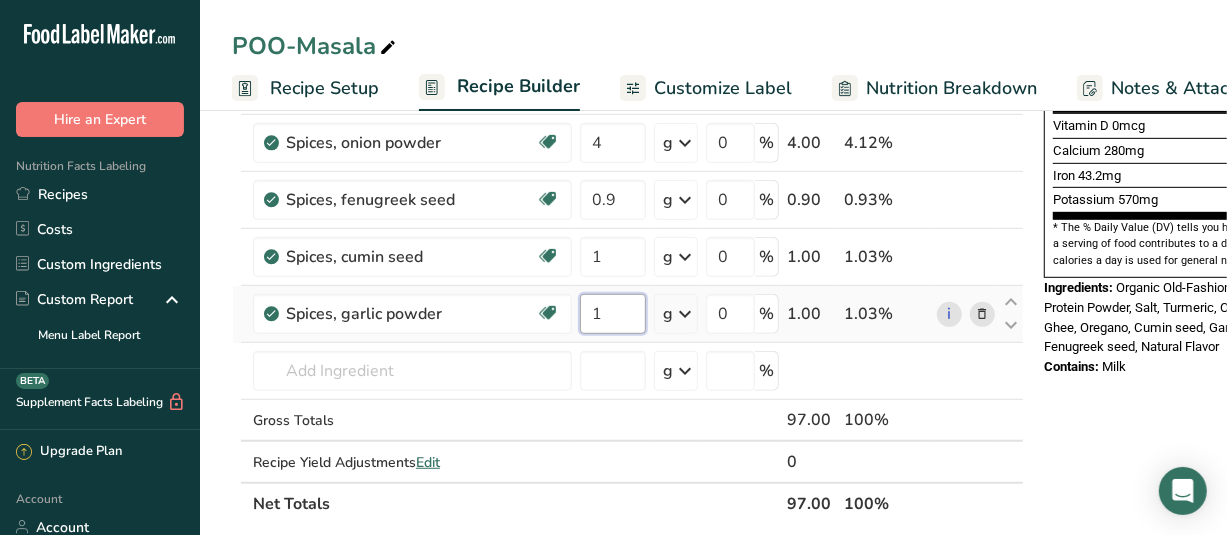 drag, startPoint x: 610, startPoint y: 312, endPoint x: 575, endPoint y: 311, distance: 35.014282 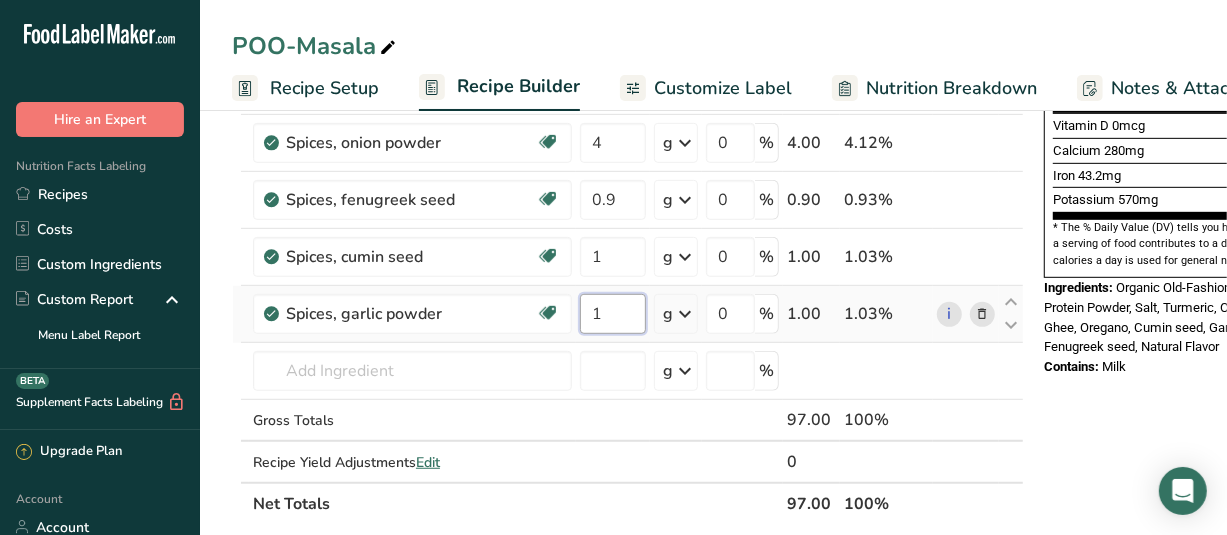 click on "1" at bounding box center (613, 314) 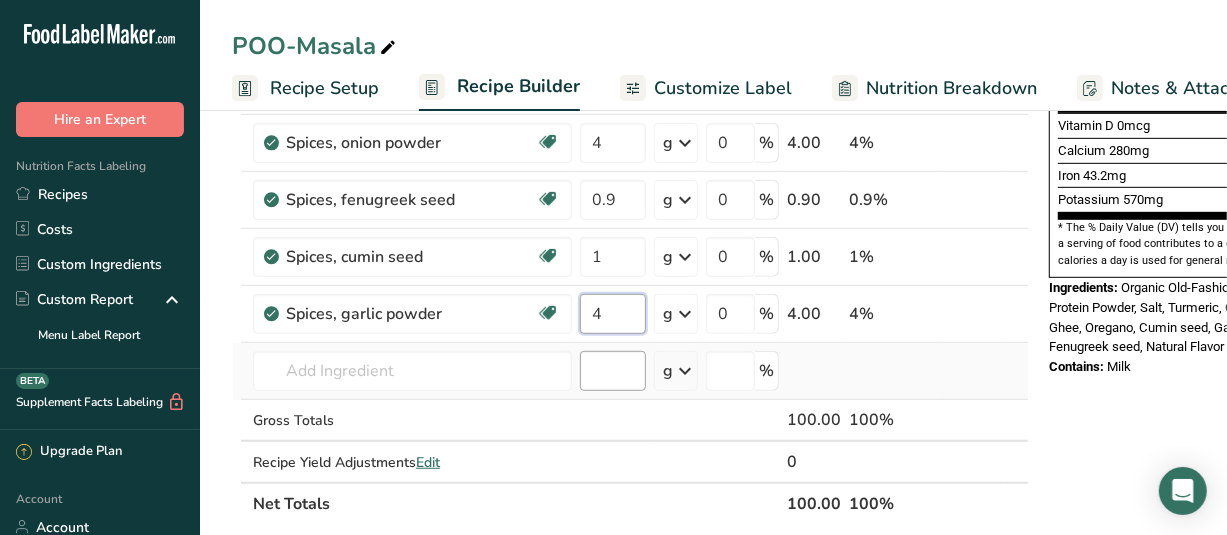 type on "4" 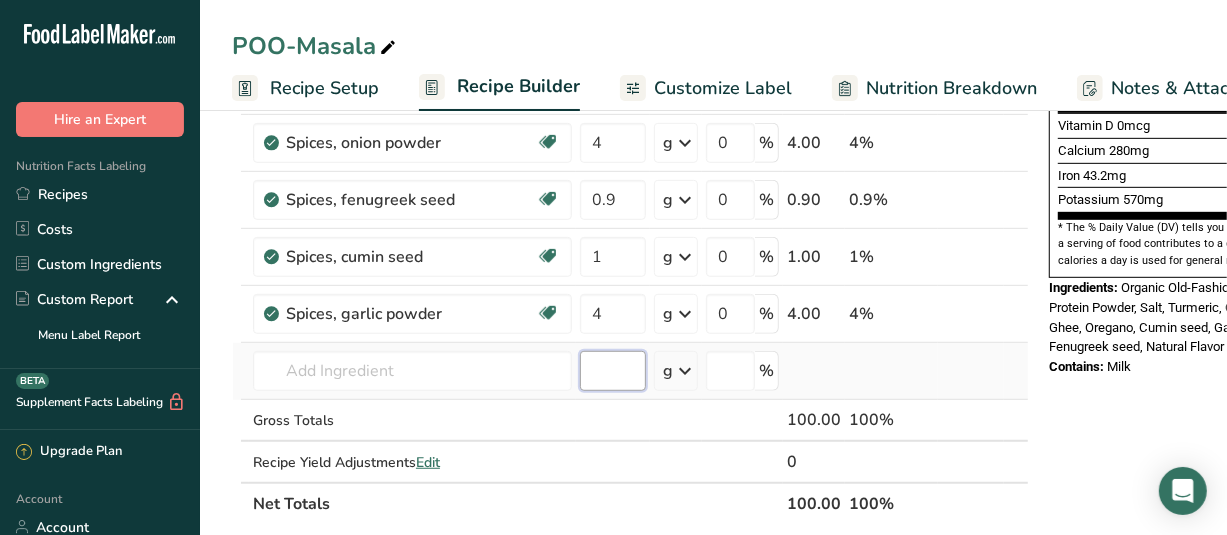 click on "Ingredient *
Amount *
Unit *
Waste *   .a-a{fill:#347362;}.b-a{fill:#fff;}          Grams
Percentage
Pea Protein Powder
16
g
Weight Units
g
kg
mg
See more
Volume Units
l
Volume units require a density conversion. If you know your ingredient's density enter it below. Otherwise, click on "RIA" our AI Regulatory bot - she will be able to help you
lb/ft3
g/cm3
Confirm
mL
Volume units require a density conversion. If you know your ingredient's density enter it below. Otherwise, click on "RIA" our AI Regulatory bot - she will be able to help you
lb/ft3" at bounding box center [630, 70] 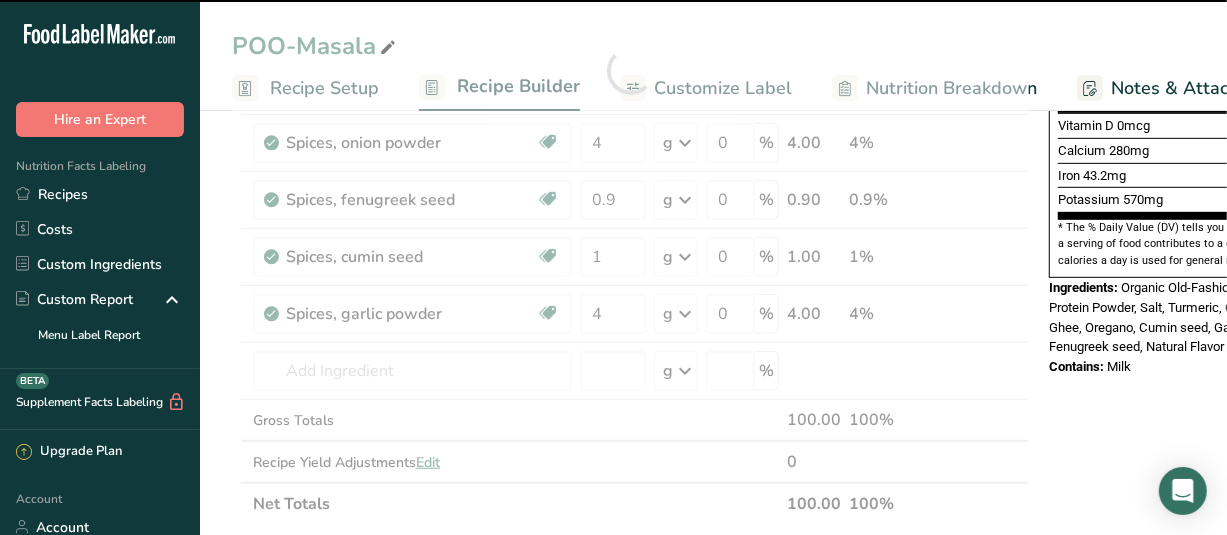 click at bounding box center (630, 70) 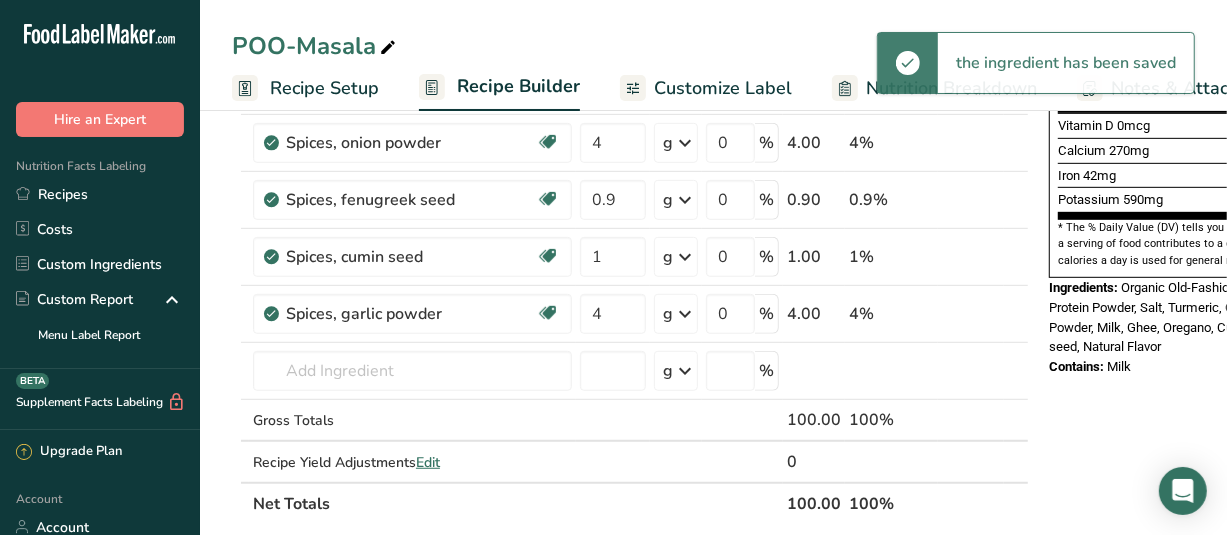 click on "Customize Label" at bounding box center [723, 88] 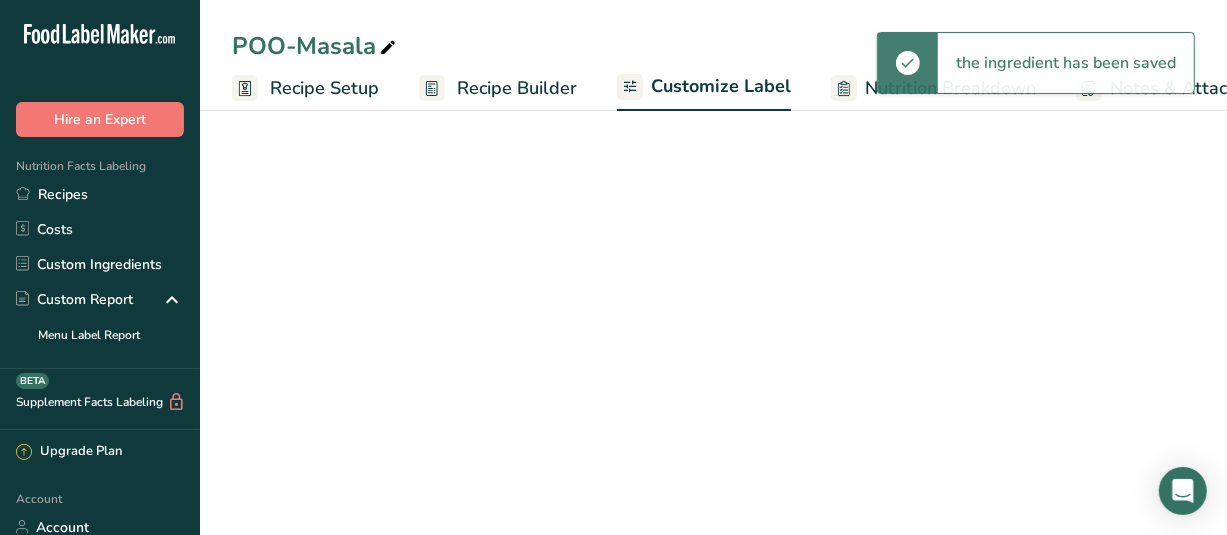 scroll, scrollTop: 0, scrollLeft: 272, axis: horizontal 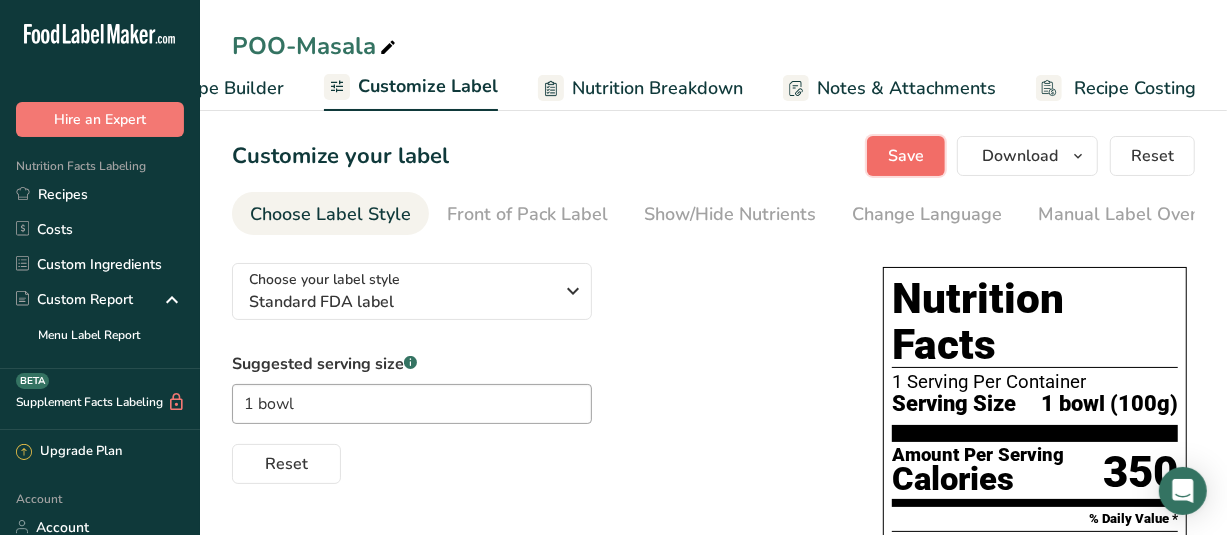 click on "Save" at bounding box center (906, 156) 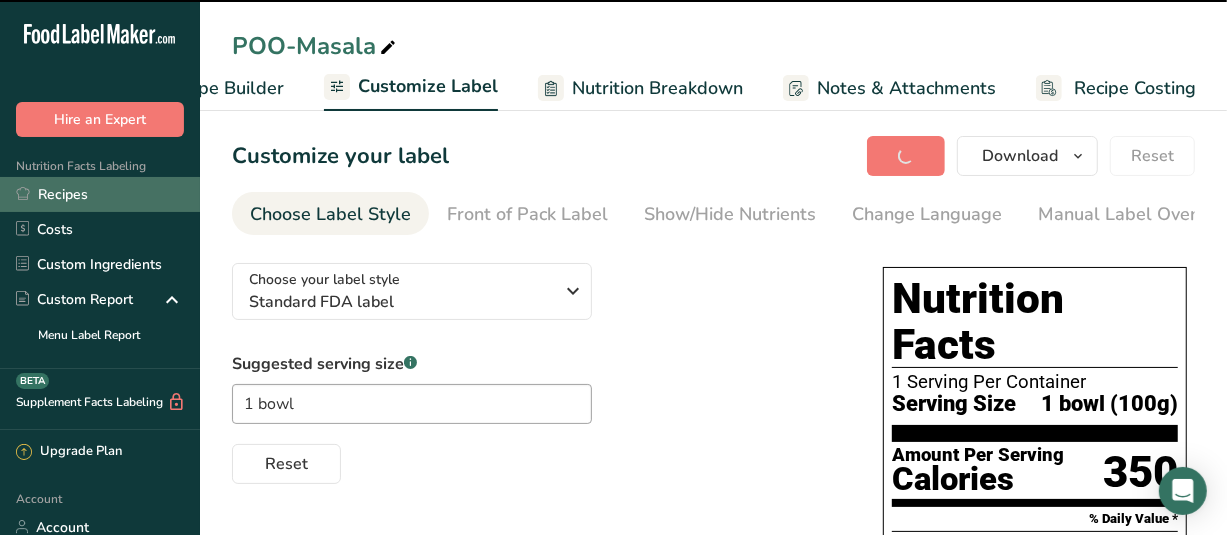 click on "Recipes" at bounding box center (100, 194) 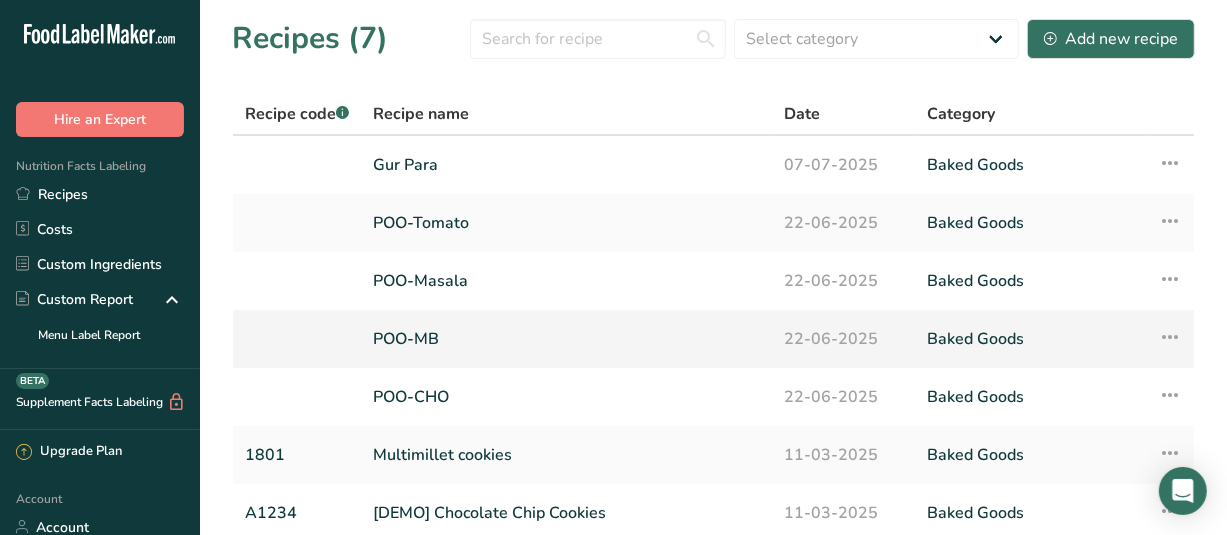 scroll, scrollTop: 100, scrollLeft: 0, axis: vertical 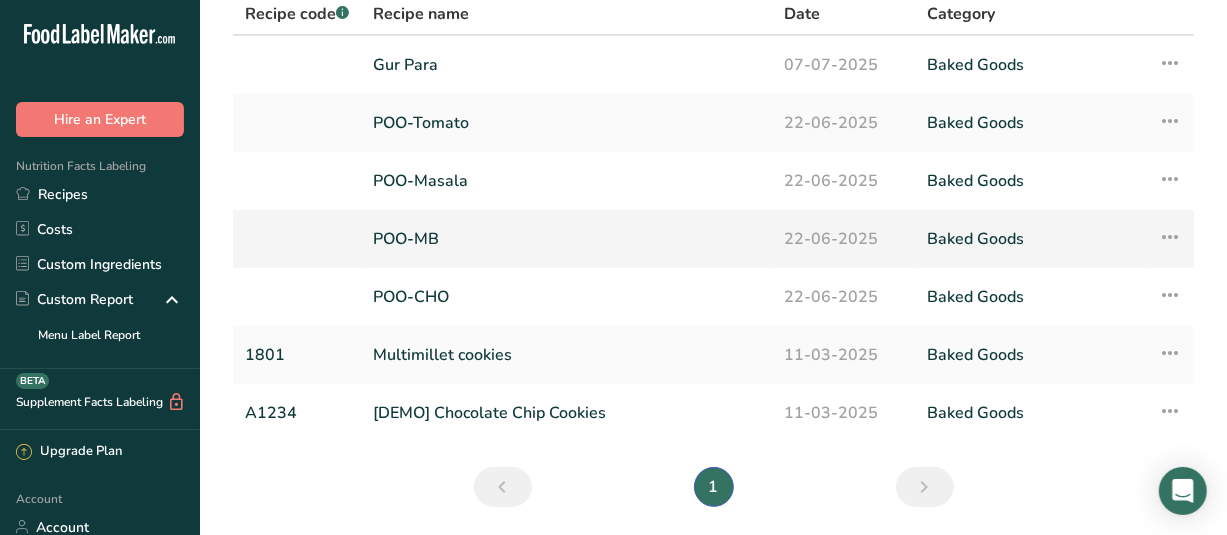 click on "POO-MB" at bounding box center (567, 239) 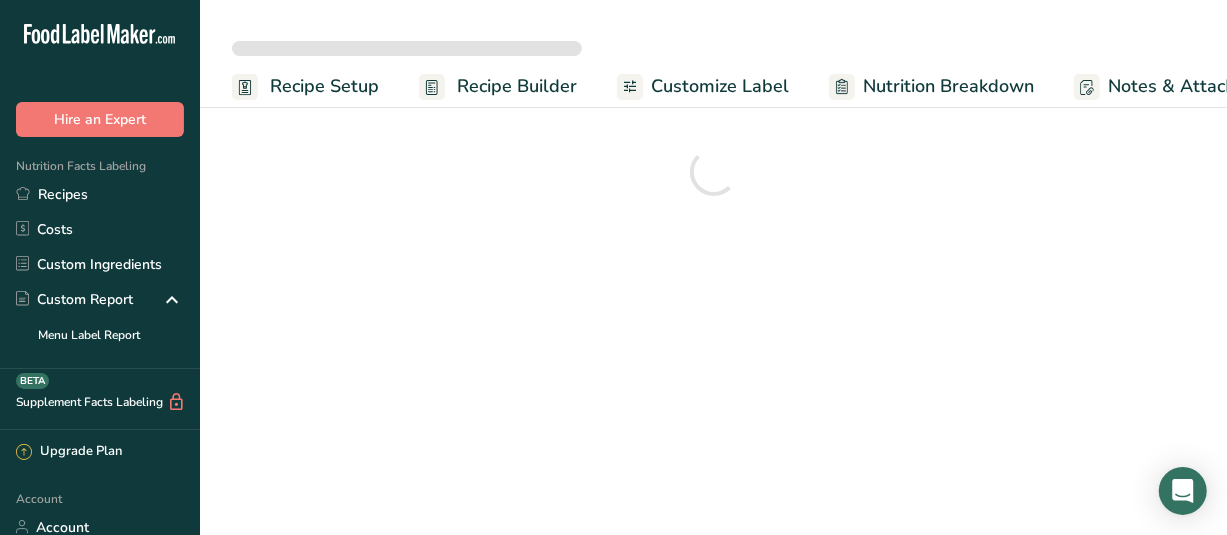 scroll, scrollTop: 0, scrollLeft: 0, axis: both 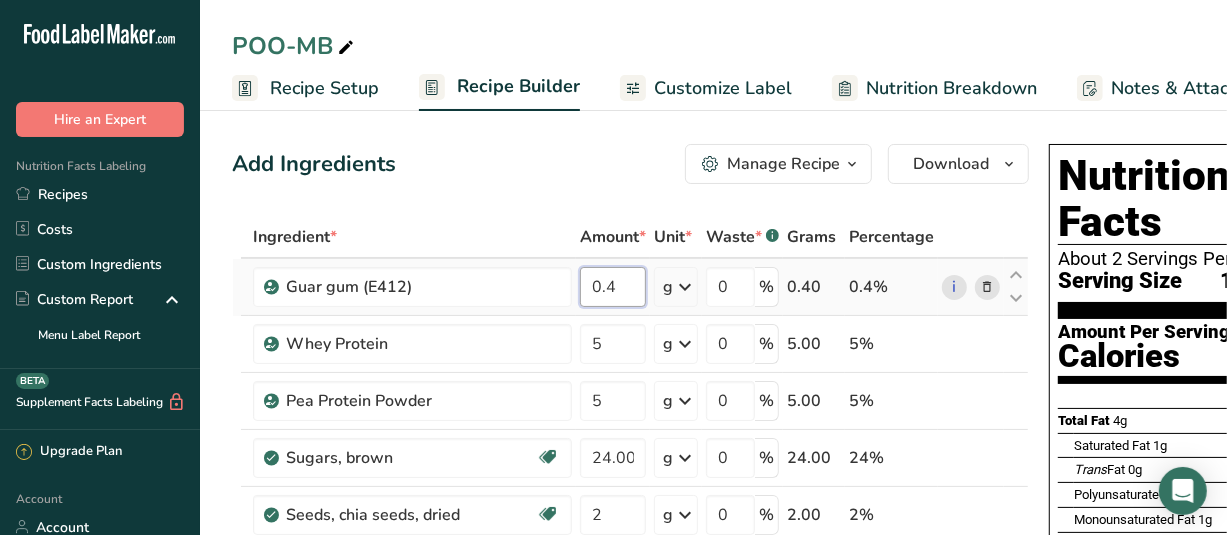 click on "0.4" at bounding box center [613, 287] 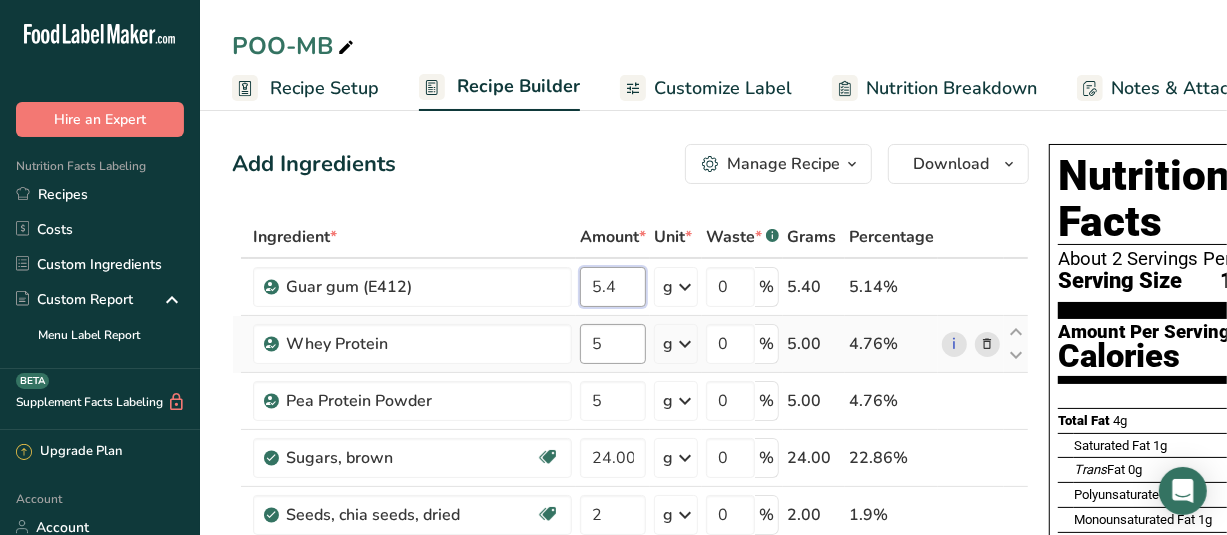 type on "5.4" 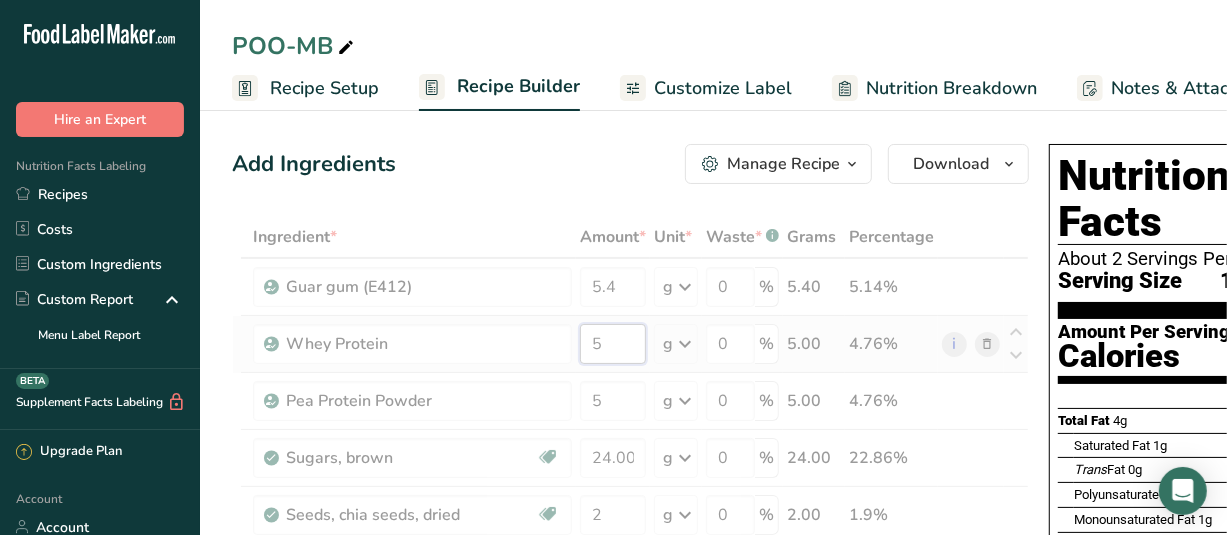 click on "Ingredient *
Amount *
Unit *
Waste *   .a-a{fill:#347362;}.b-a{fill:#fff;}          Grams
Percentage
Guar gum (E412)
5.4
g
Portions
100 gram
Weight Units
g
kg
mg
See more
Volume Units
l
Volume units require a density conversion. If you know your ingredient's density enter it below. Otherwise, click on "RIA" our AI Regulatory bot - she will be able to help you
lb/ft3
g/cm3
Confirm
mL
Volume units require a density conversion. If you know your ingredient's density enter it below. Otherwise, click on "RIA" our AI Regulatory bot - she will be able to help you" at bounding box center [630, 670] 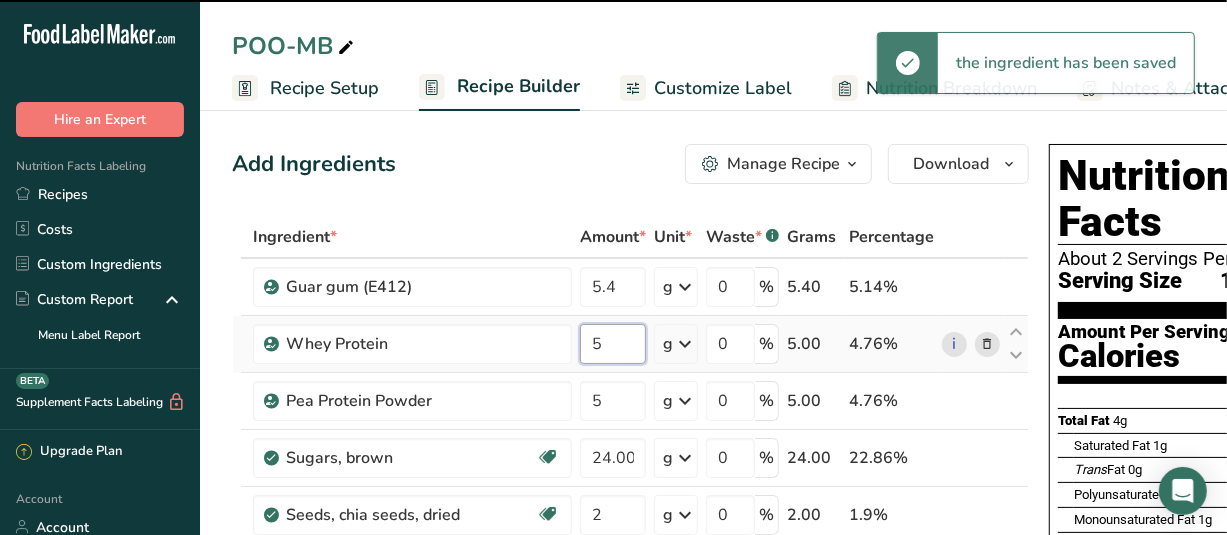 drag, startPoint x: 604, startPoint y: 345, endPoint x: 588, endPoint y: 345, distance: 16 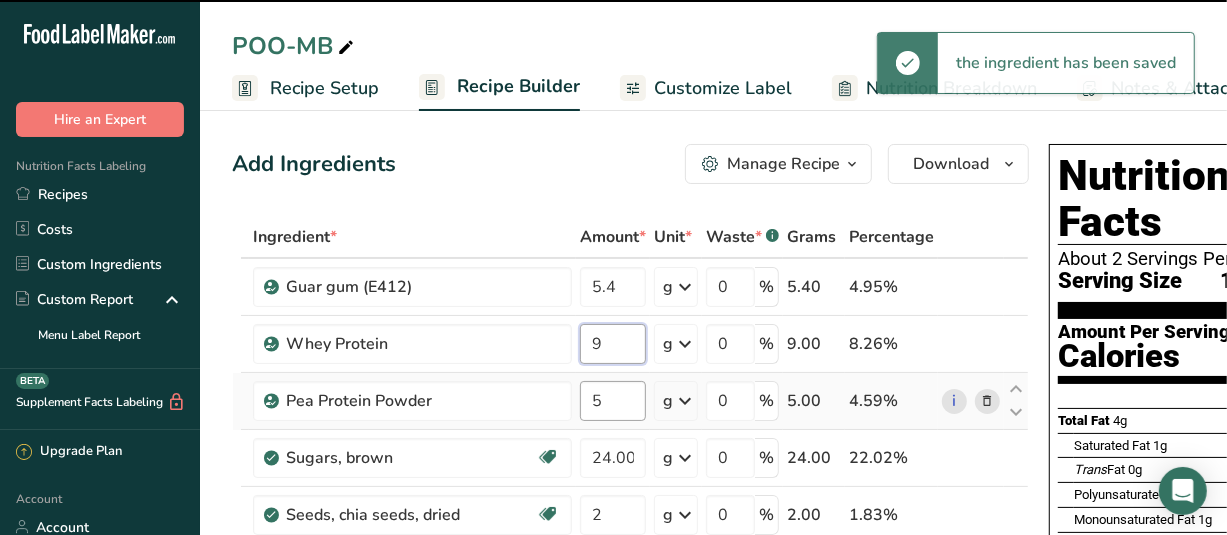 type on "9" 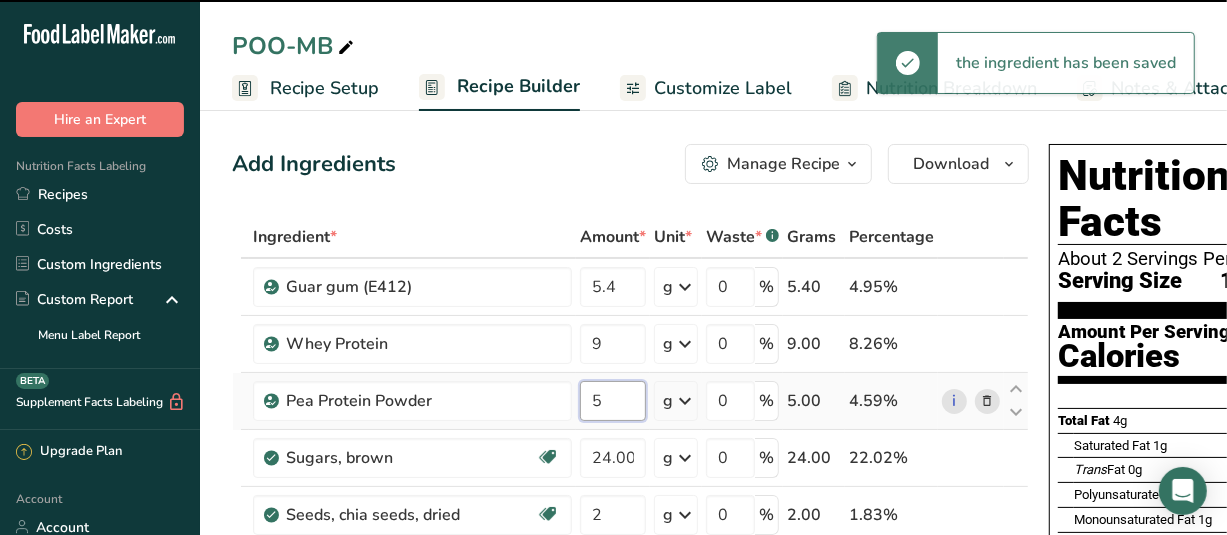 click on "Ingredient *
Amount *
Unit *
Waste *   .a-a{fill:#347362;}.b-a{fill:#fff;}          Grams
Percentage
Guar gum (E412)
5.4
g
Portions
100 gram
Weight Units
g
kg
mg
See more
Volume Units
l
Volume units require a density conversion. If you know your ingredient's density enter it below. Otherwise, click on "RIA" our AI Regulatory bot - she will be able to help you
lb/ft3
g/cm3
Confirm
mL
Volume units require a density conversion. If you know your ingredient's density enter it below. Otherwise, click on "RIA" our AI Regulatory bot - she will be able to help you" at bounding box center [630, 670] 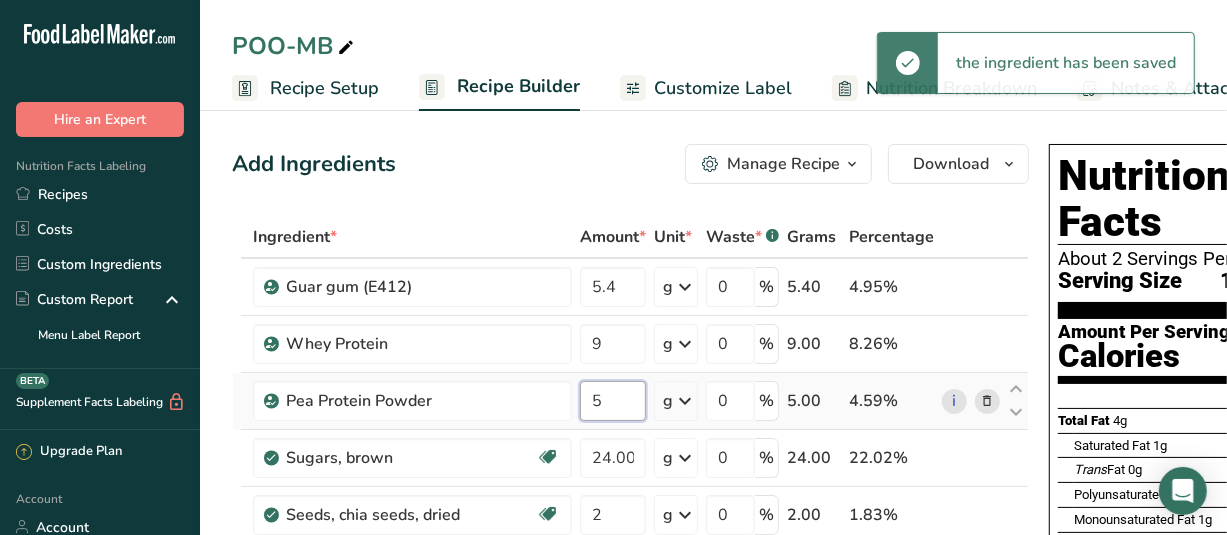 drag, startPoint x: 610, startPoint y: 402, endPoint x: 575, endPoint y: 402, distance: 35 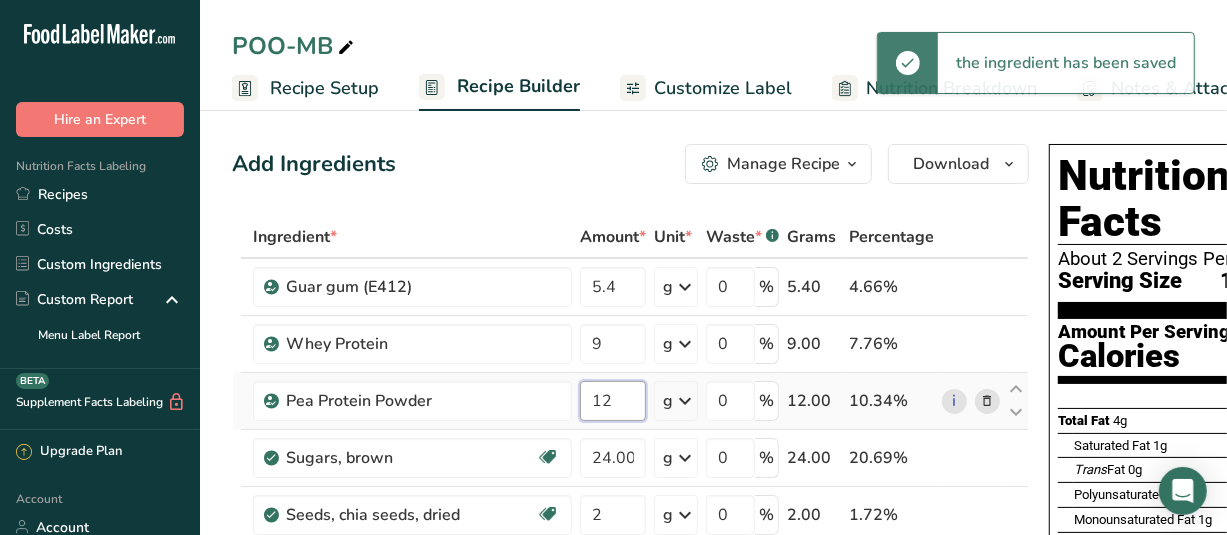 scroll, scrollTop: 100, scrollLeft: 0, axis: vertical 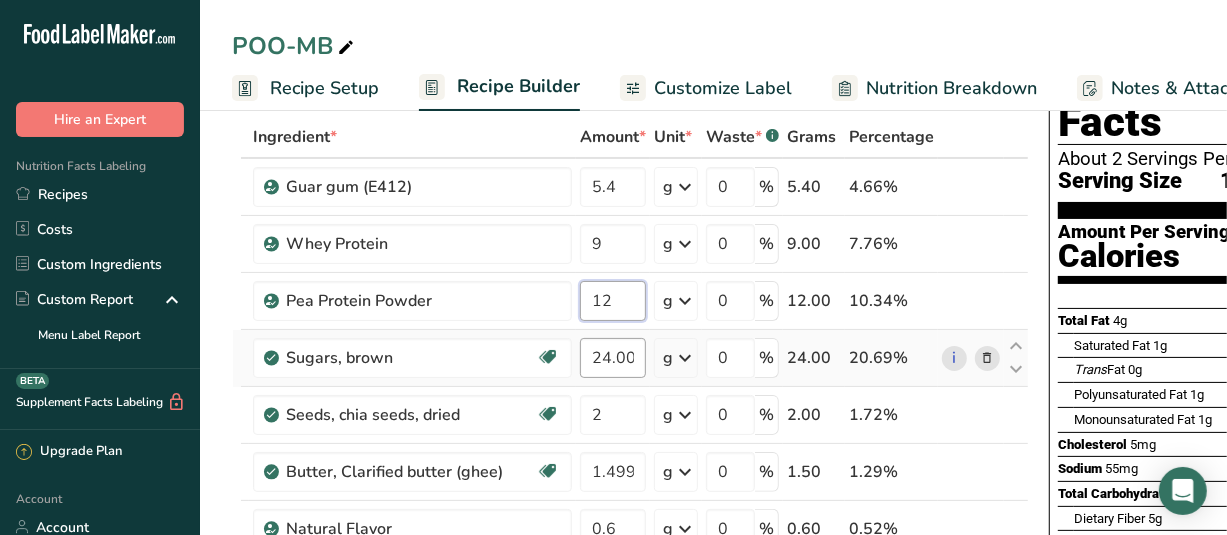 type on "12" 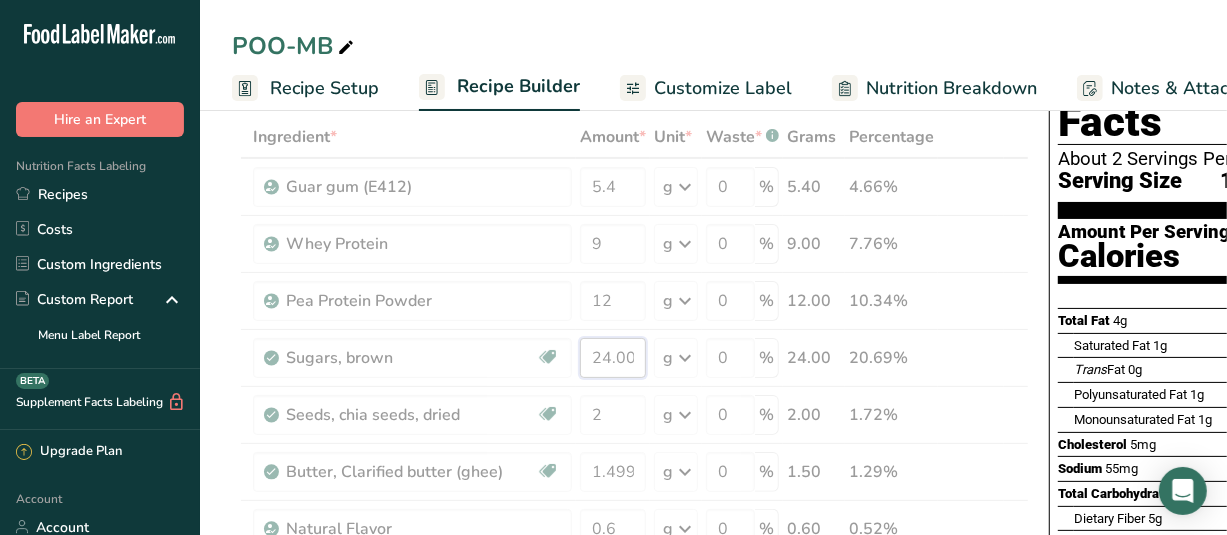 click on "Ingredient *
Amount *
Unit *
Waste *   .a-a{fill:#347362;}.b-a{fill:#fff;}          Grams
Percentage
Guar gum (E412)
5.4
g
Portions
100 gram
Weight Units
g
kg
mg
See more
Volume Units
l
Volume units require a density conversion. If you know your ingredient's density enter it below. Otherwise, click on "RIA" our AI Regulatory bot - she will be able to help you
lb/ft3
g/cm3
Confirm
mL
Volume units require a density conversion. If you know your ingredient's density enter it below. Otherwise, click on "RIA" our AI Regulatory bot - she will be able to help you" at bounding box center (630, 570) 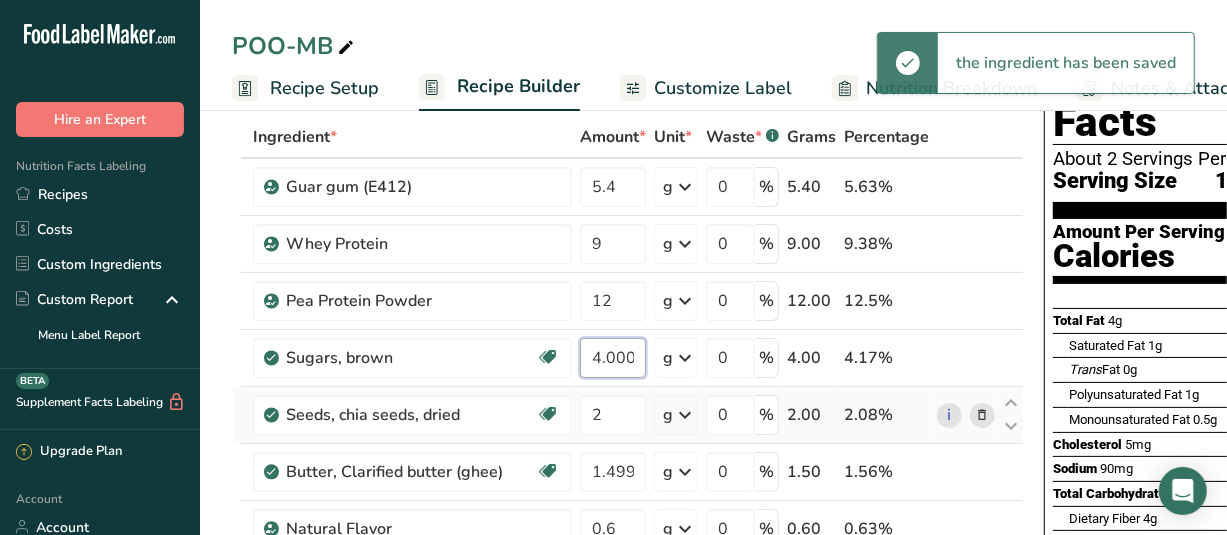 scroll, scrollTop: 0, scrollLeft: 26, axis: horizontal 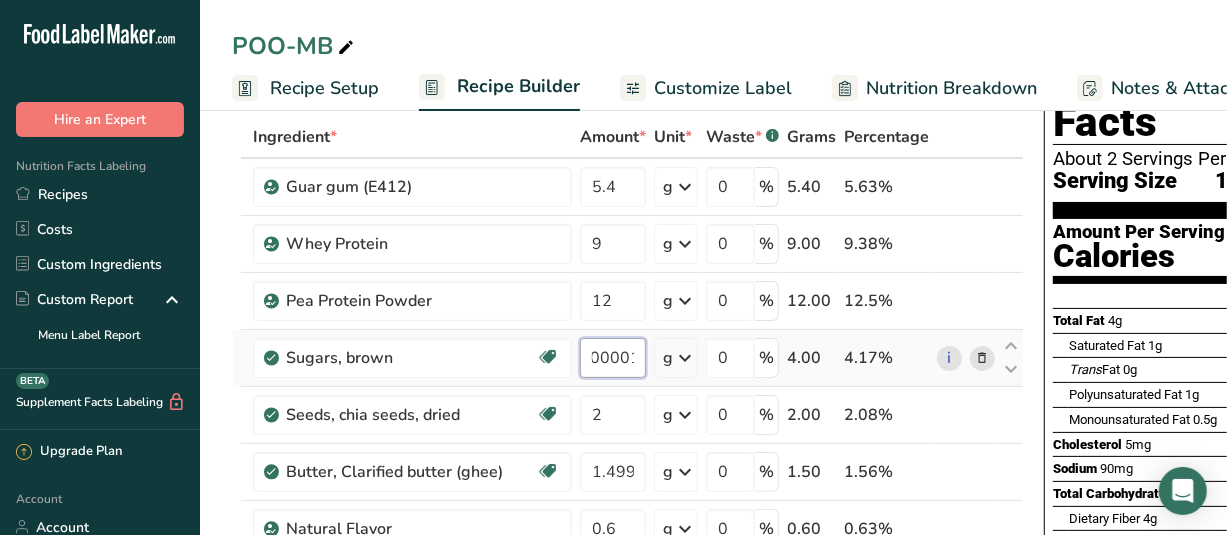 type on "4.000001" 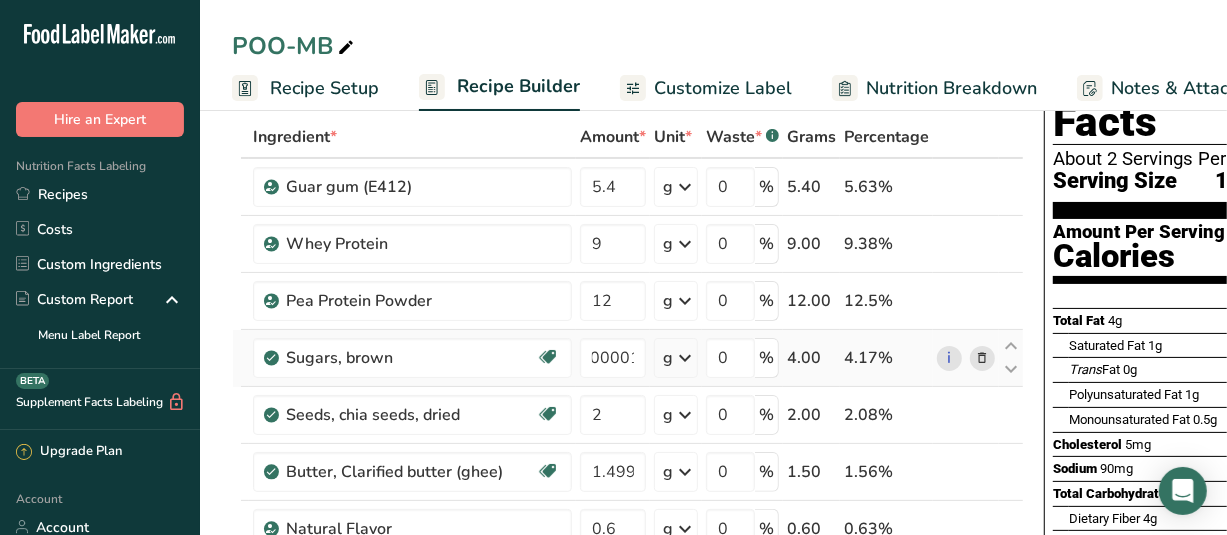 click on "Ingredient *
Amount *
Unit *
Waste *   .a-a{fill:#347362;}.b-a{fill:#fff;}          Grams
Percentage
Guar gum (E412)
5.4
g
Portions
100 gram
Weight Units
g
kg
mg
See more
Volume Units
l
Volume units require a density conversion. If you know your ingredient's density enter it below. Otherwise, click on "RIA" our AI Regulatory bot - she will be able to help you
lb/ft3
g/cm3
Confirm
mL
Volume units require a density conversion. If you know your ingredient's density enter it below. Otherwise, click on "RIA" our AI Regulatory bot - she will be able to help you" at bounding box center [628, 570] 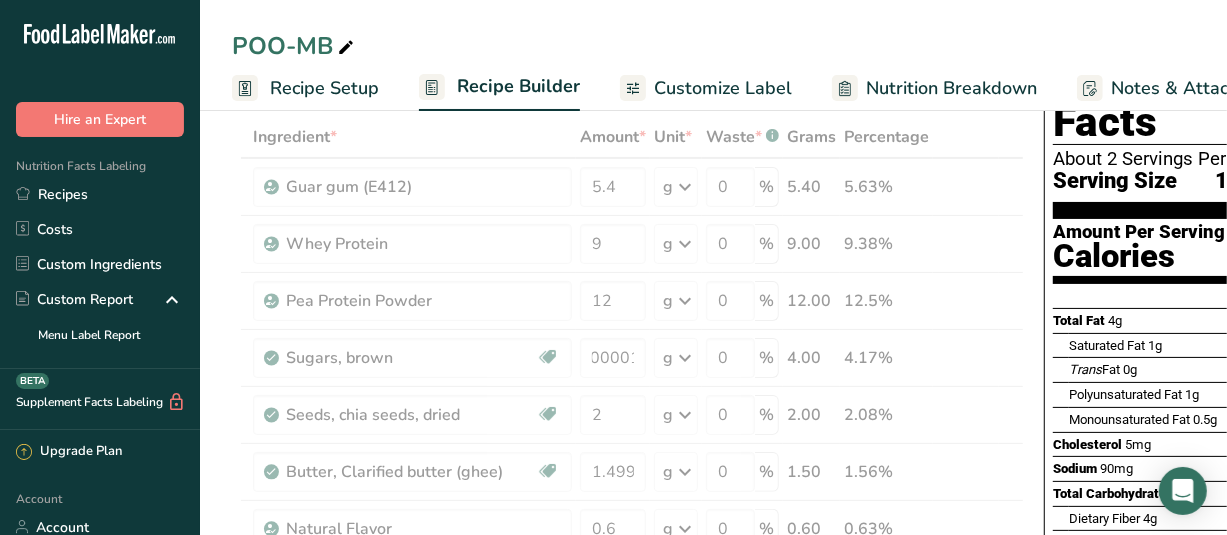 scroll, scrollTop: 0, scrollLeft: 0, axis: both 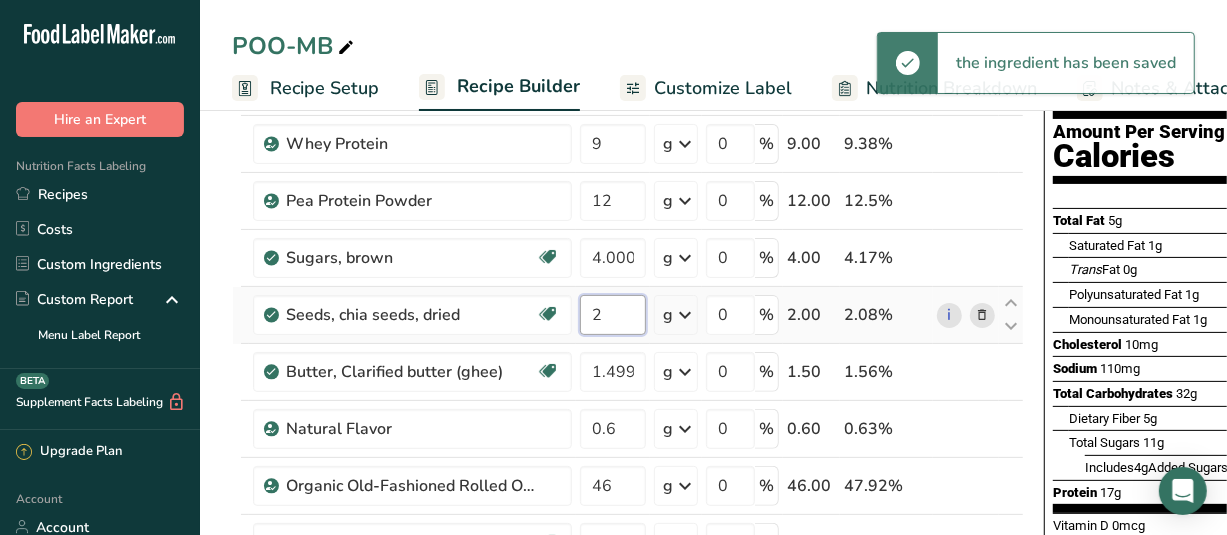 drag, startPoint x: 605, startPoint y: 311, endPoint x: 580, endPoint y: 312, distance: 25.019993 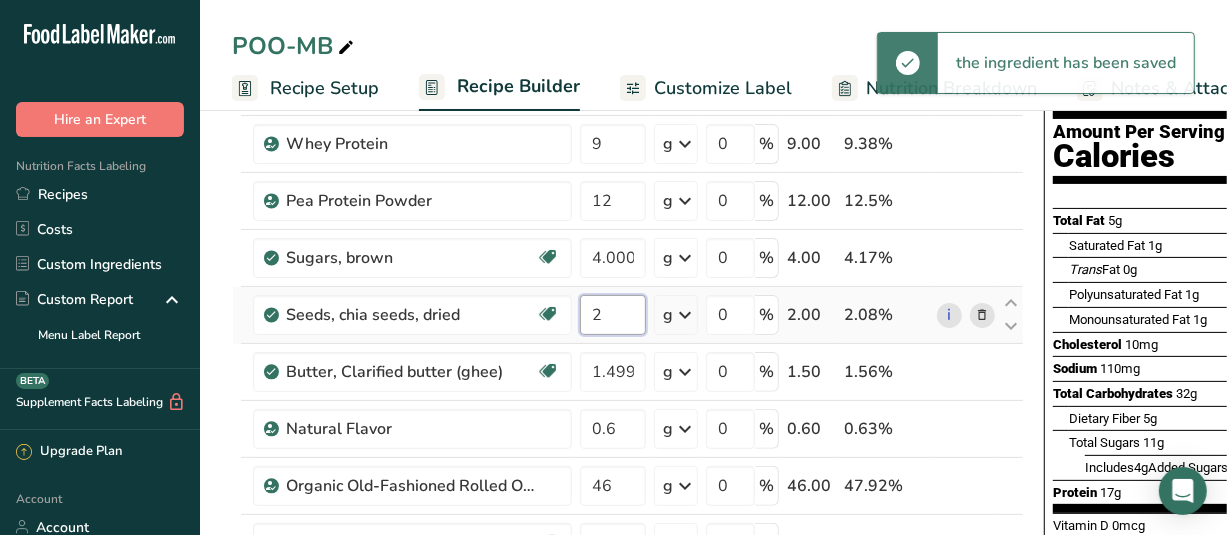 click on "2" at bounding box center [613, 315] 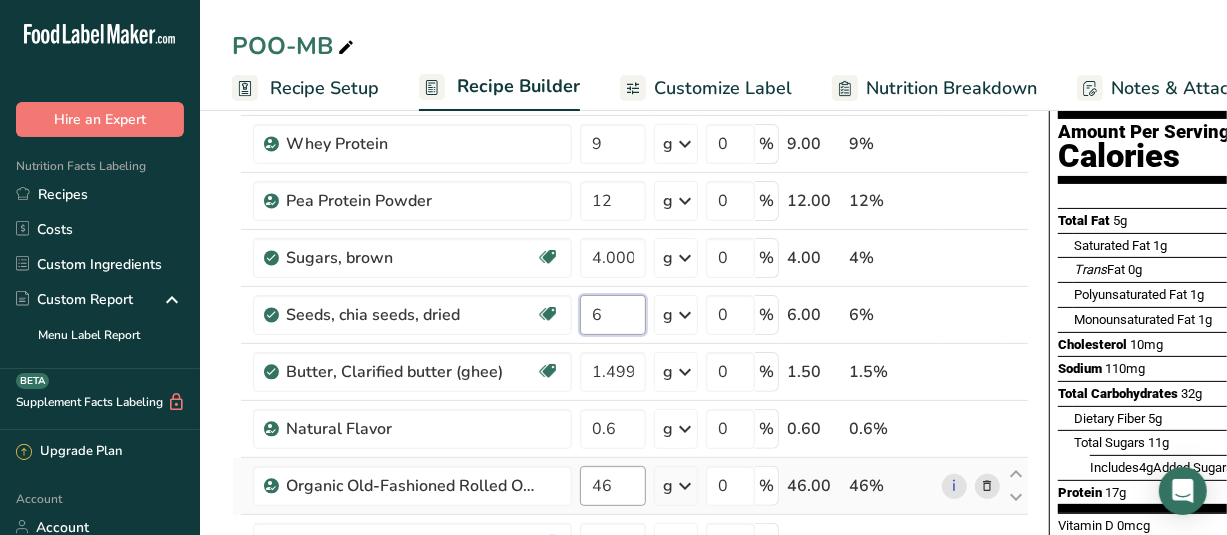 type on "6" 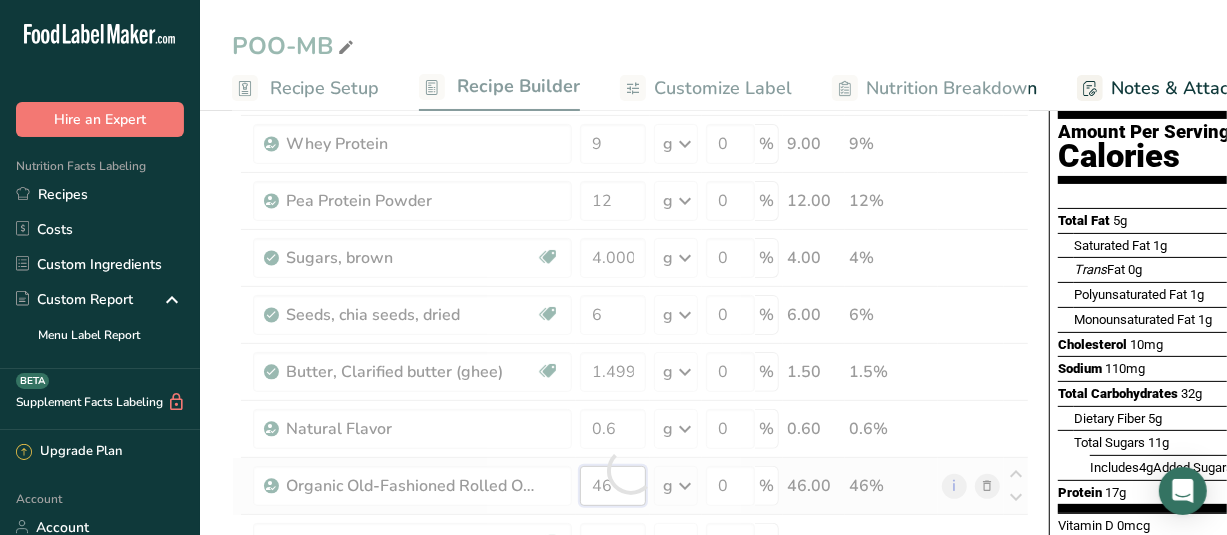 click on "Ingredient *
Amount *
Unit *
Waste *   .a-a{fill:#347362;}.b-a{fill:#fff;}          Grams
Percentage
Guar gum (E412)
5.4
g
Portions
100 gram
Weight Units
g
kg
mg
See more
Volume Units
l
Volume units require a density conversion. If you know your ingredient's density enter it below. Otherwise, click on "RIA" our AI Regulatory bot - she will be able to help you
lb/ft3
g/cm3
Confirm
mL
Volume units require a density conversion. If you know your ingredient's density enter it below. Otherwise, click on "RIA" our AI Regulatory bot - she will be able to help you" at bounding box center [630, 470] 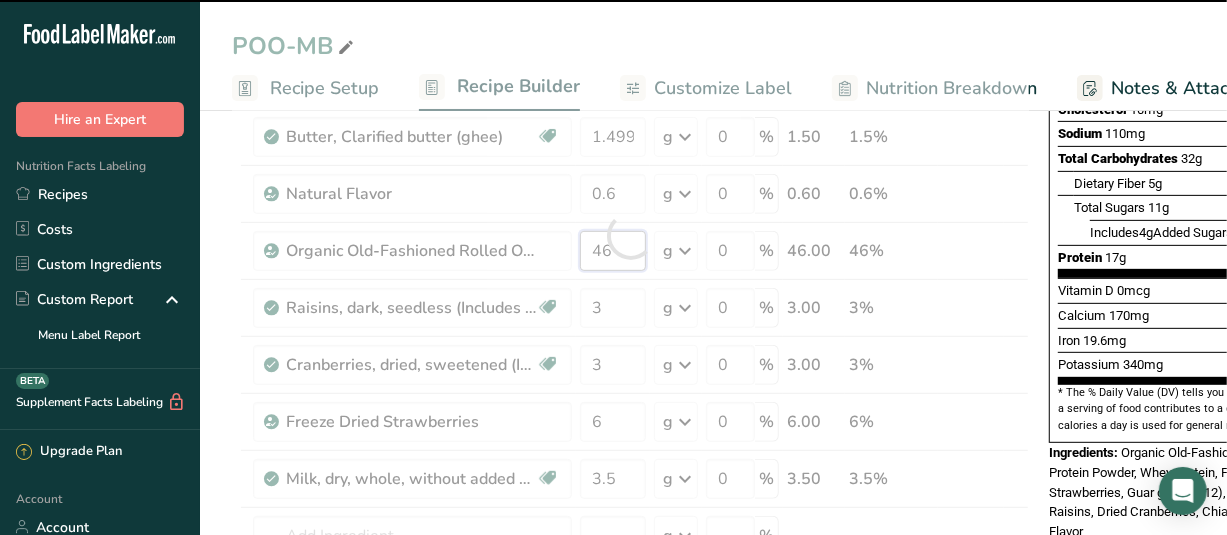 scroll, scrollTop: 500, scrollLeft: 0, axis: vertical 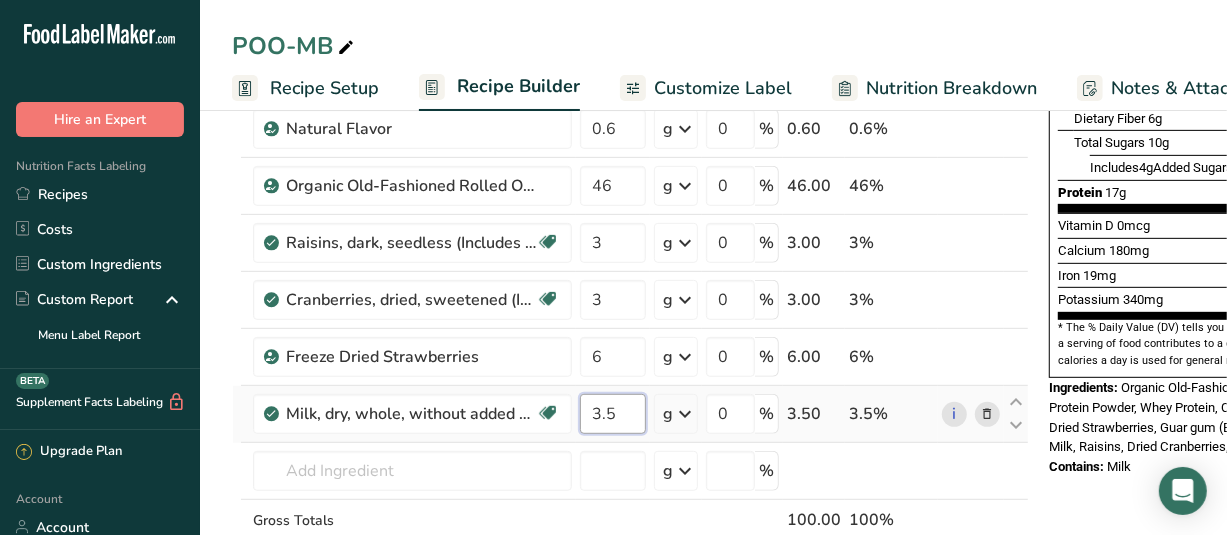 click on "Ingredient *
Amount *
Unit *
Waste *   .a-a{fill:#347362;}.b-a{fill:#fff;}          Grams
Percentage
Guar gum (E412)
5.4
g
Portions
100 gram
Weight Units
g
kg
mg
See more
Volume Units
l
Volume units require a density conversion. If you know your ingredient's density enter it below. Otherwise, click on "RIA" our AI Regulatory bot - she will be able to help you
lb/ft3
g/cm3
Confirm
mL
Volume units require a density conversion. If you know your ingredient's density enter it below. Otherwise, click on "RIA" our AI Regulatory bot - she will be able to help you" at bounding box center [630, 170] 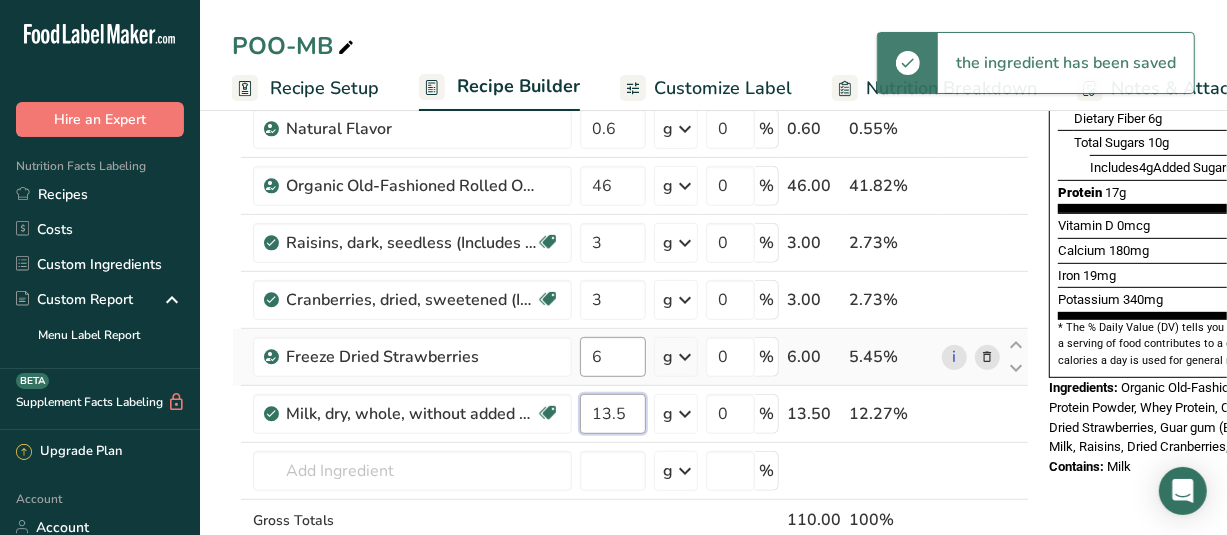 type on "13.5" 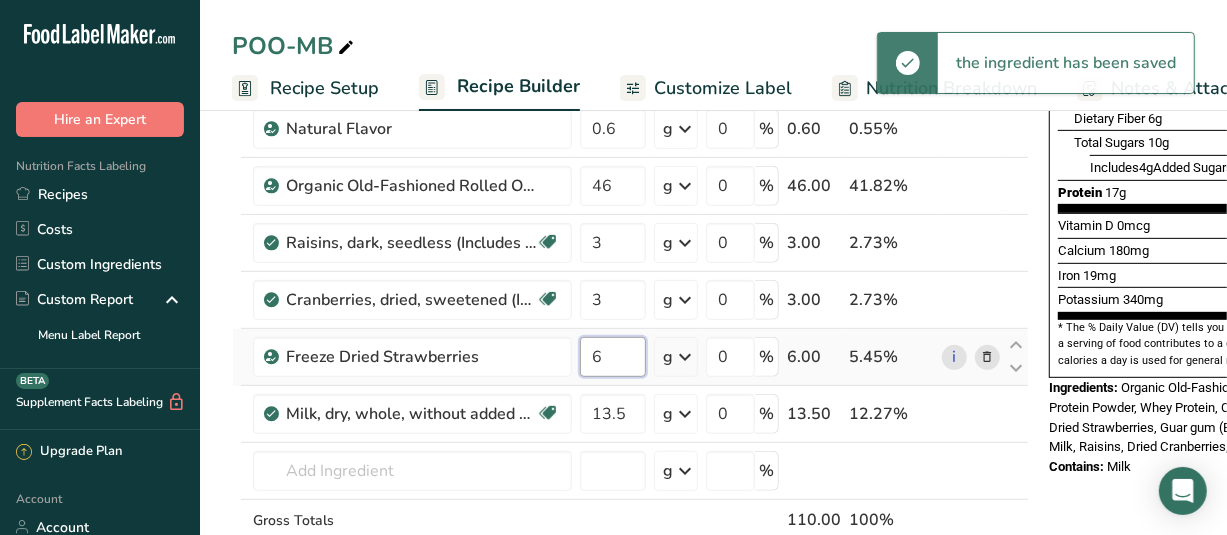 click on "Ingredient *
Amount *
Unit *
Waste *   .a-a{fill:#347362;}.b-a{fill:#fff;}          Grams
Percentage
Guar gum (E412)
5.4
g
Portions
100 gram
Weight Units
g
kg
mg
See more
Volume Units
l
Volume units require a density conversion. If you know your ingredient's density enter it below. Otherwise, click on "RIA" our AI Regulatory bot - she will be able to help you
lb/ft3
g/cm3
Confirm
mL
Volume units require a density conversion. If you know your ingredient's density enter it below. Otherwise, click on "RIA" our AI Regulatory bot - she will be able to help you" at bounding box center [630, 170] 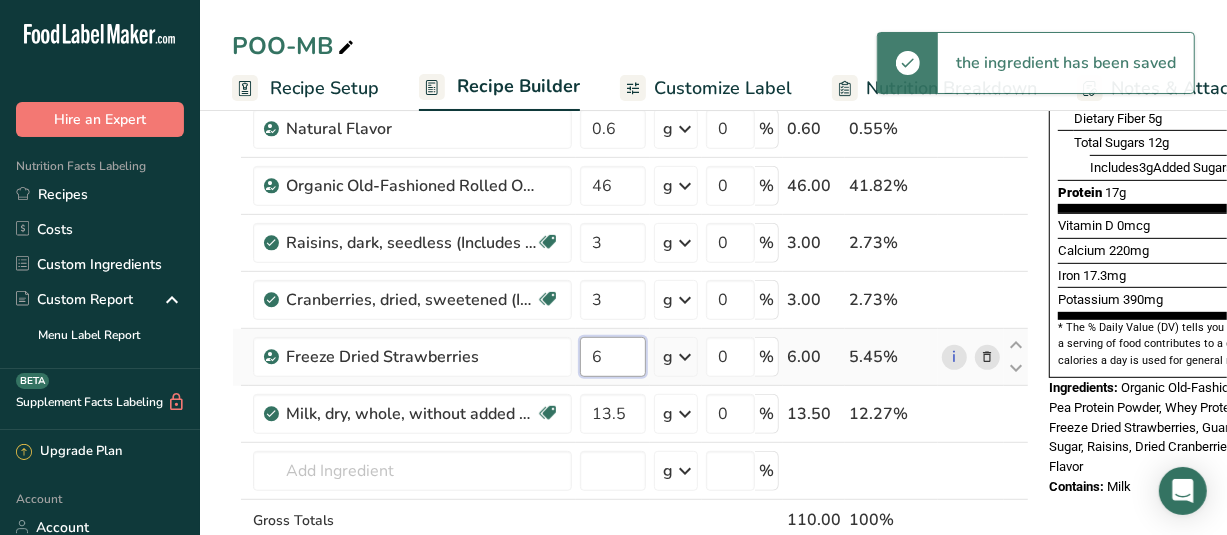 drag, startPoint x: 603, startPoint y: 355, endPoint x: 588, endPoint y: 352, distance: 15.297058 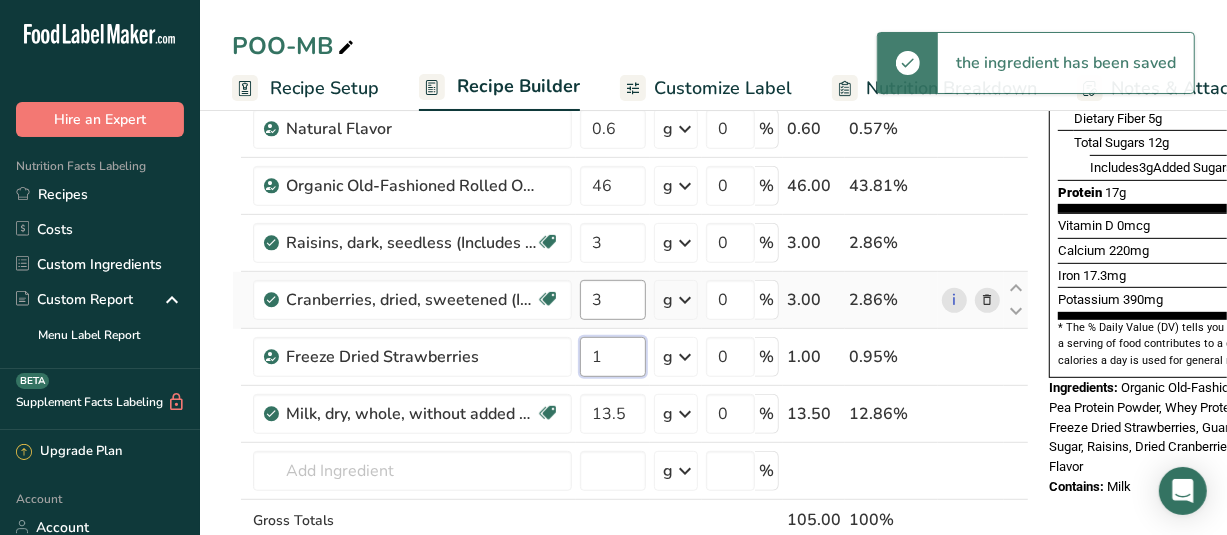 type on "1" 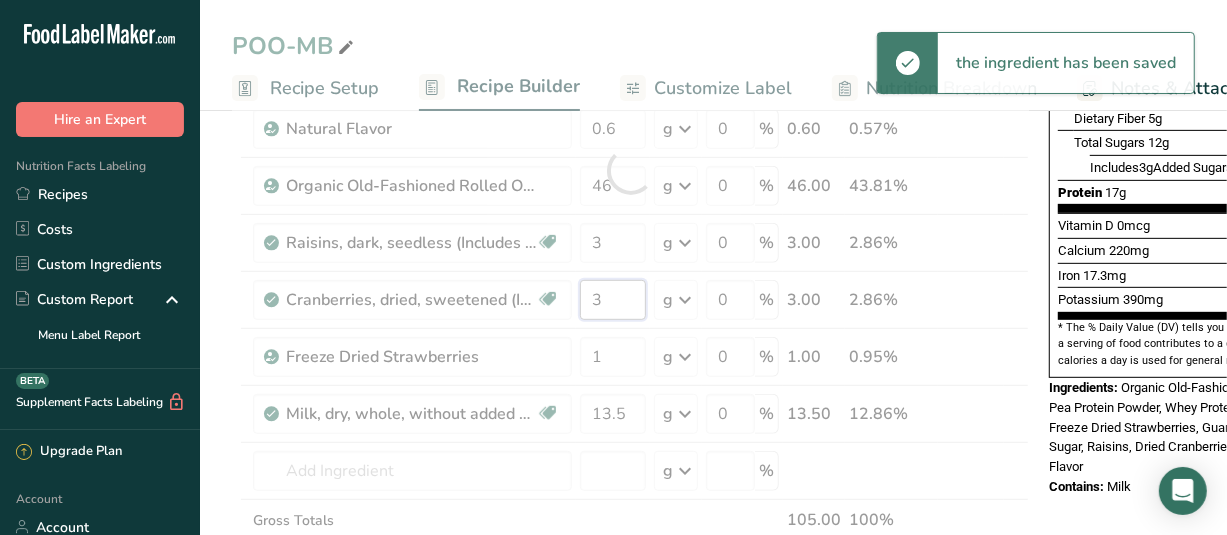 drag, startPoint x: 609, startPoint y: 298, endPoint x: 584, endPoint y: 301, distance: 25.179358 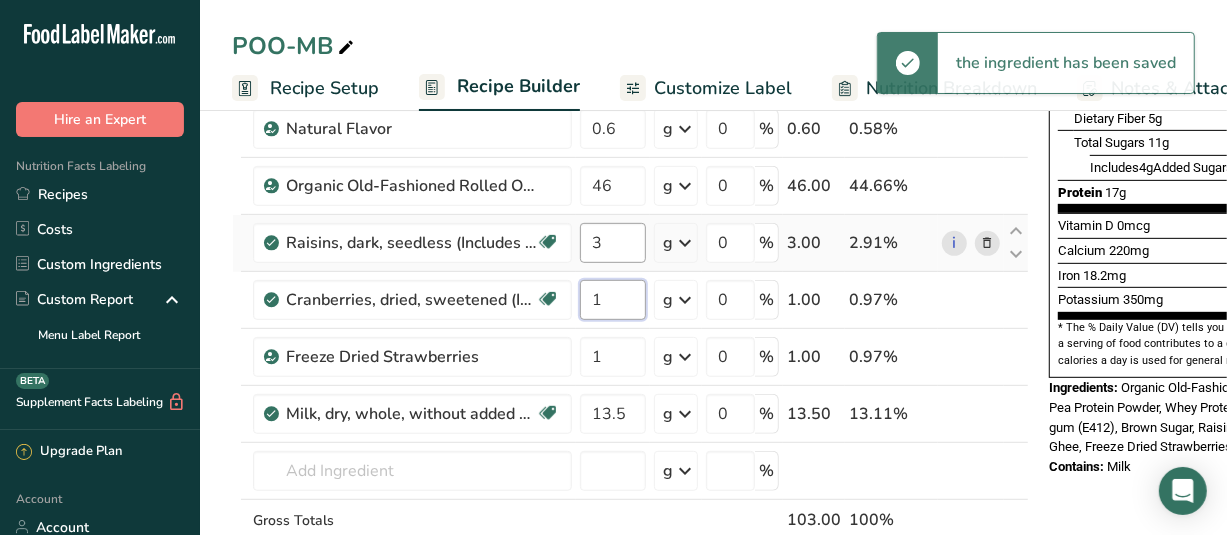 type on "1" 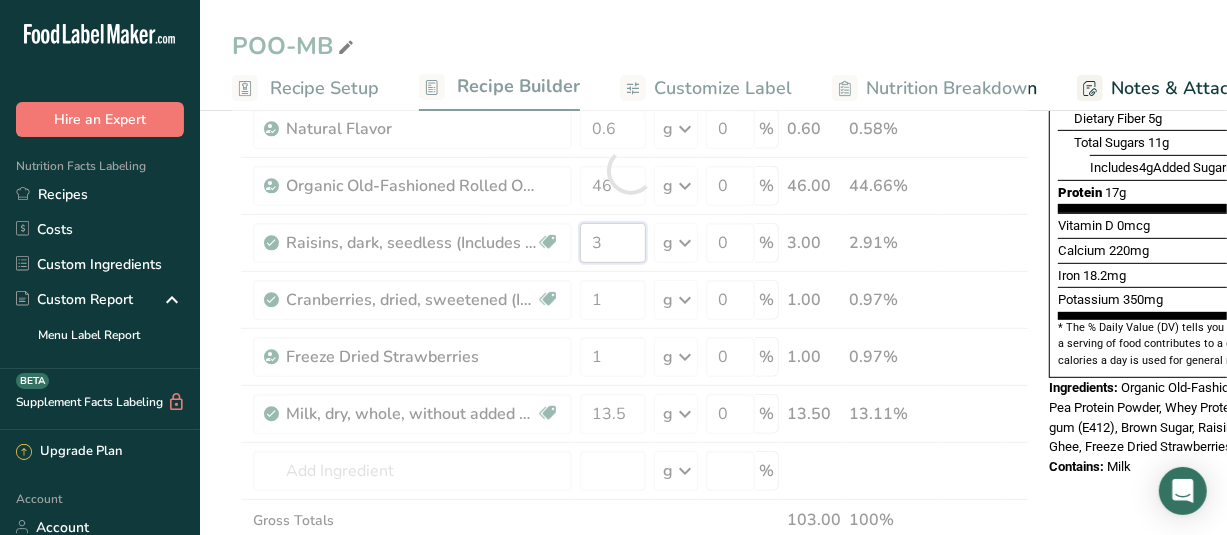 drag, startPoint x: 619, startPoint y: 238, endPoint x: 534, endPoint y: 257, distance: 87.09765 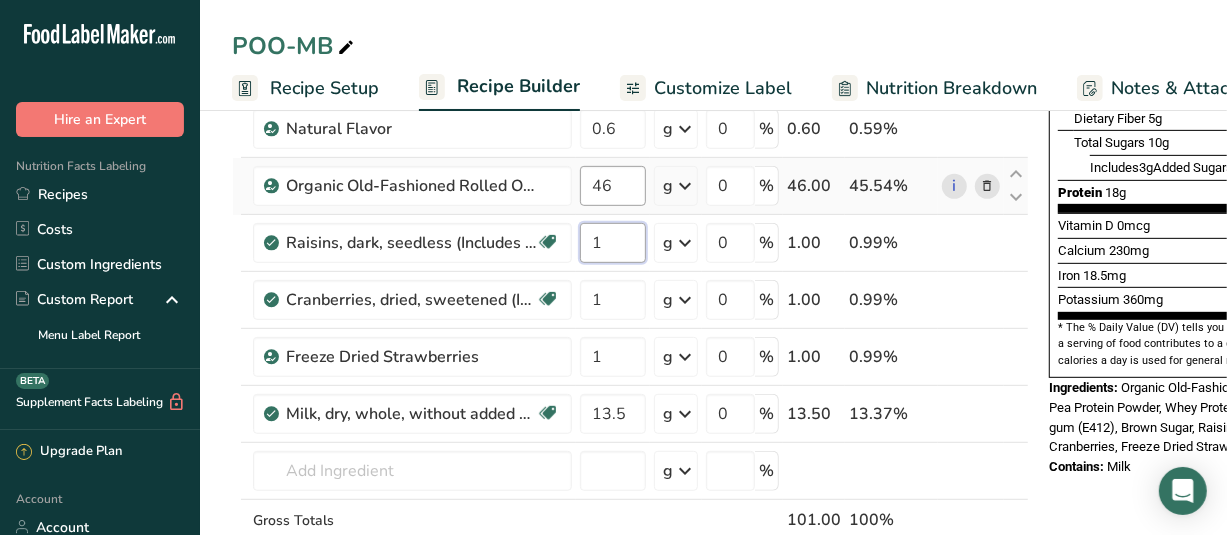 type on "1" 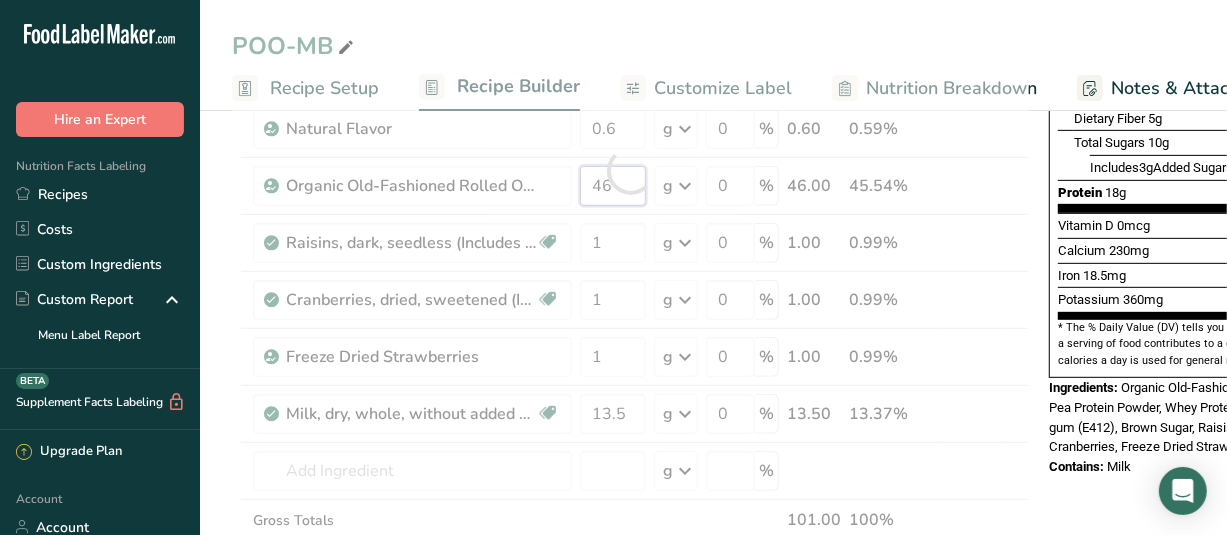 click on "Ingredient *
Amount *
Unit *
Waste *   .a-a{fill:#347362;}.b-a{fill:#fff;}          Grams
Percentage
Guar gum (E412)
5.4
g
Portions
100 gram
Weight Units
g
kg
mg
See more
Volume Units
l
Volume units require a density conversion. If you know your ingredient's density enter it below. Otherwise, click on "RIA" our AI Regulatory bot - she will be able to help you
lb/ft3
g/cm3
Confirm
mL
Volume units require a density conversion. If you know your ingredient's density enter it below. Otherwise, click on "RIA" our AI Regulatory bot - she will be able to help you" at bounding box center (630, 170) 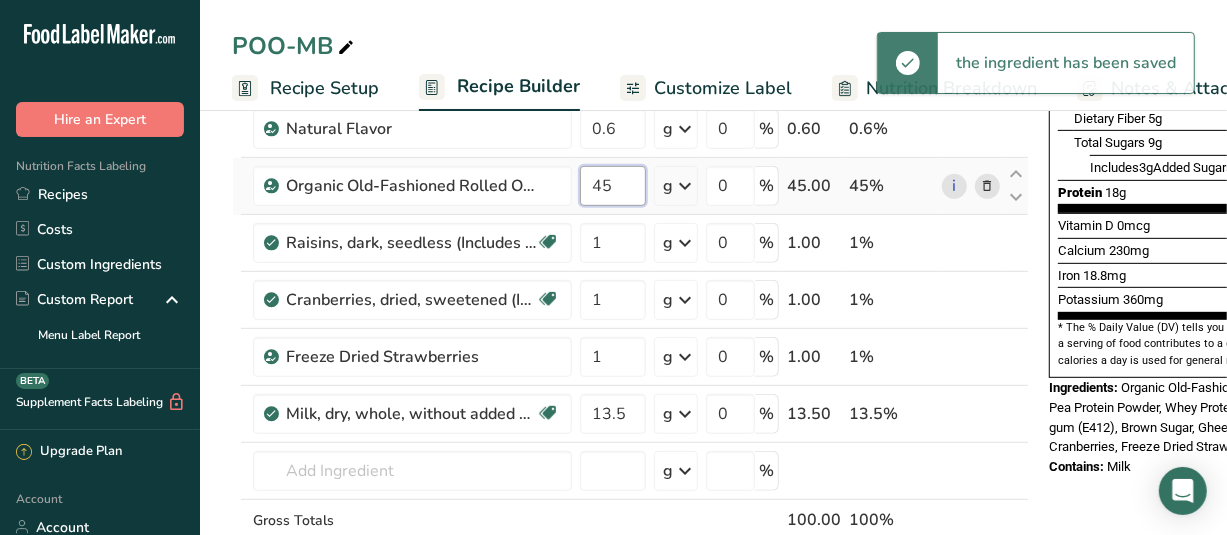 type on "45" 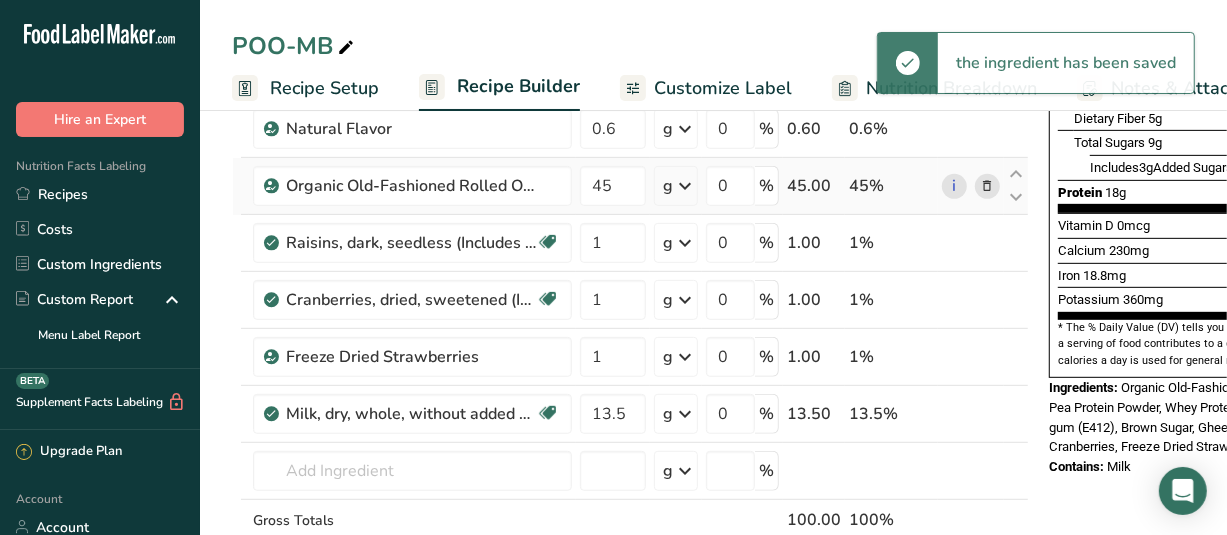 click on "Ingredient *
Amount *
Unit *
Waste *   .a-a{fill:#347362;}.b-a{fill:#fff;}          Grams
Percentage
Guar gum (E412)
5.4
g
Portions
100 gram
Weight Units
g
kg
mg
See more
Volume Units
l
Volume units require a density conversion. If you know your ingredient's density enter it below. Otherwise, click on "RIA" our AI Regulatory bot - she will be able to help you
lb/ft3
g/cm3
Confirm
mL
Volume units require a density conversion. If you know your ingredient's density enter it below. Otherwise, click on "RIA" our AI Regulatory bot - she will be able to help you" at bounding box center [630, 170] 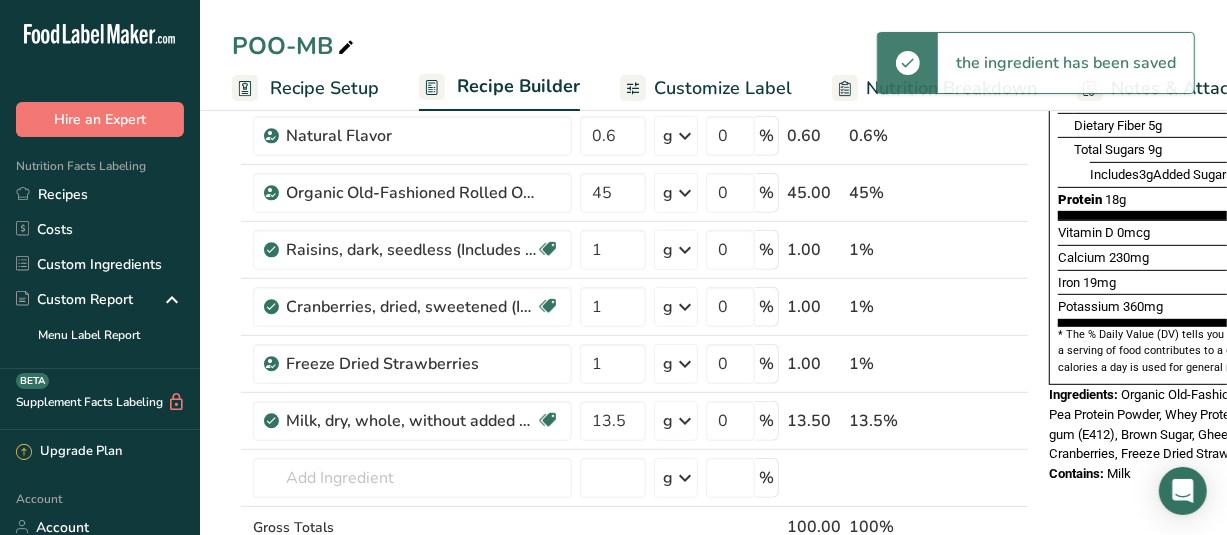 scroll, scrollTop: 0, scrollLeft: 0, axis: both 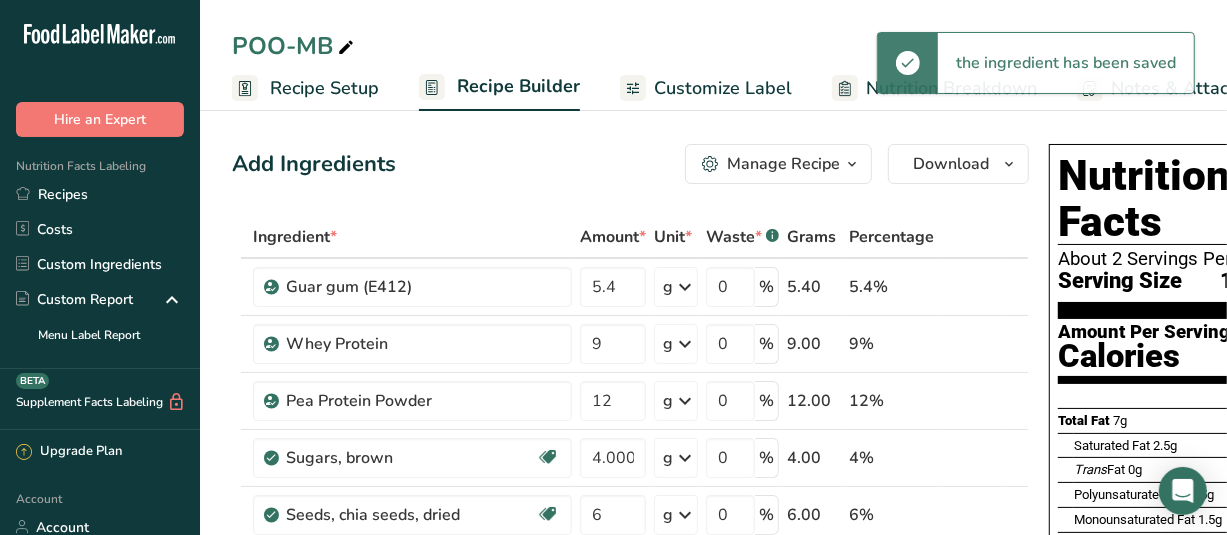 click on "Customize Label" at bounding box center [723, 88] 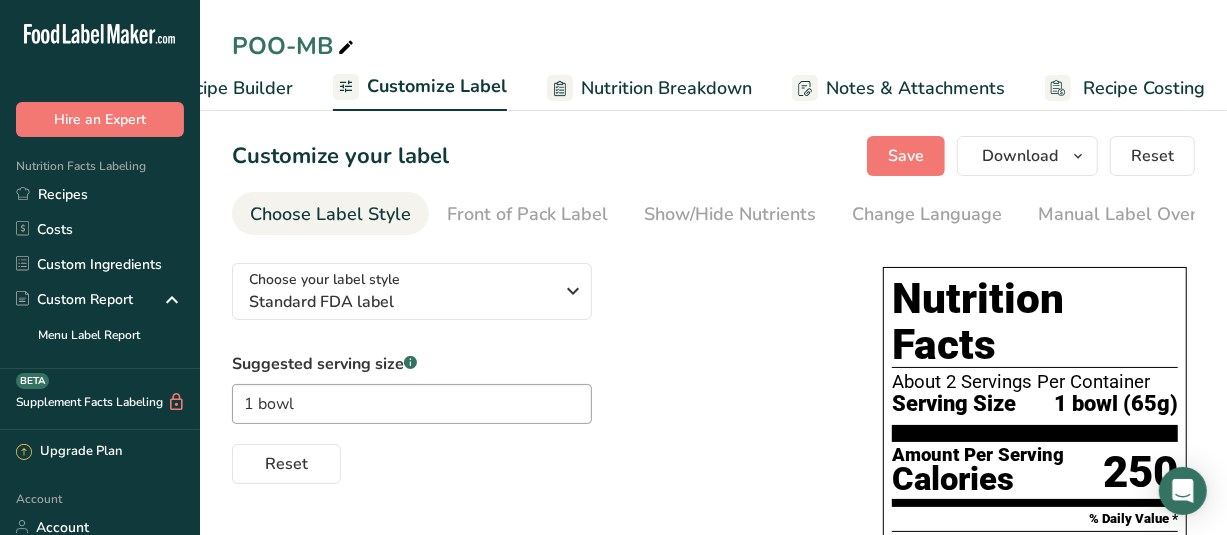 scroll, scrollTop: 0, scrollLeft: 293, axis: horizontal 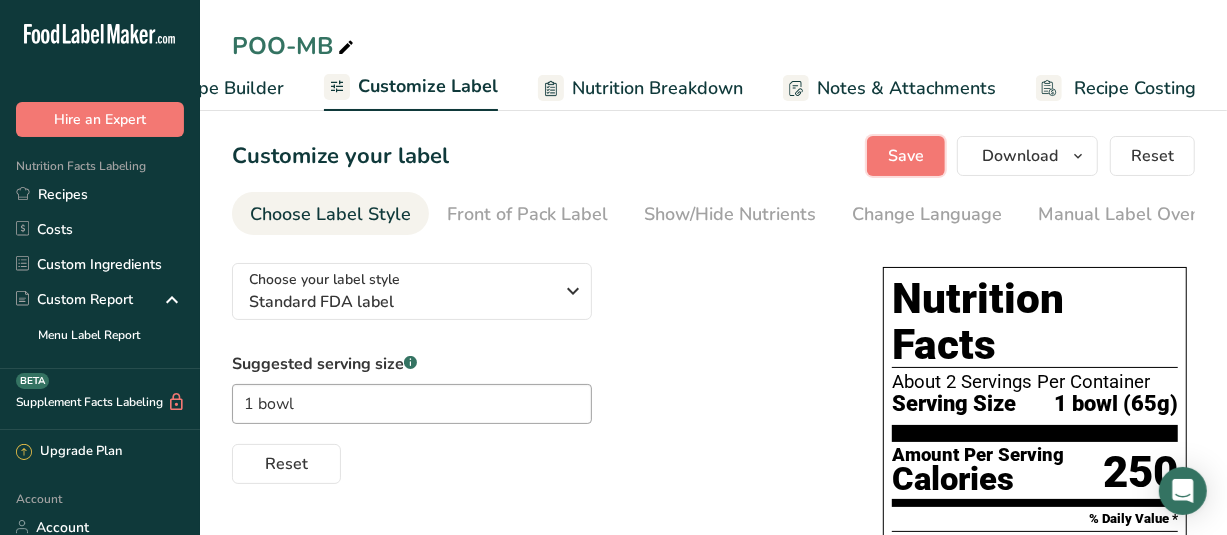 click on "Save" at bounding box center [906, 156] 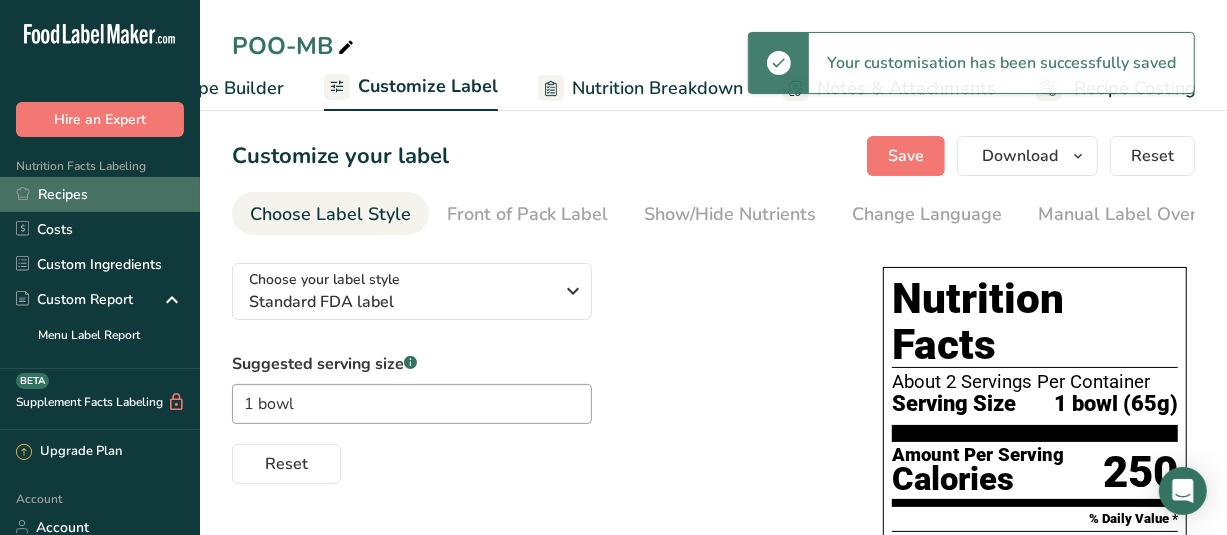 click on "Recipes" at bounding box center [100, 194] 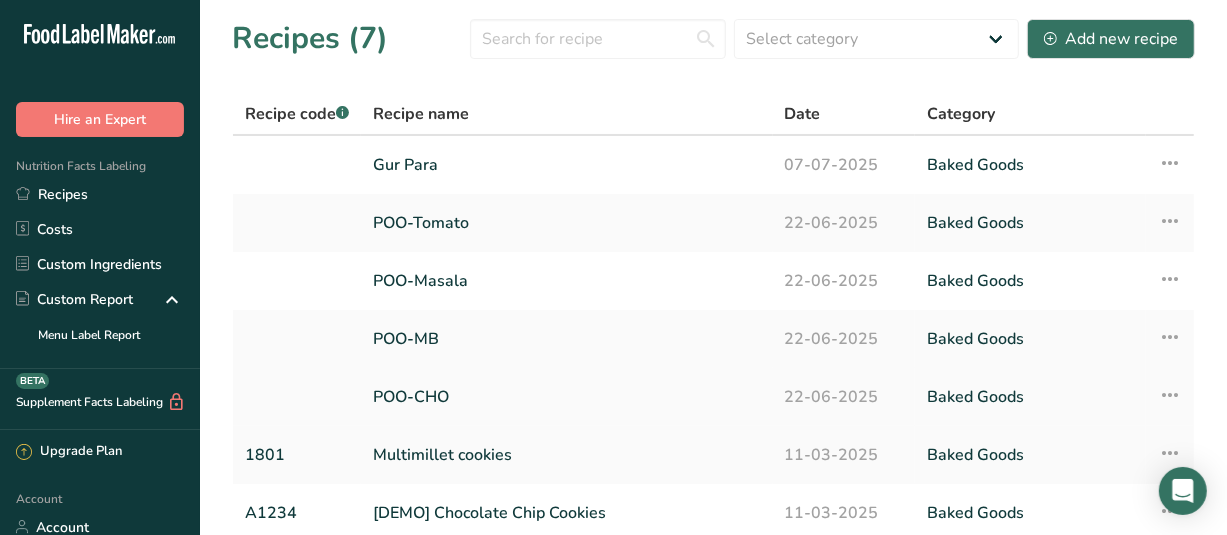 click on "POO-CHO" at bounding box center (567, 397) 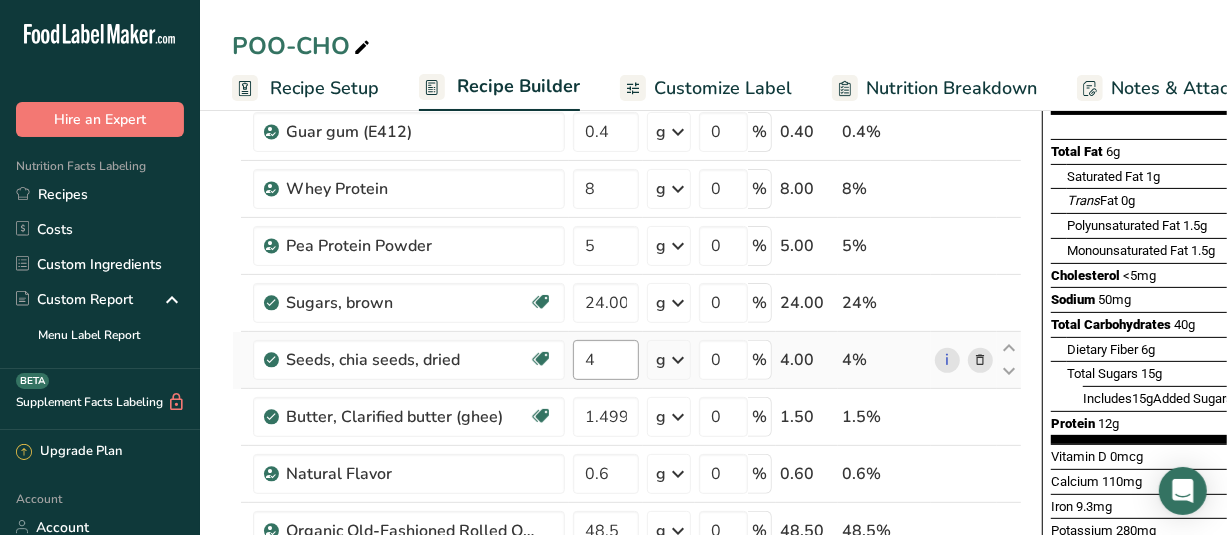 scroll, scrollTop: 300, scrollLeft: 0, axis: vertical 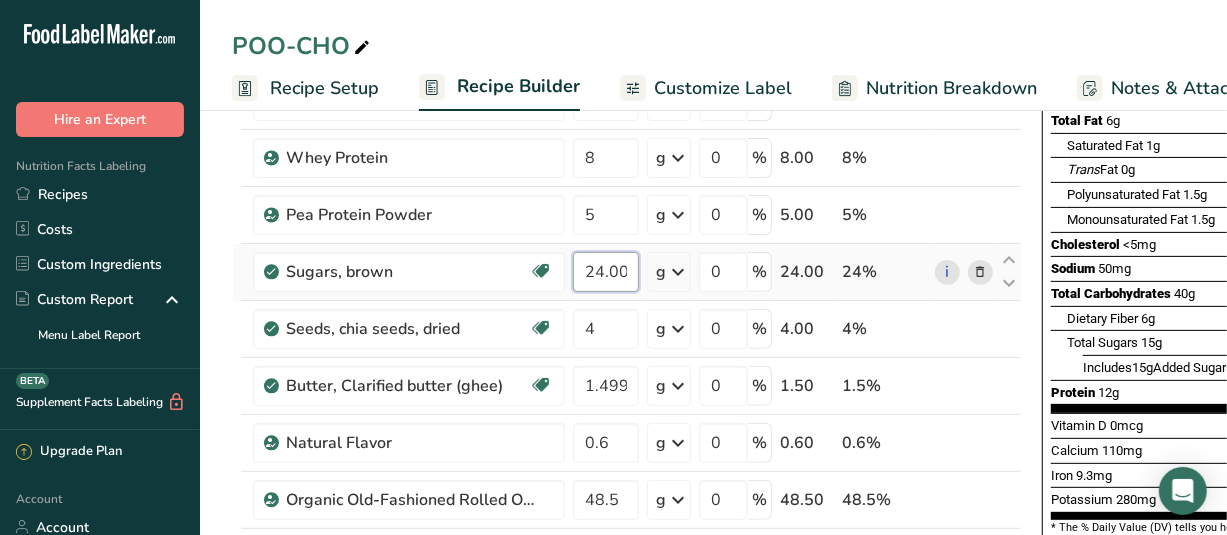 click on "24.000001" at bounding box center (606, 272) 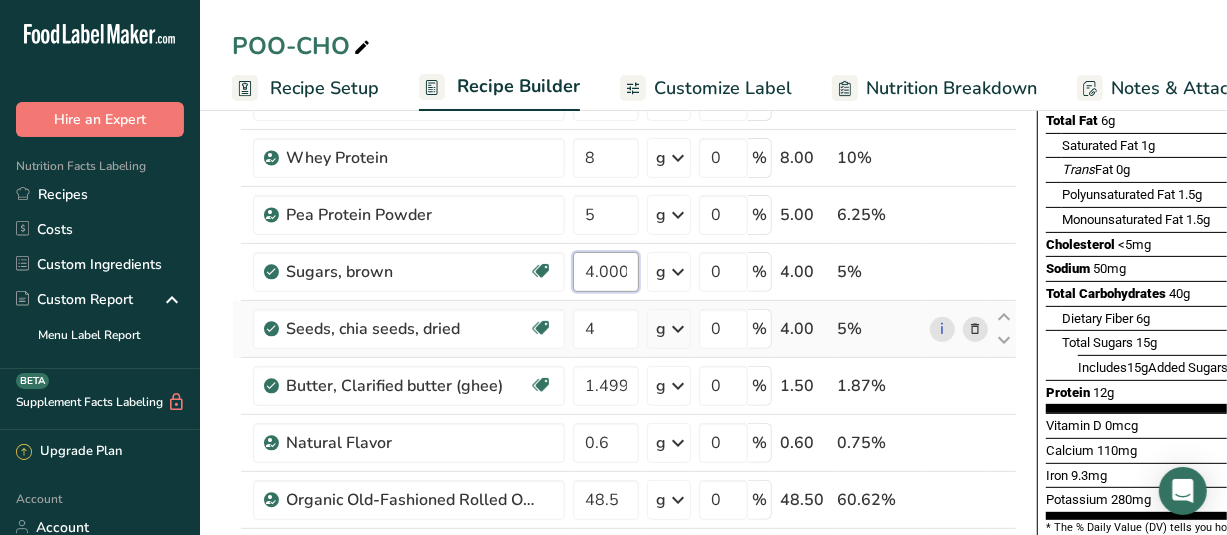 scroll, scrollTop: 0, scrollLeft: 27, axis: horizontal 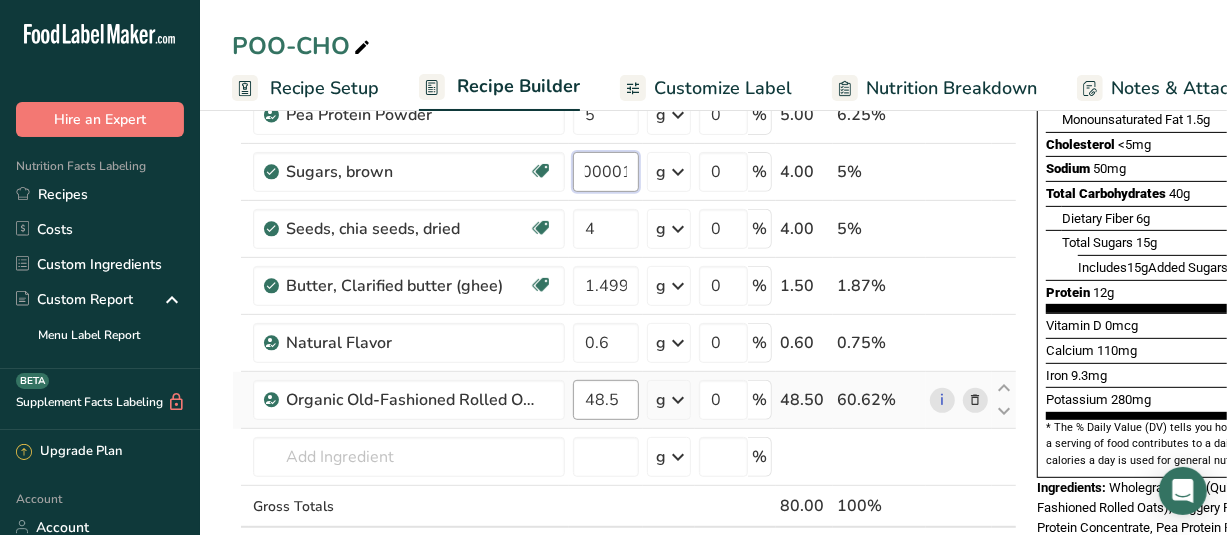type on "4.000001" 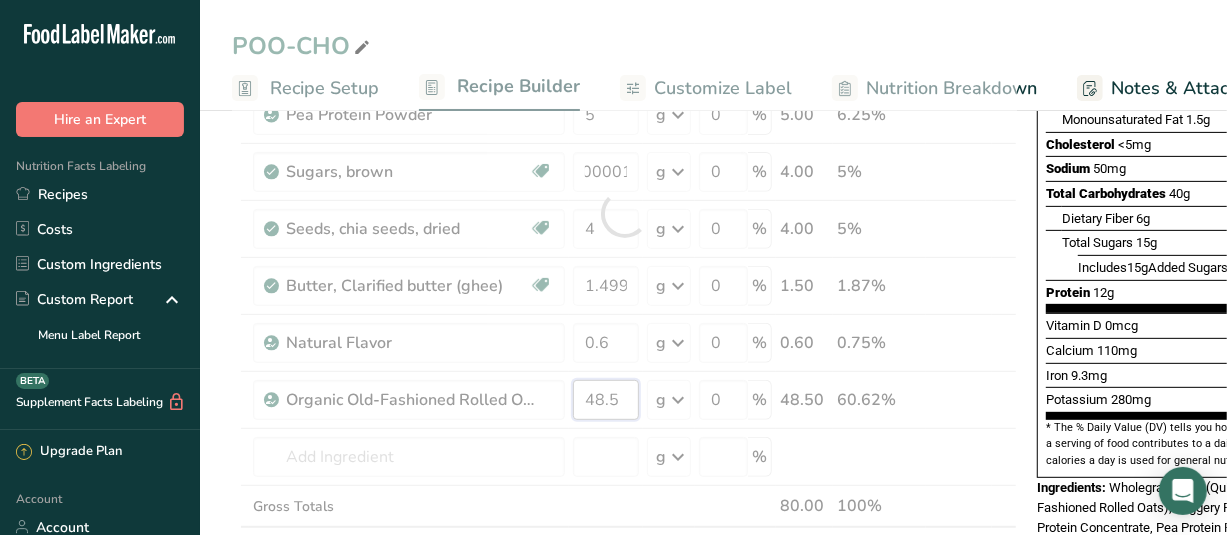scroll, scrollTop: 0, scrollLeft: 0, axis: both 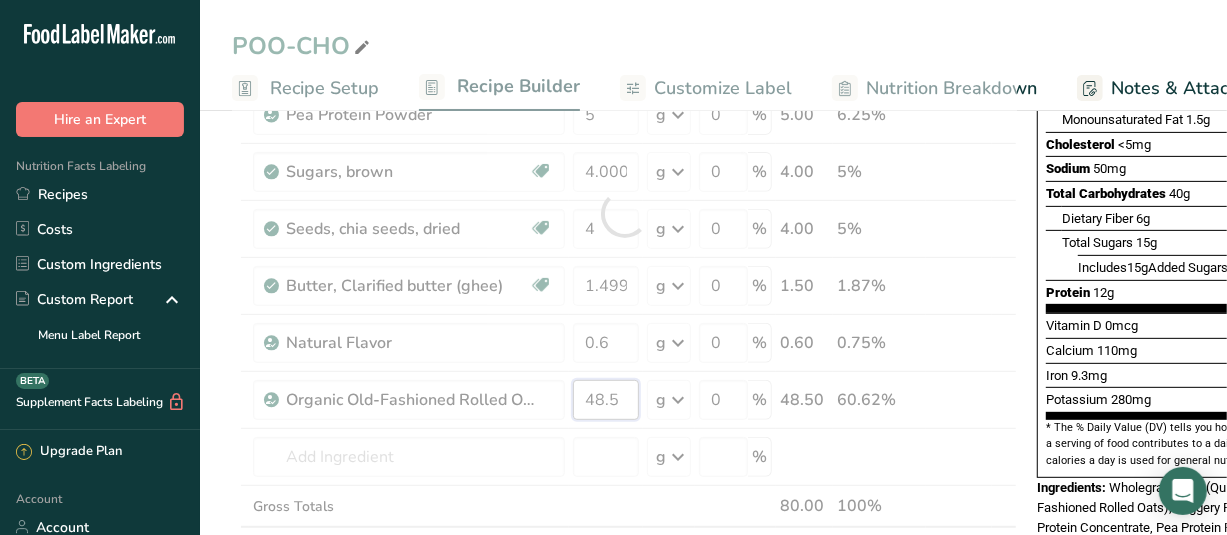 drag, startPoint x: 593, startPoint y: 399, endPoint x: 581, endPoint y: 399, distance: 12 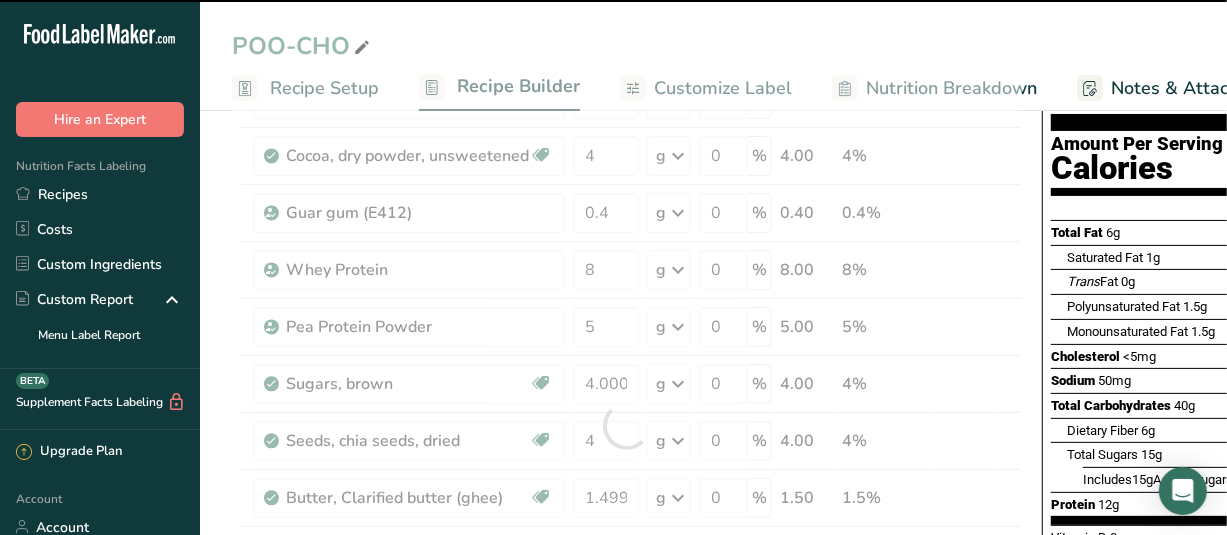 scroll, scrollTop: 0, scrollLeft: 0, axis: both 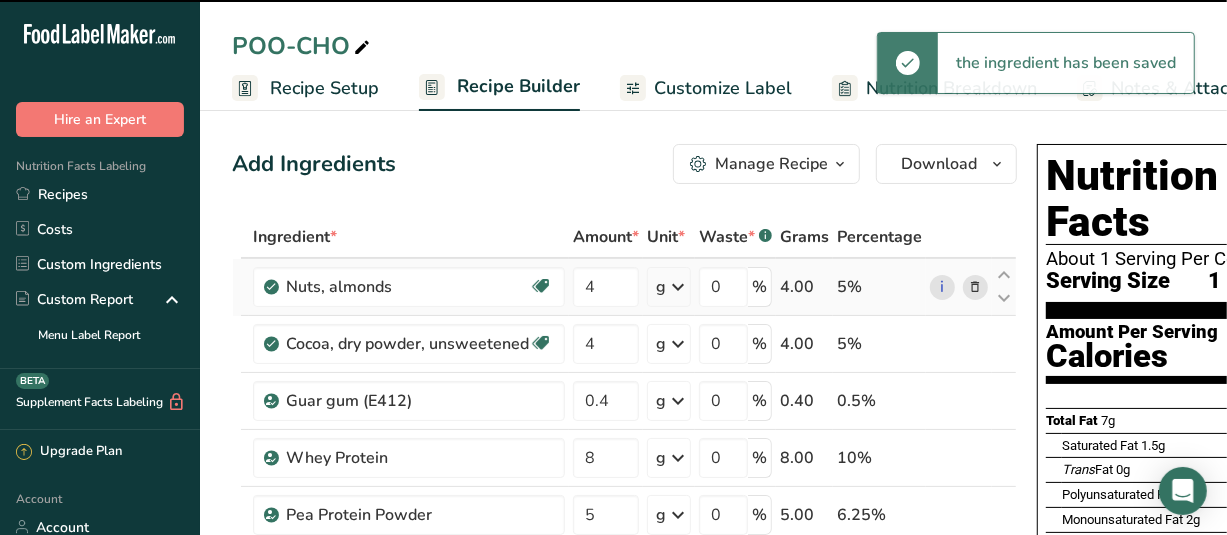 type on "48.5" 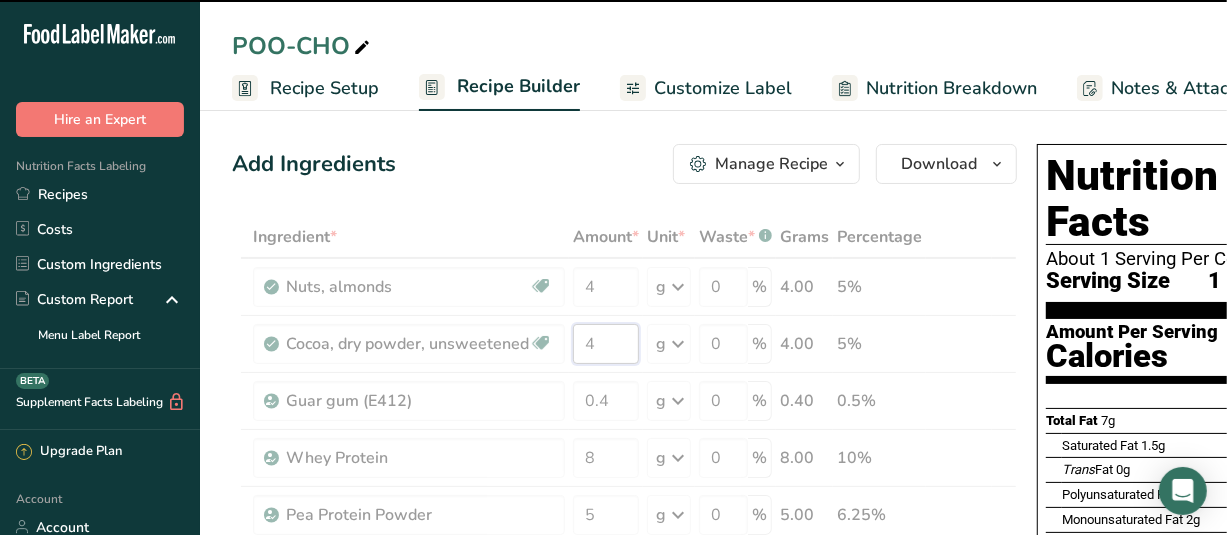 click on "Ingredient *
Amount *
Unit *
Waste *   .a-a{fill:#347362;}.b-a{fill:#fff;}          Grams
Percentage
Nuts, almonds
Dairy free
Gluten free
Vegan
Vegetarian
Soy free
4
g
Portions
1 almond
Weight Units
g
kg
mg
See more
Volume Units
l
Volume units require a density conversion. If you know your ingredient's density enter it below. Otherwise, click on "RIA" our AI Regulatory bot - she will be able to help you
lb/ft3
g/cm3
Confirm
mL
lb/ft3
g/cm3" at bounding box center [624, 613] 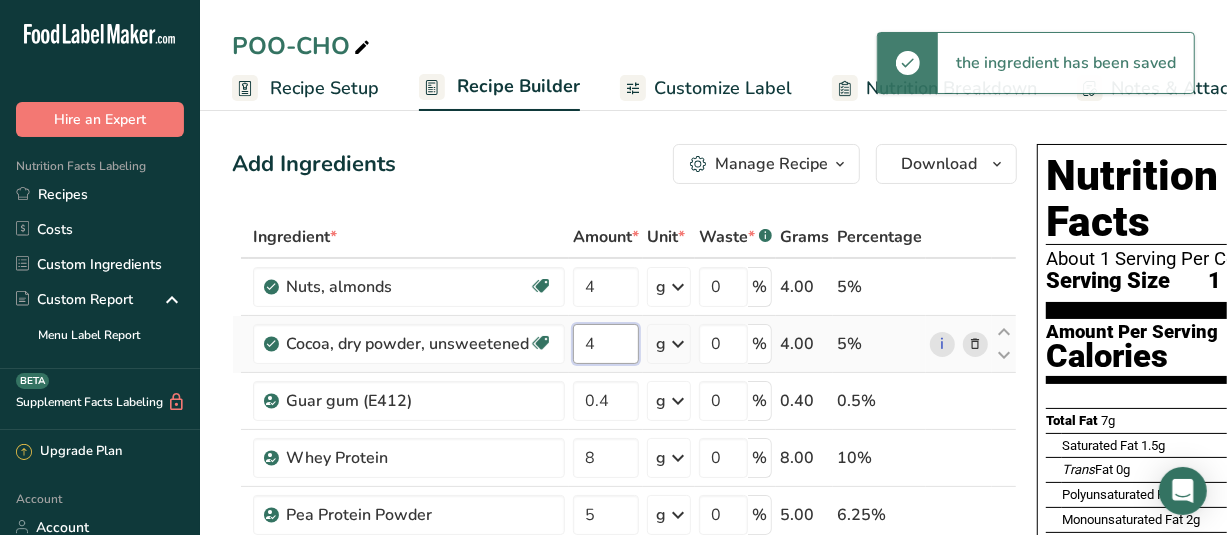 drag, startPoint x: 604, startPoint y: 343, endPoint x: 577, endPoint y: 348, distance: 27.45906 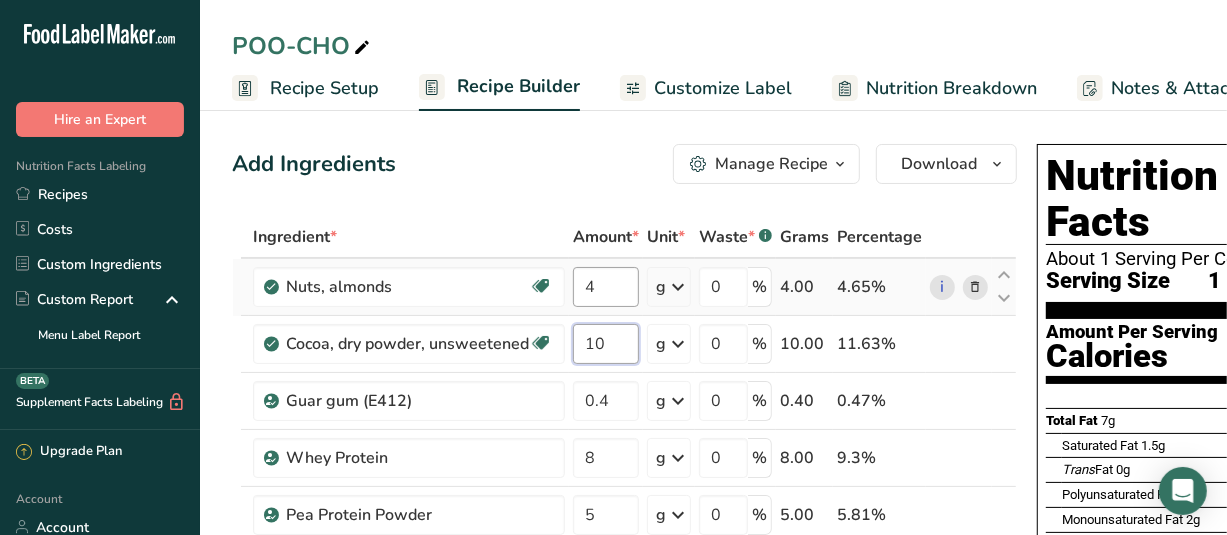 type on "10" 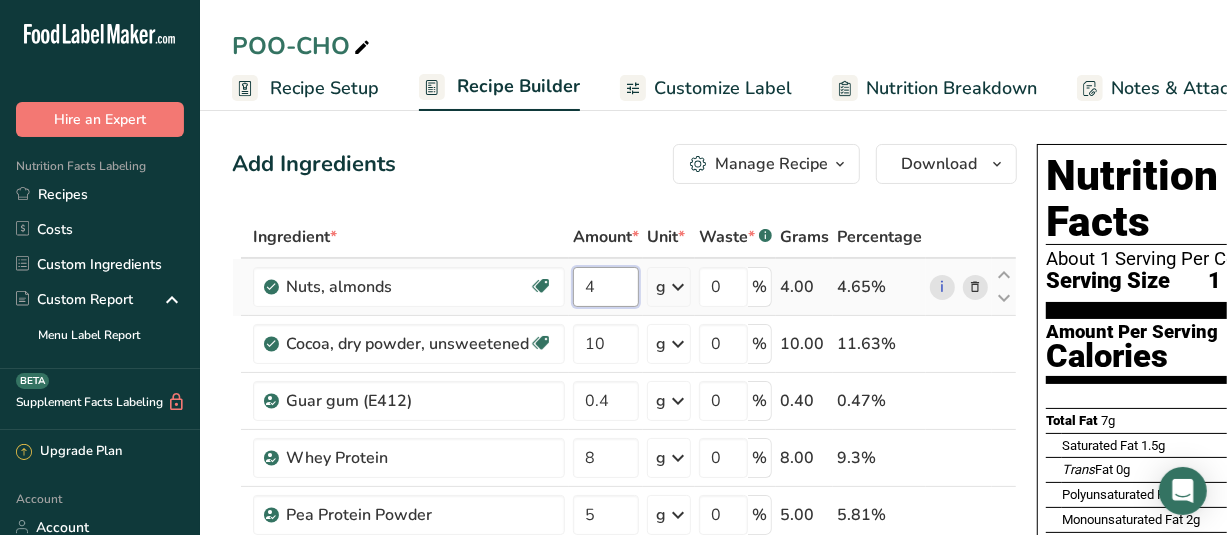 click on "Ingredient *
Amount *
Unit *
Waste *   .a-a{fill:#347362;}.b-a{fill:#fff;}          Grams
Percentage
Nuts, almonds
Dairy free
Gluten free
Vegan
Vegetarian
Soy free
4
g
Portions
1 almond
Weight Units
g
kg
mg
See more
Volume Units
l
Volume units require a density conversion. If you know your ingredient's density enter it below. Otherwise, click on "RIA" our AI Regulatory bot - she will be able to help you
lb/ft3
g/cm3
Confirm
mL
lb/ft3
g/cm3" at bounding box center [624, 613] 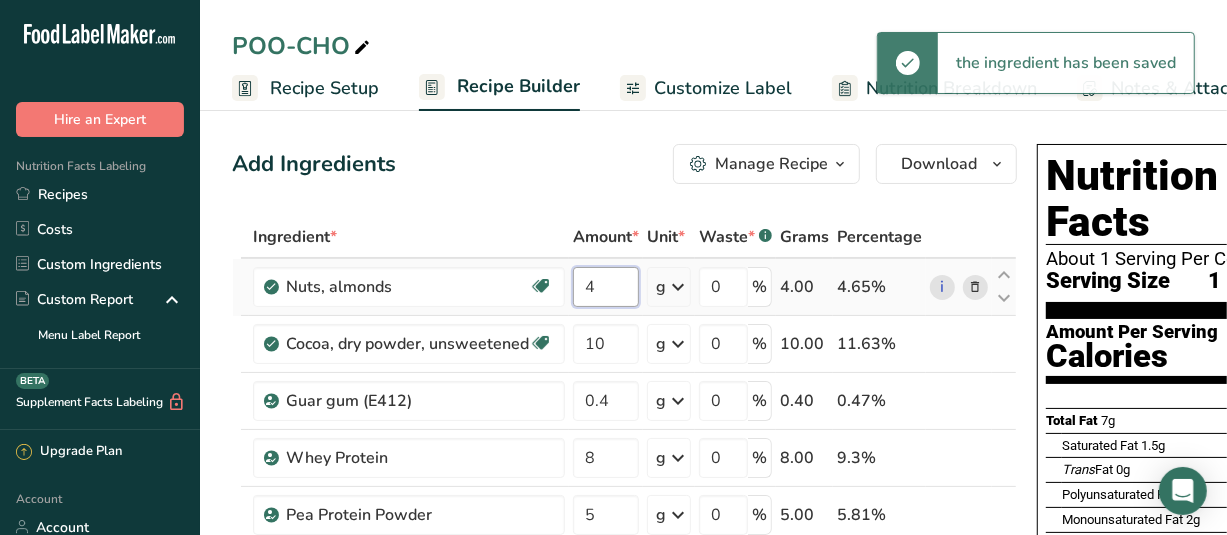 drag, startPoint x: 594, startPoint y: 286, endPoint x: 582, endPoint y: 285, distance: 12.0415945 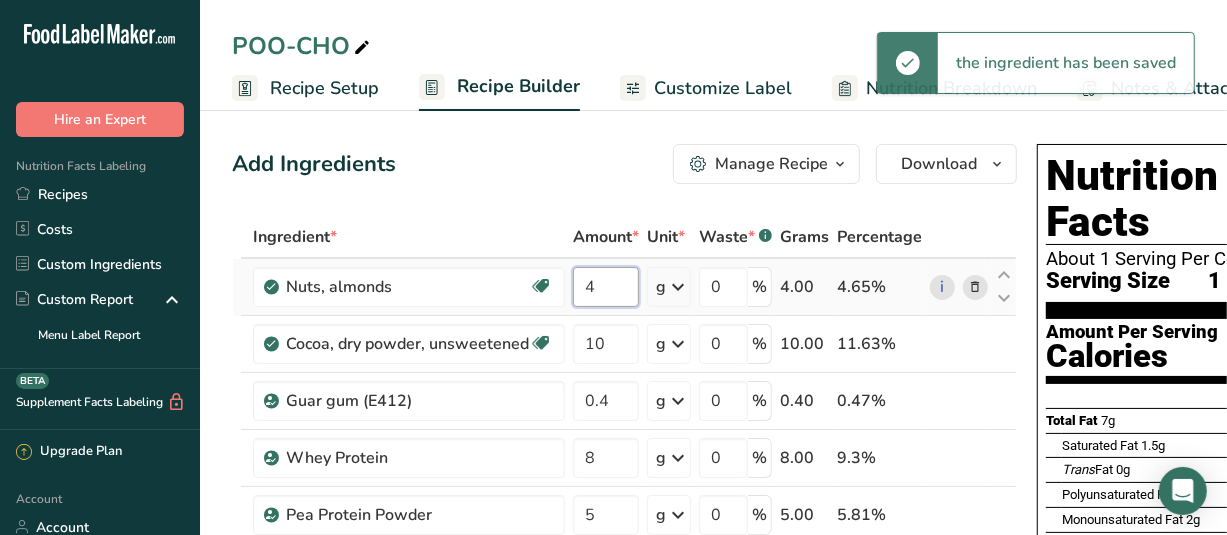 click on "4" at bounding box center (606, 287) 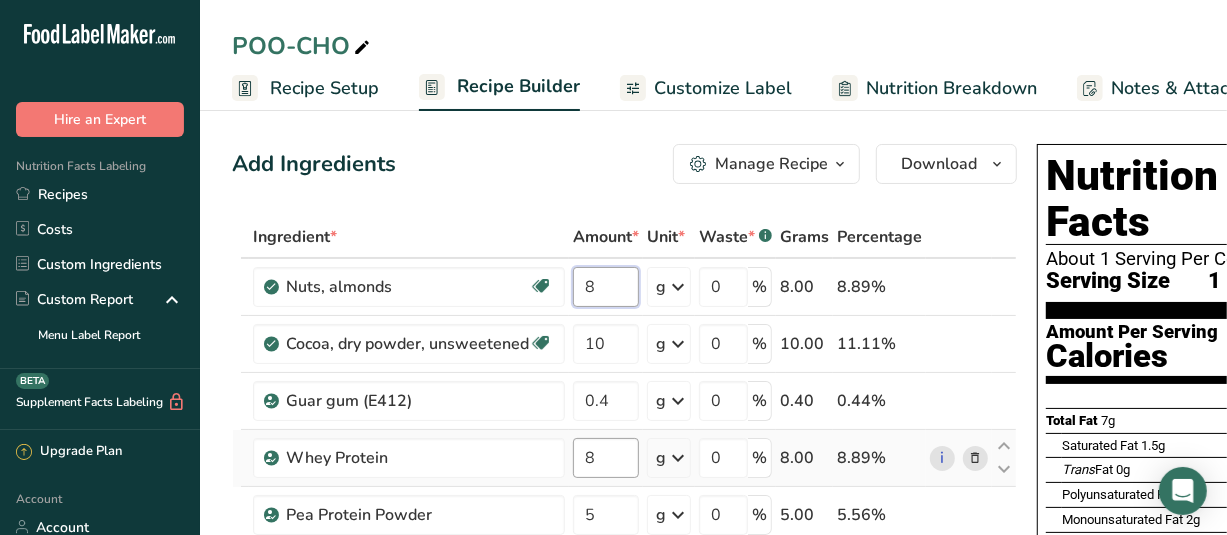 type on "8" 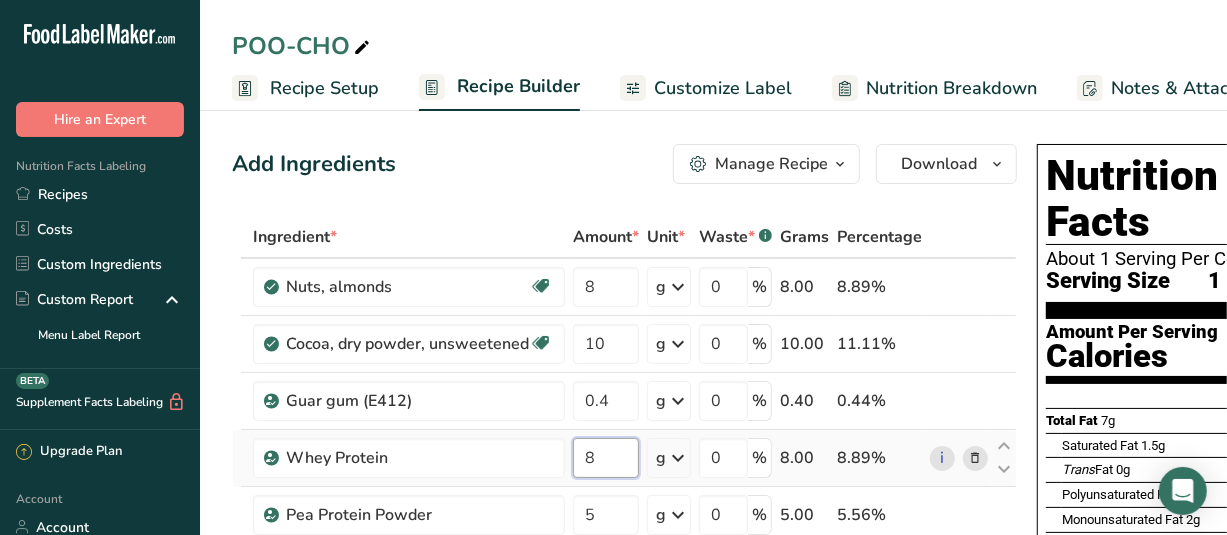 click on "Ingredient *
Amount *
Unit *
Waste *   .a-a{fill:#347362;}.b-a{fill:#fff;}          Grams
Percentage
Nuts, almonds
Dairy free
Gluten free
Vegan
Vegetarian
Soy free
8
g
Portions
1 almond
Weight Units
g
kg
mg
See more
Volume Units
l
Volume units require a density conversion. If you know your ingredient's density enter it below. Otherwise, click on "RIA" our AI Regulatory bot - she will be able to help you
lb/ft3
g/cm3
Confirm
mL
lb/ft3
g/cm3" at bounding box center (624, 613) 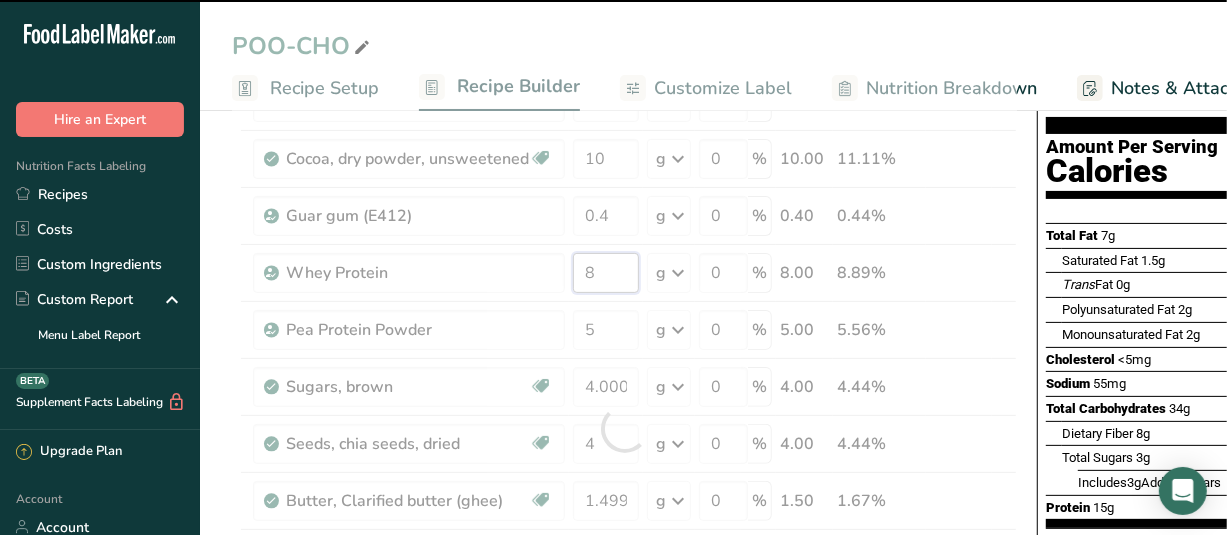 scroll, scrollTop: 200, scrollLeft: 0, axis: vertical 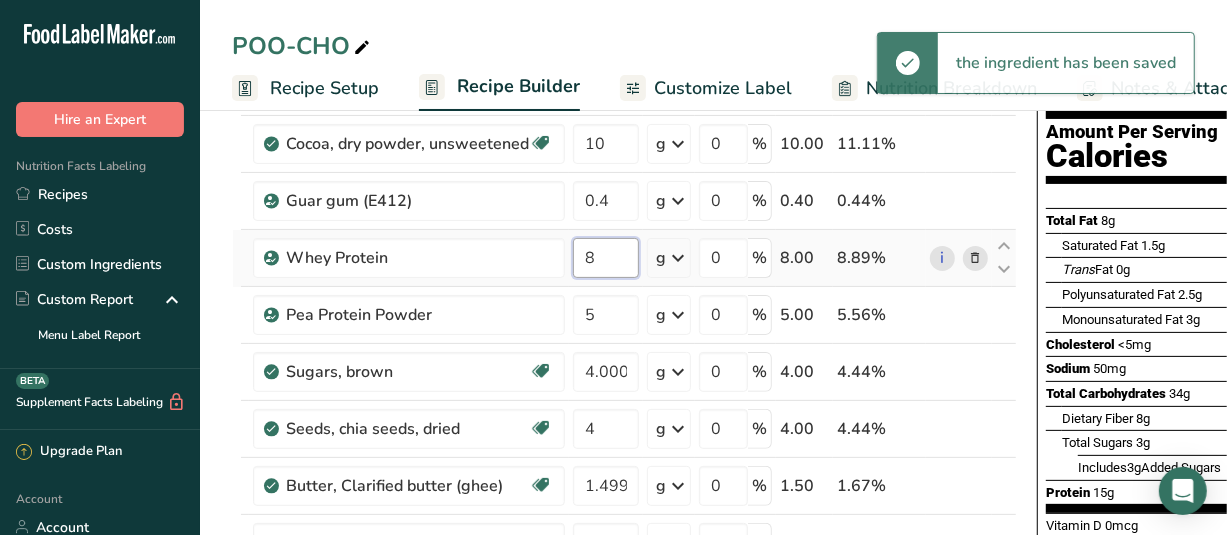 drag, startPoint x: 597, startPoint y: 256, endPoint x: 581, endPoint y: 256, distance: 16 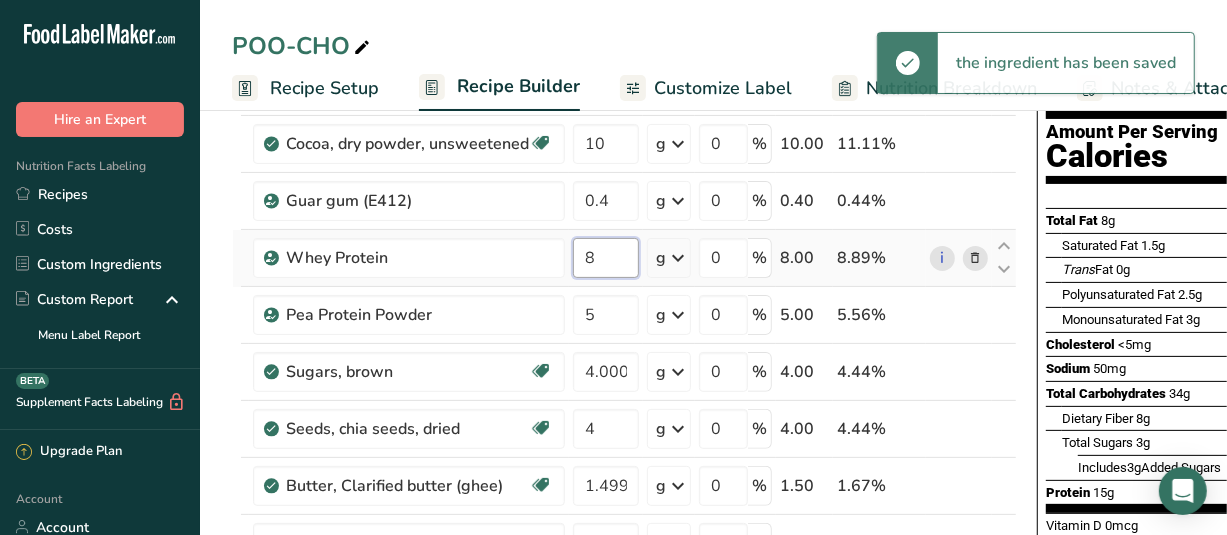 click on "8" at bounding box center [606, 258] 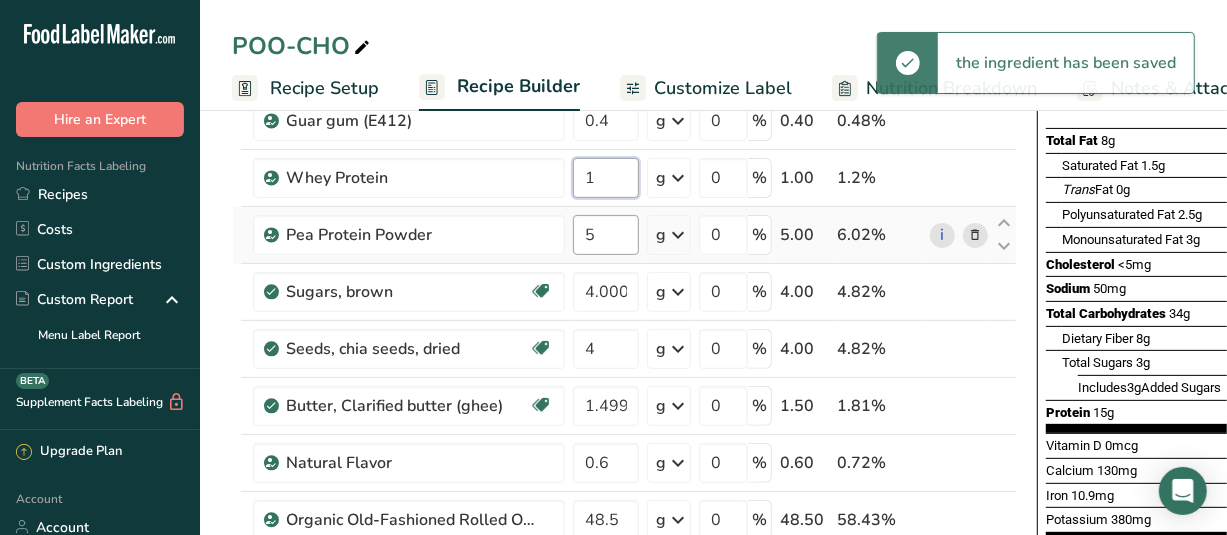 scroll, scrollTop: 300, scrollLeft: 0, axis: vertical 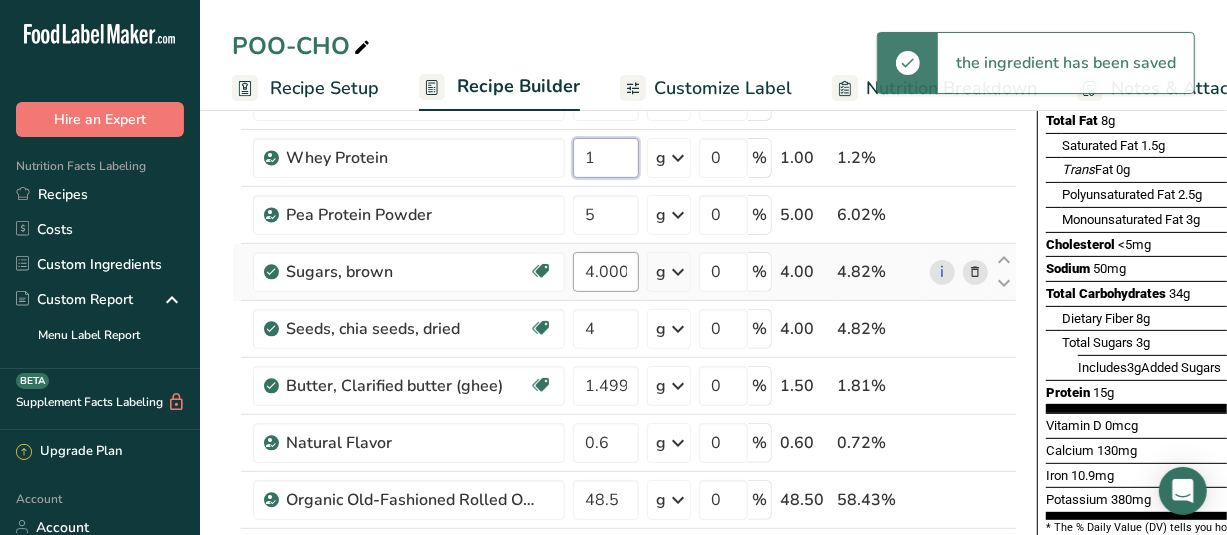 type on "1" 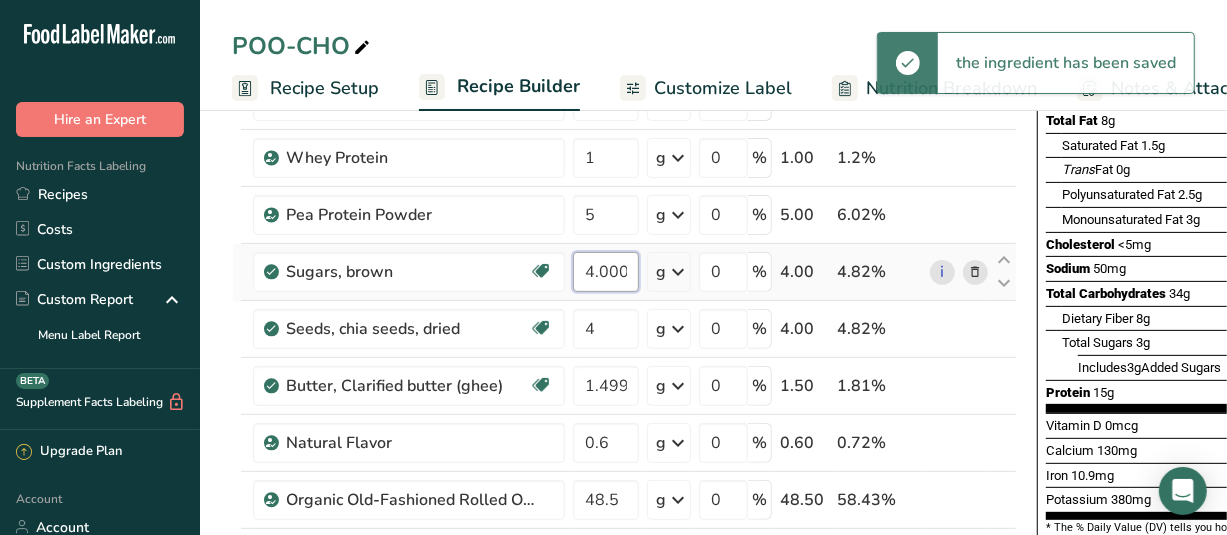 click on "Ingredient *
Amount *
Unit *
Waste *   .a-a{fill:#347362;}.b-a{fill:#fff;}          Grams
Percentage
Nuts, almonds
Dairy free
Gluten free
Vegan
Vegetarian
Soy free
8
g
Portions
1 almond
Weight Units
g
kg
mg
See more
Volume Units
l
Volume units require a density conversion. If you know your ingredient's density enter it below. Otherwise, click on "RIA" our AI Regulatory bot - she will be able to help you
lb/ft3
g/cm3
Confirm
mL
lb/ft3
g/cm3" at bounding box center (624, 313) 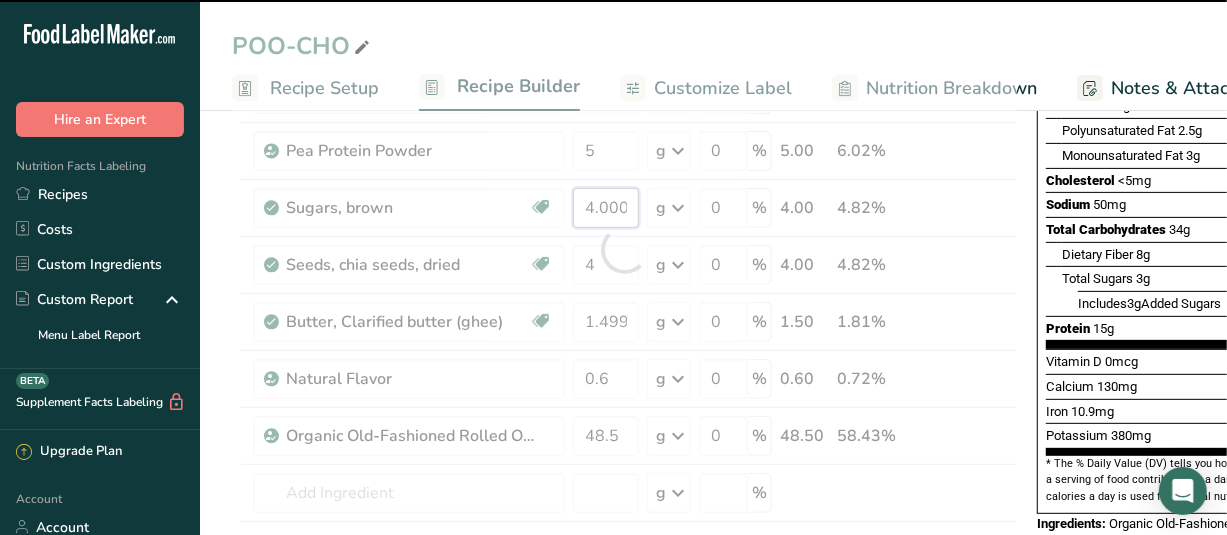 scroll, scrollTop: 400, scrollLeft: 0, axis: vertical 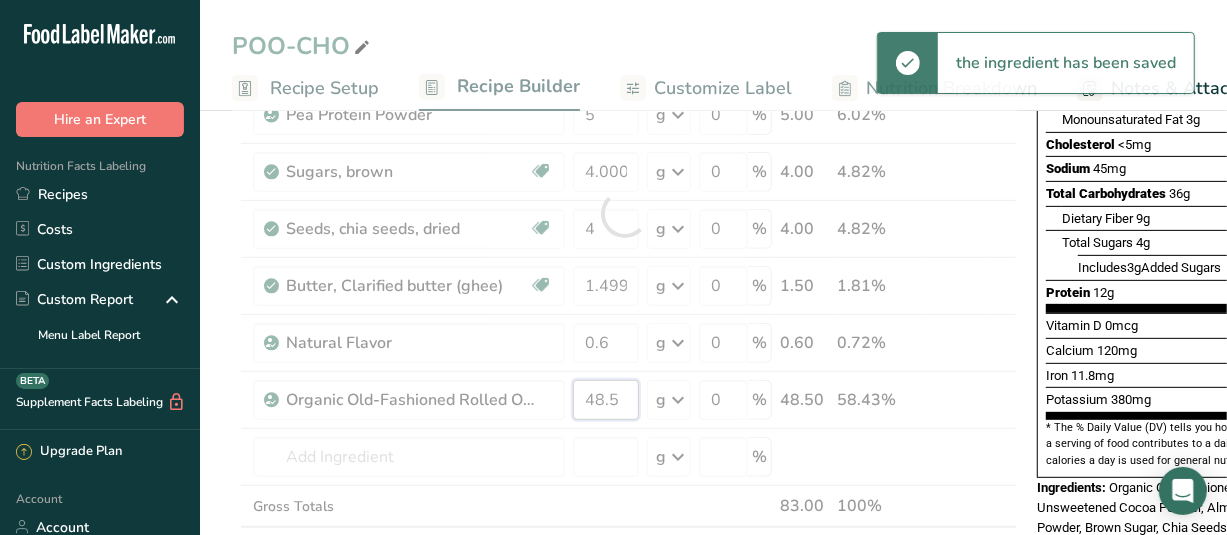 drag, startPoint x: 593, startPoint y: 401, endPoint x: 580, endPoint y: 399, distance: 13.152946 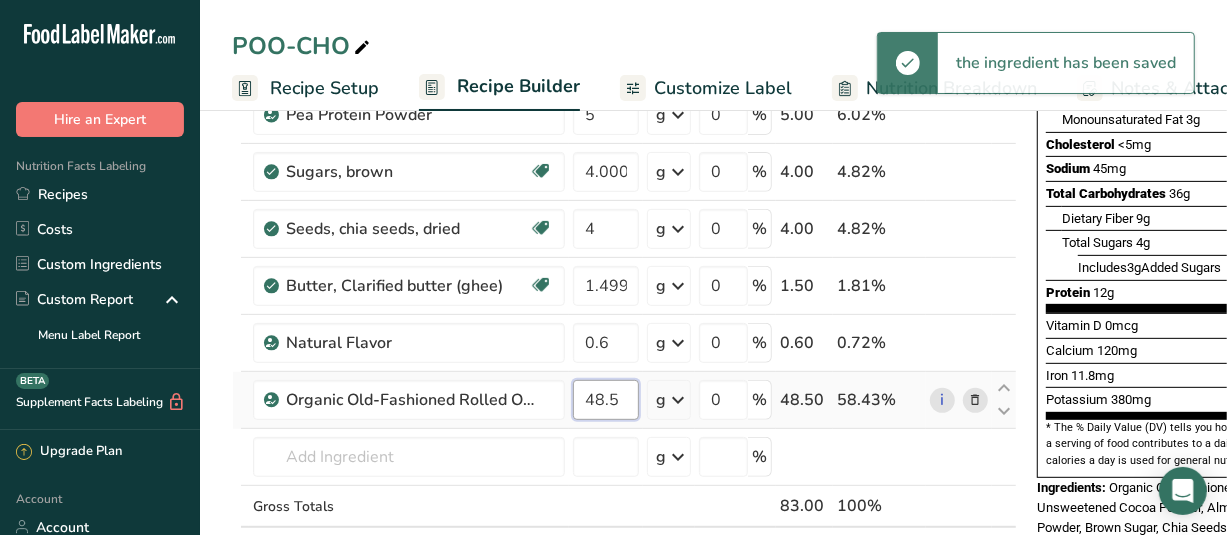 drag, startPoint x: 593, startPoint y: 400, endPoint x: 580, endPoint y: 398, distance: 13.152946 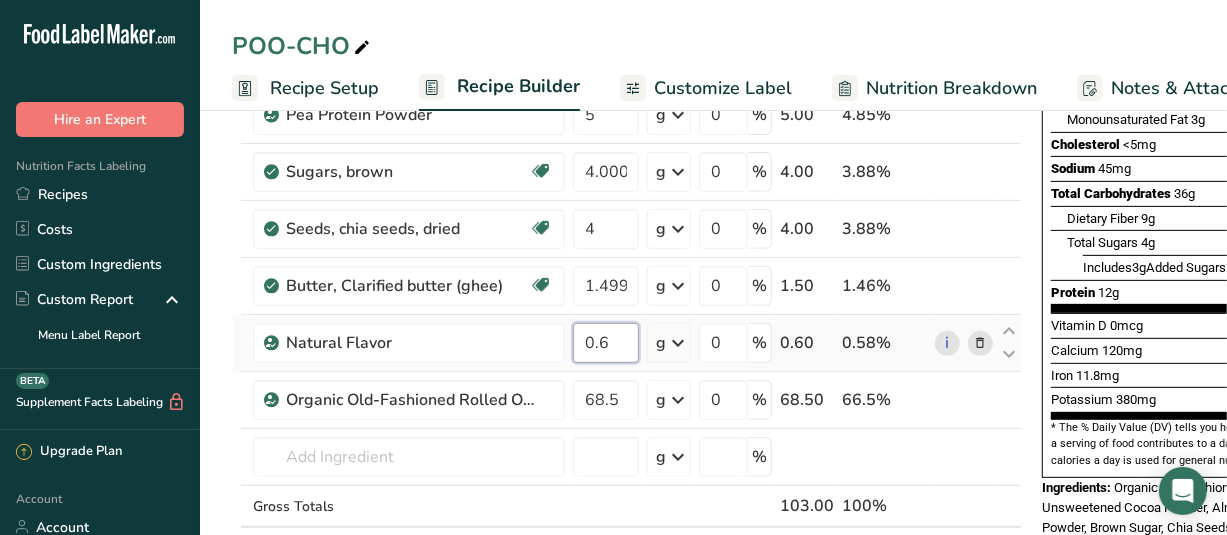 click on "Ingredient *
Amount *
Unit *
Waste *   .a-a{fill:#347362;}.b-a{fill:#fff;}          Grams
Percentage
Nuts, almonds
Dairy free
Gluten free
Vegan
Vegetarian
Soy free
8
g
Portions
1 almond
Weight Units
g
kg
mg
See more
Volume Units
l
Volume units require a density conversion. If you know your ingredient's density enter it below. Otherwise, click on "RIA" our AI Regulatory bot - she will be able to help you
lb/ft3
g/cm3
Confirm
mL
lb/ft3
g/cm3" at bounding box center [627, 213] 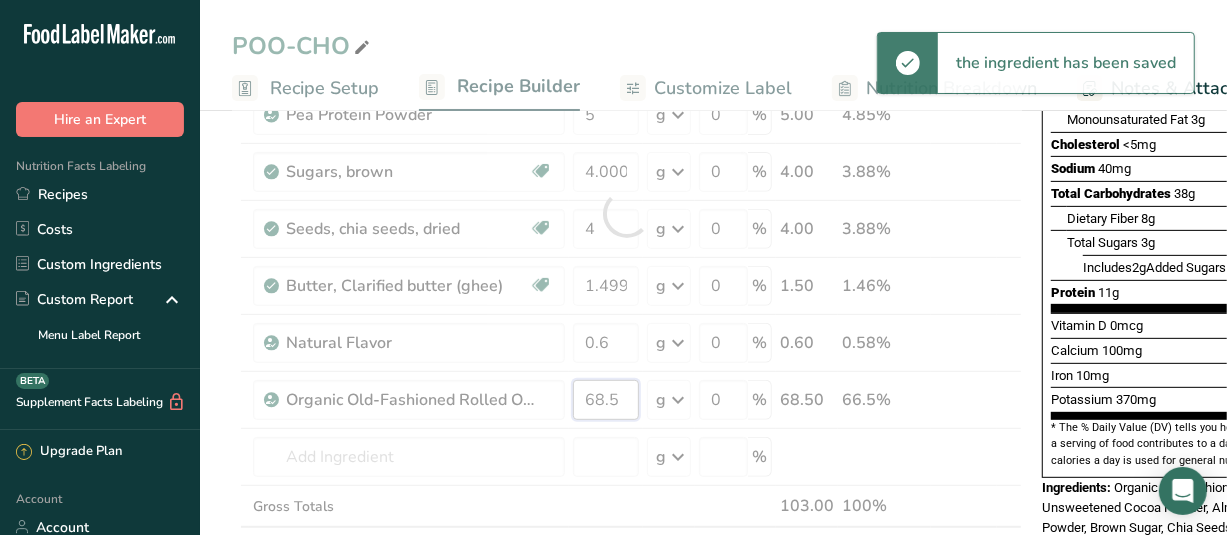 click on "Ingredient *
Amount *
Unit *
Waste *   .a-a{fill:#347362;}.b-a{fill:#fff;}          Grams
Percentage
Nuts, almonds
Dairy free
Gluten free
Vegan
Vegetarian
Soy free
8
g
Portions
1 almond
Weight Units
g
kg
mg
See more
Volume Units
l
Volume units require a density conversion. If you know your ingredient's density enter it below. Otherwise, click on "RIA" our AI Regulatory bot - she will be able to help you
lb/ft3
g/cm3
Confirm
mL
lb/ft3
g/cm3" at bounding box center (627, 213) 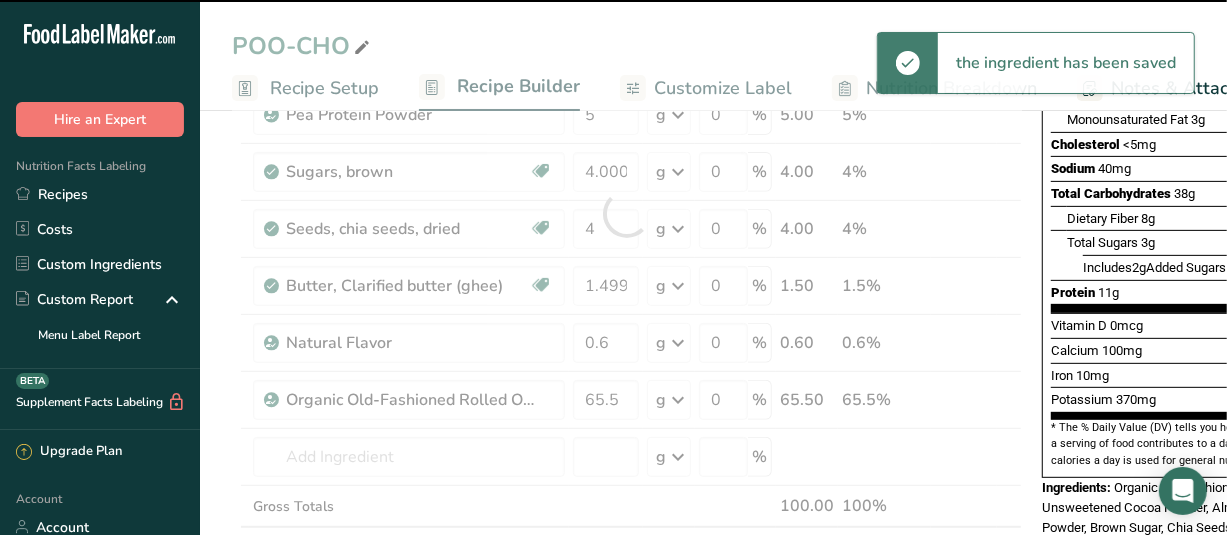 click at bounding box center (627, 213) 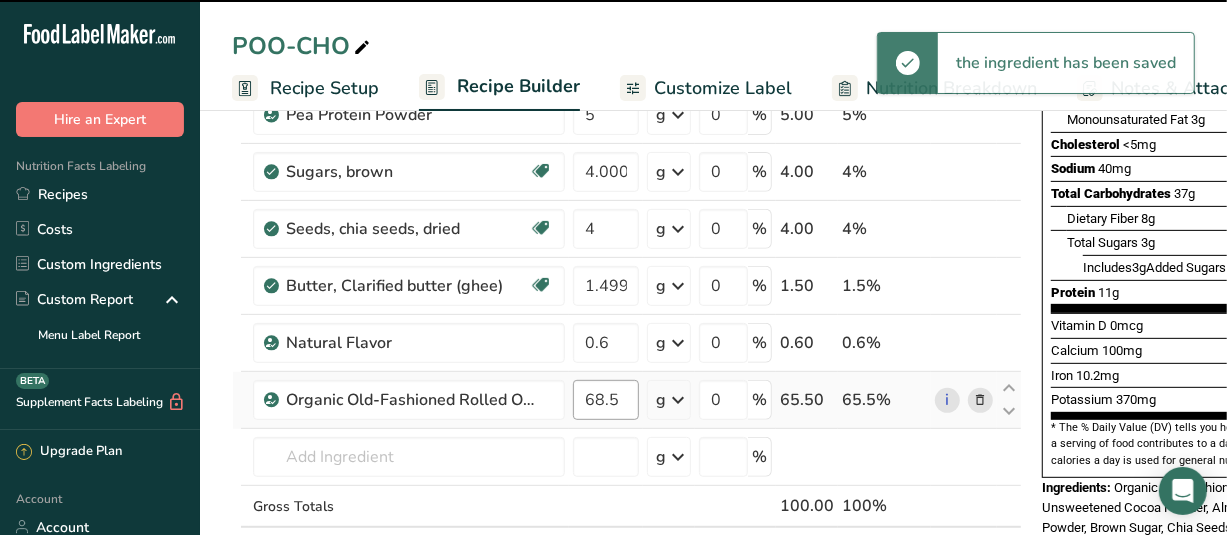 type on "65.5" 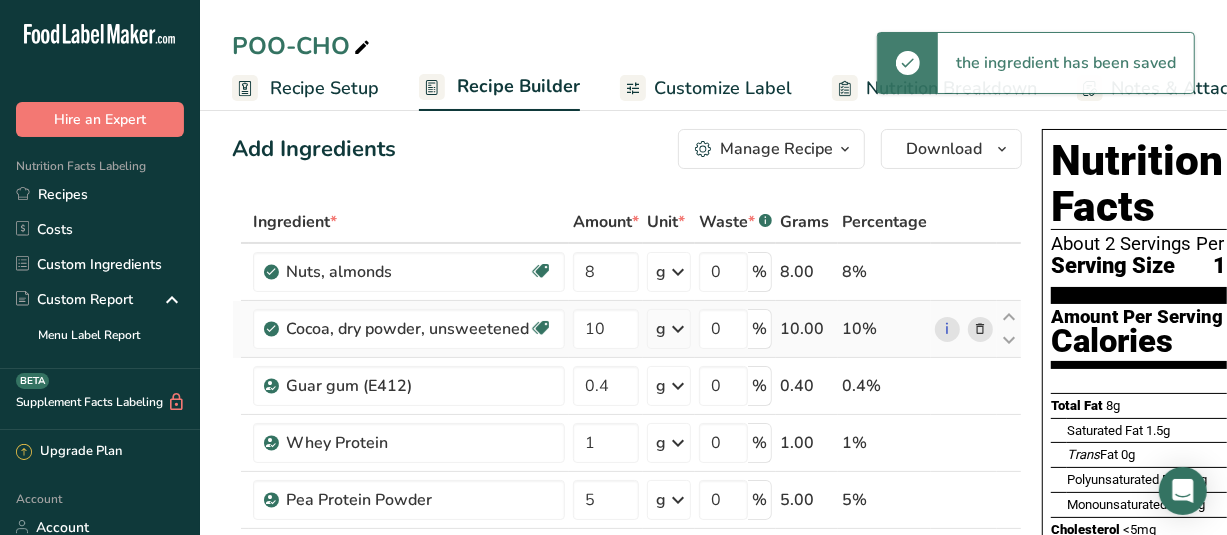 scroll, scrollTop: 0, scrollLeft: 0, axis: both 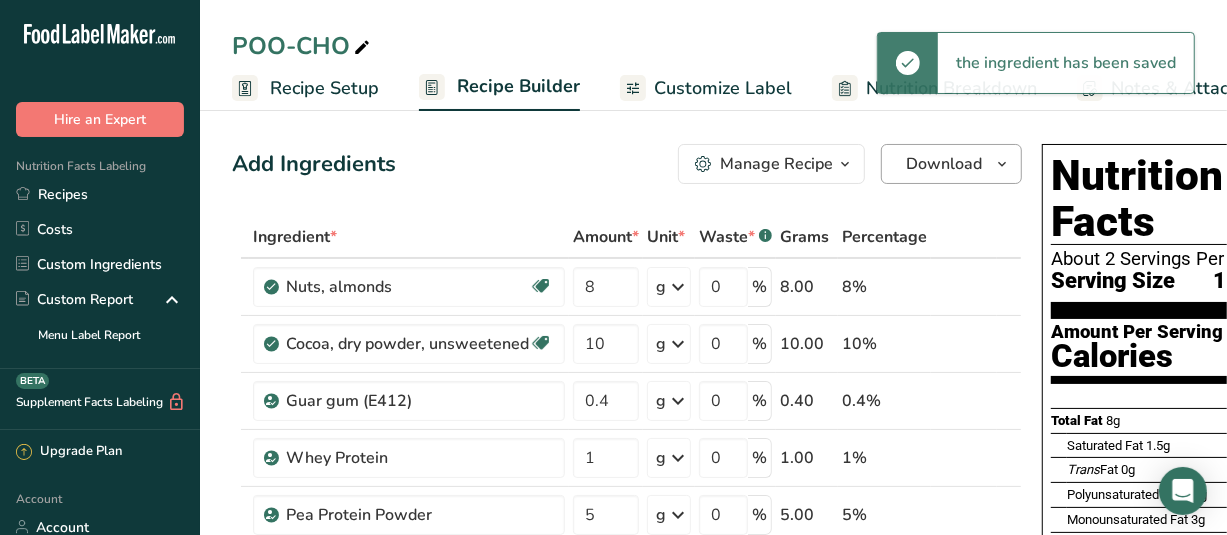 click on "Customize Label" at bounding box center (723, 88) 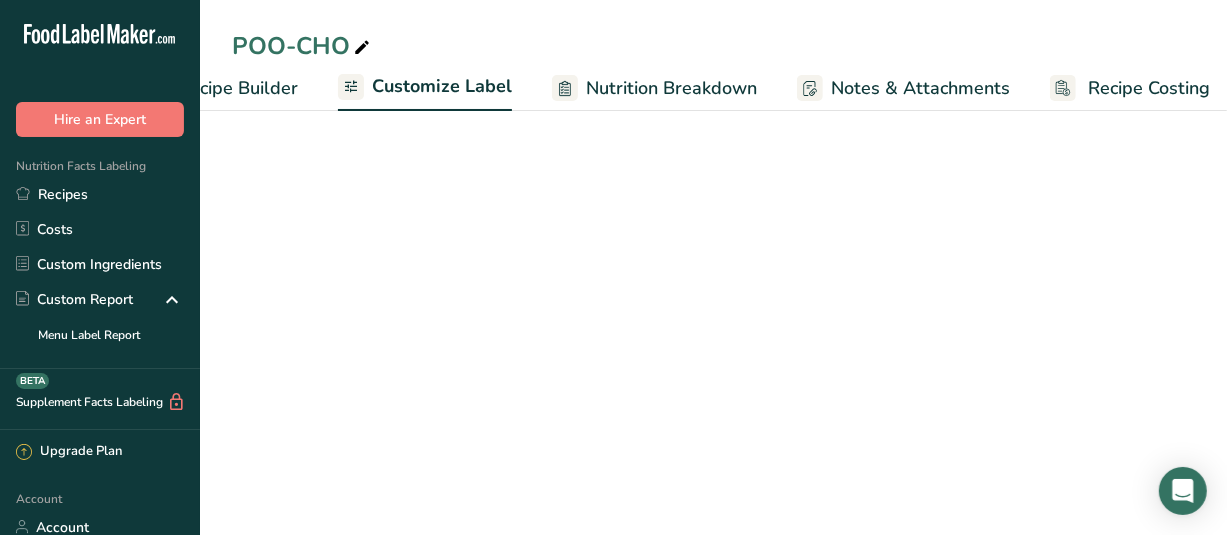 scroll, scrollTop: 0, scrollLeft: 293, axis: horizontal 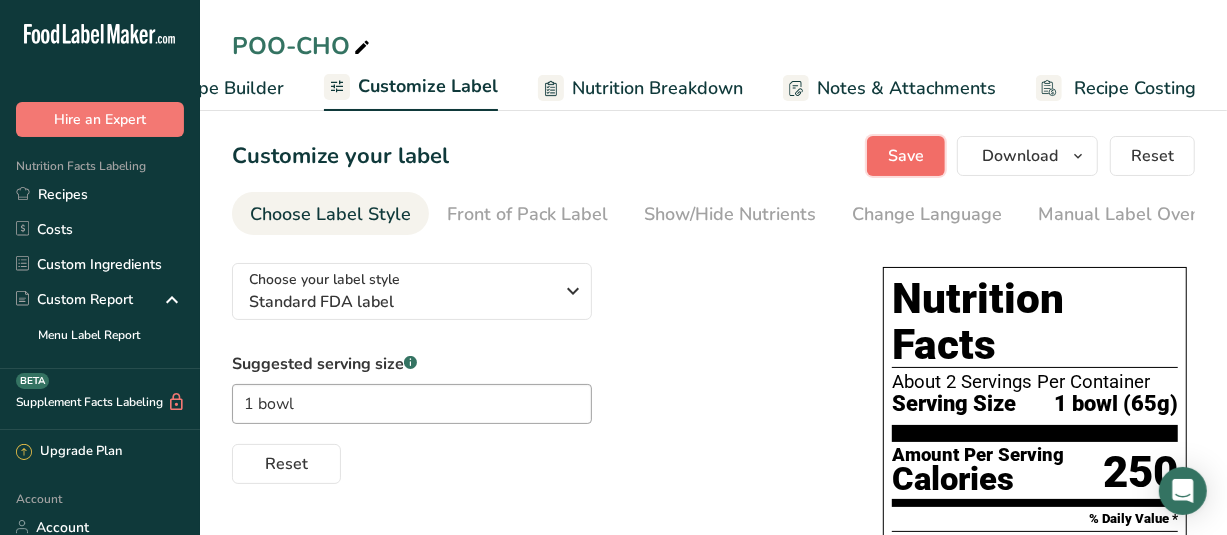 click on "Save" at bounding box center [906, 156] 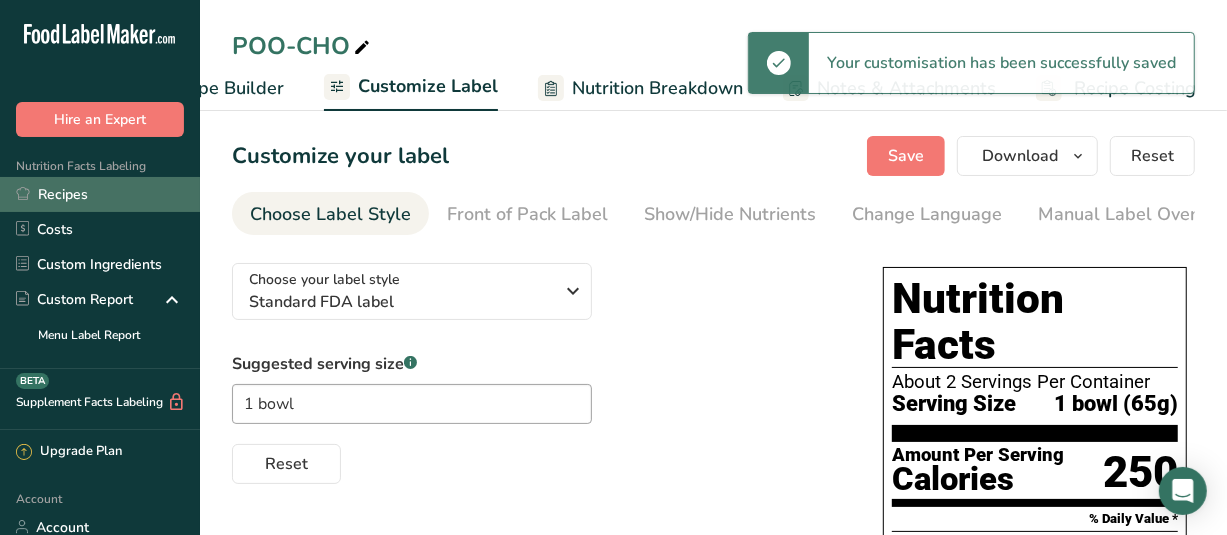 click on "Recipes" at bounding box center (100, 194) 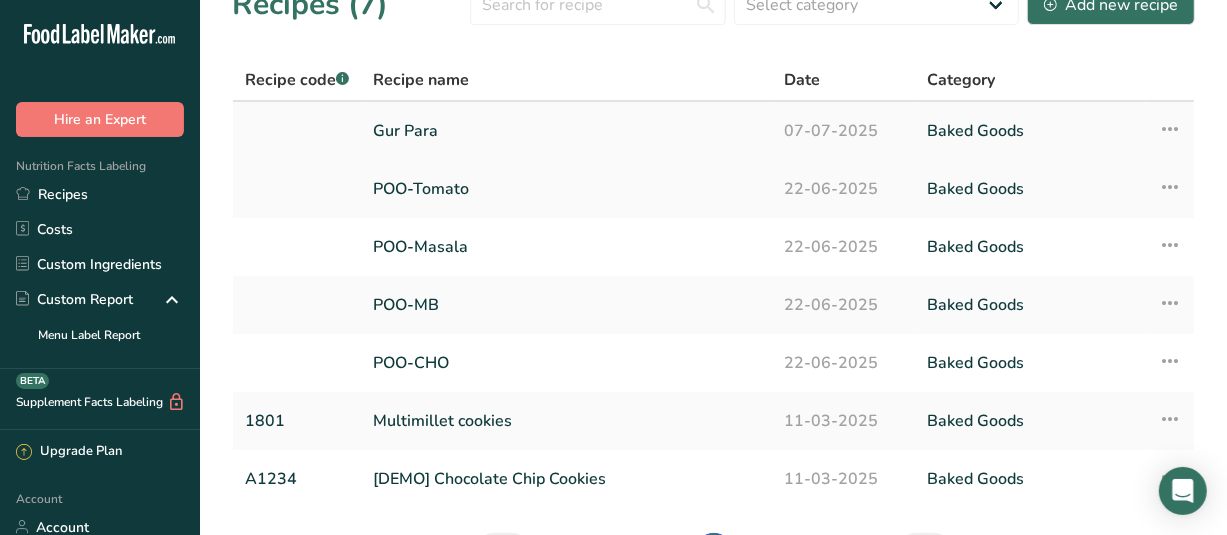 scroll, scrollTop: 0, scrollLeft: 0, axis: both 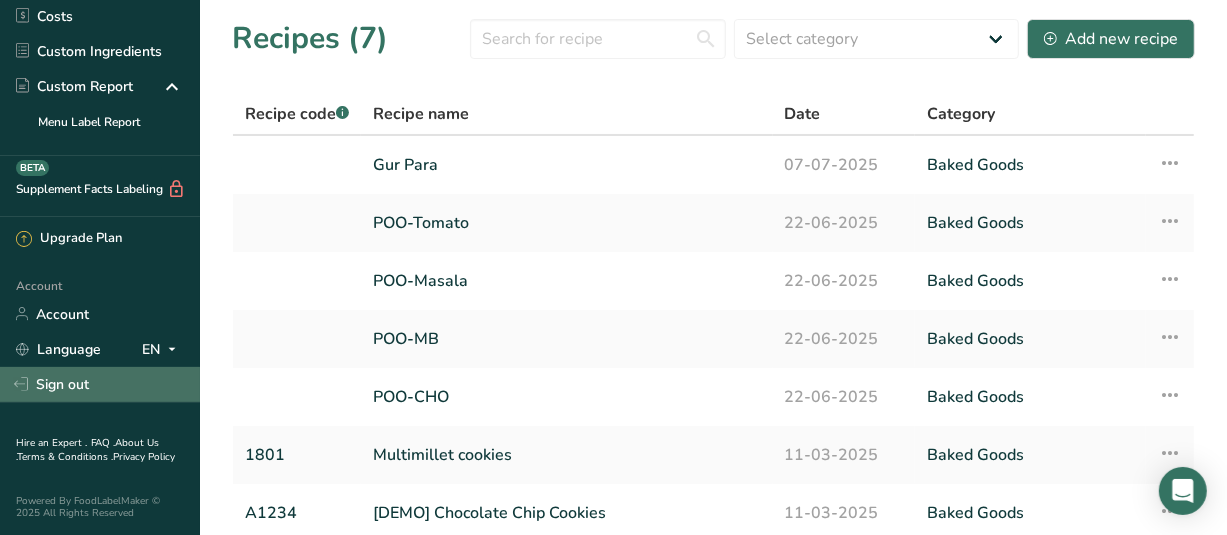 click on "Sign out" at bounding box center (100, 384) 